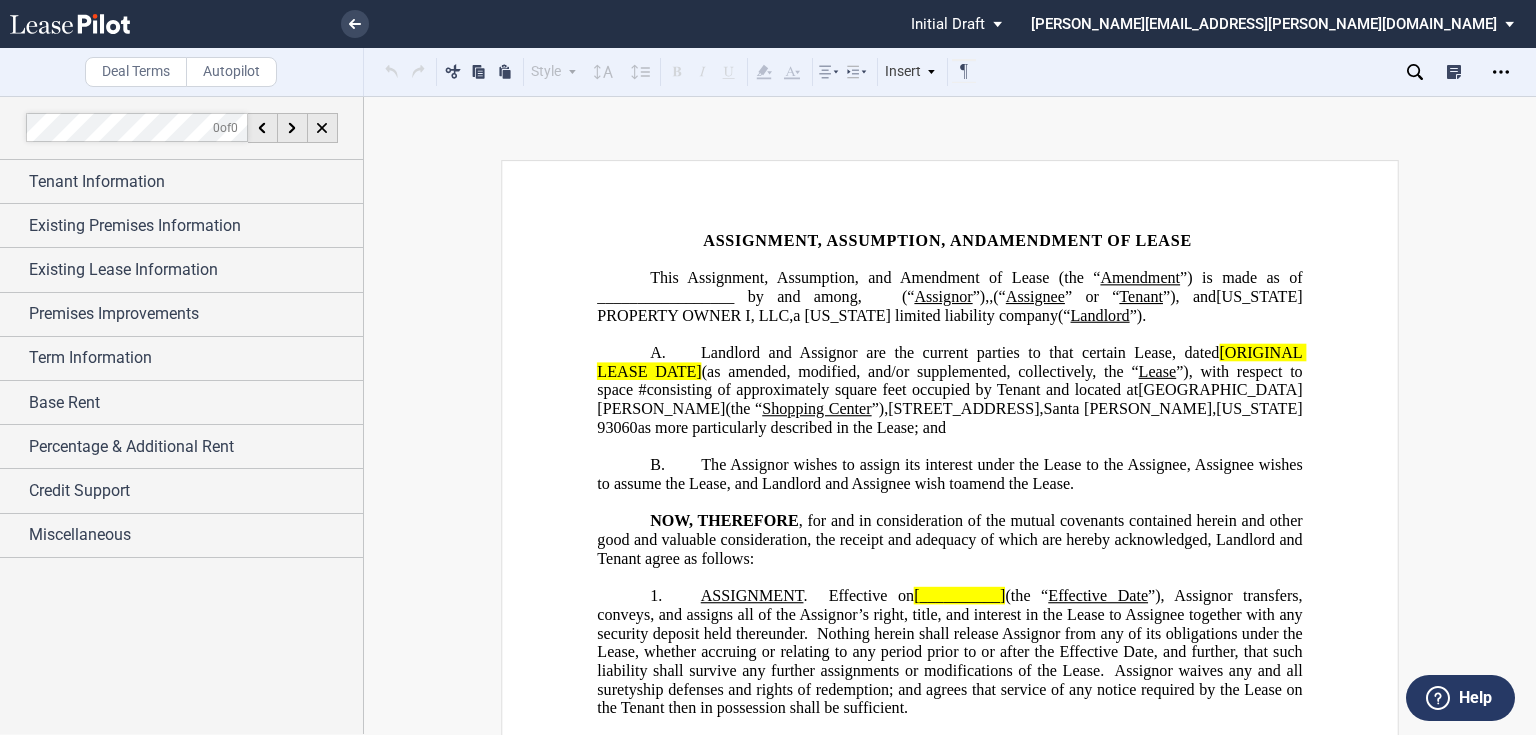 scroll, scrollTop: 0, scrollLeft: 0, axis: both 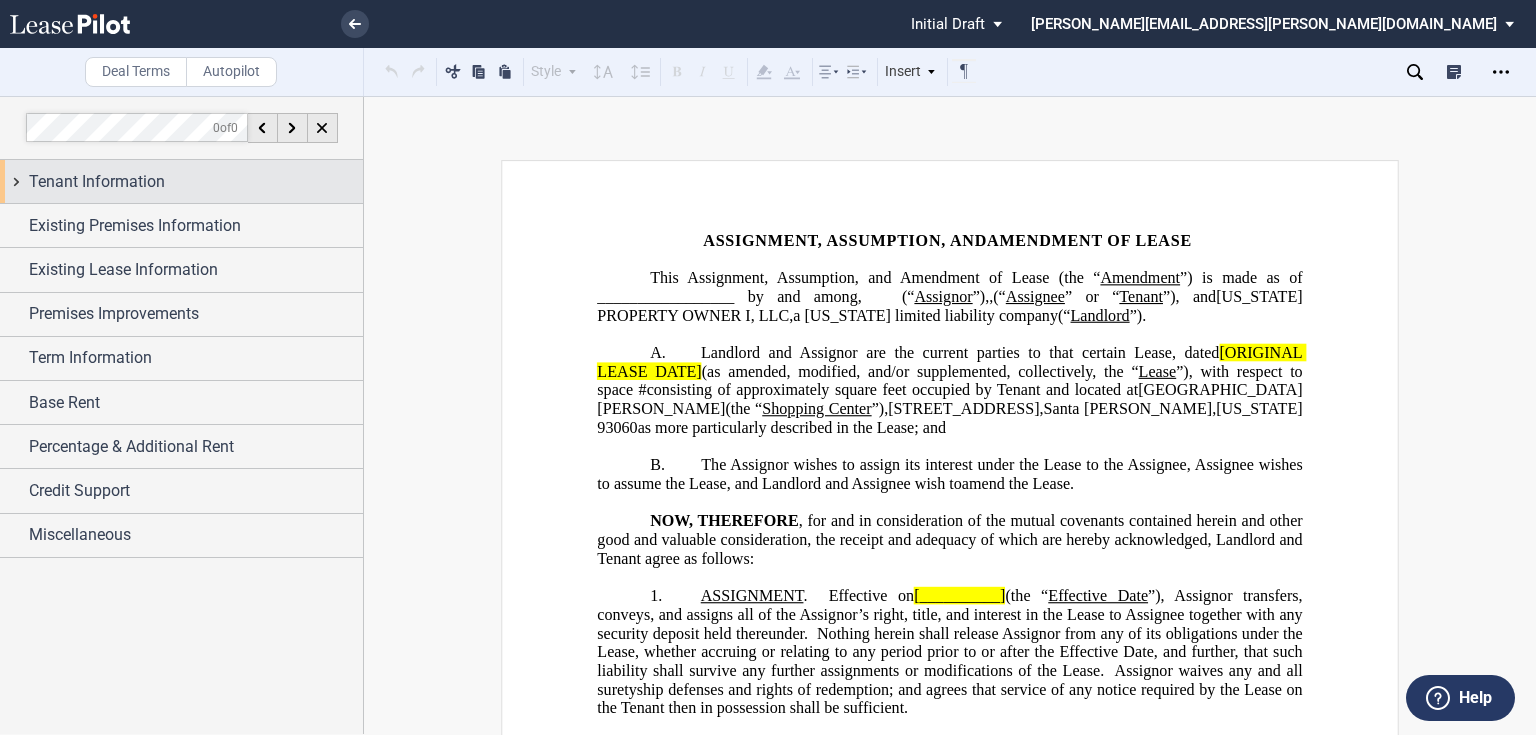 click on "Tenant Information" at bounding box center [97, 182] 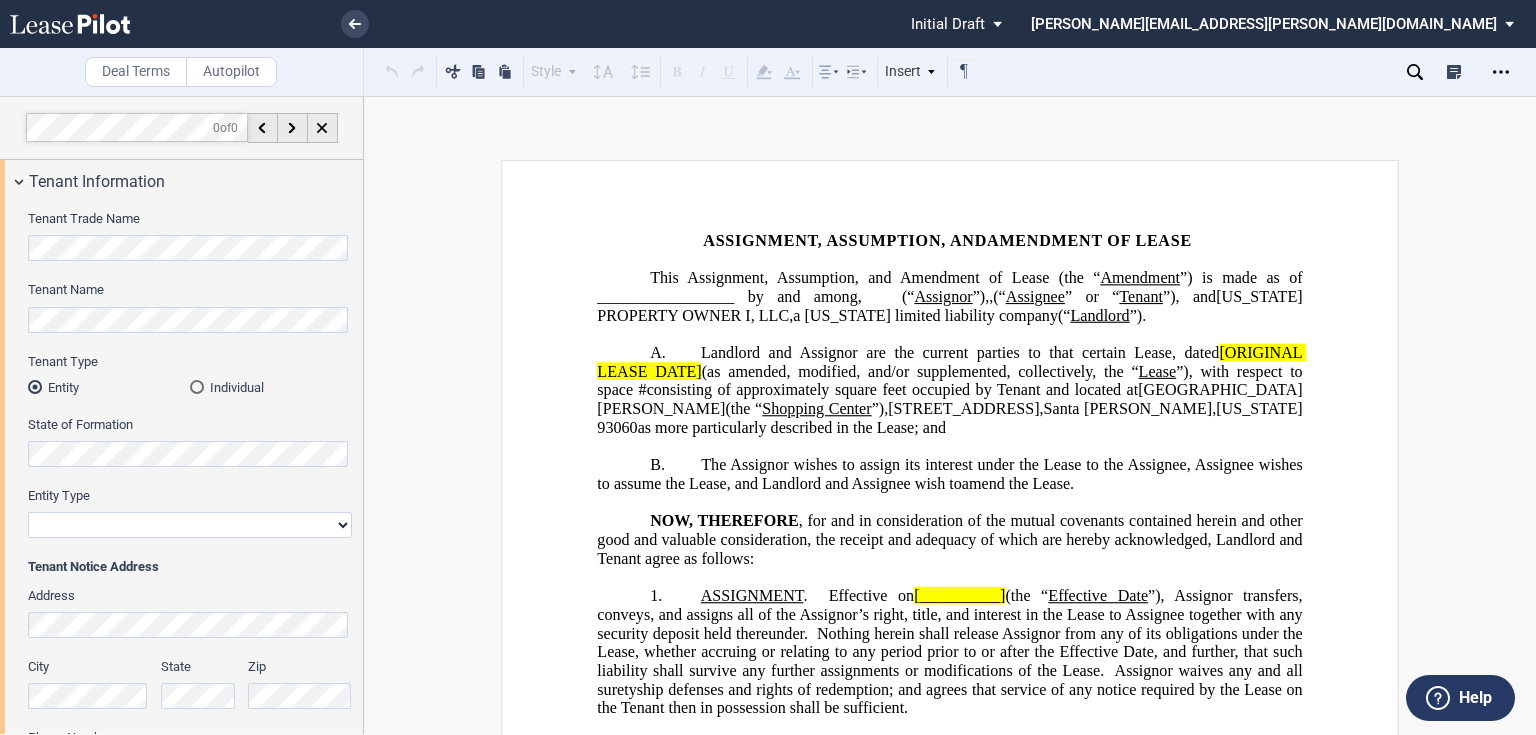 click on "Individual" at bounding box center (271, 387) 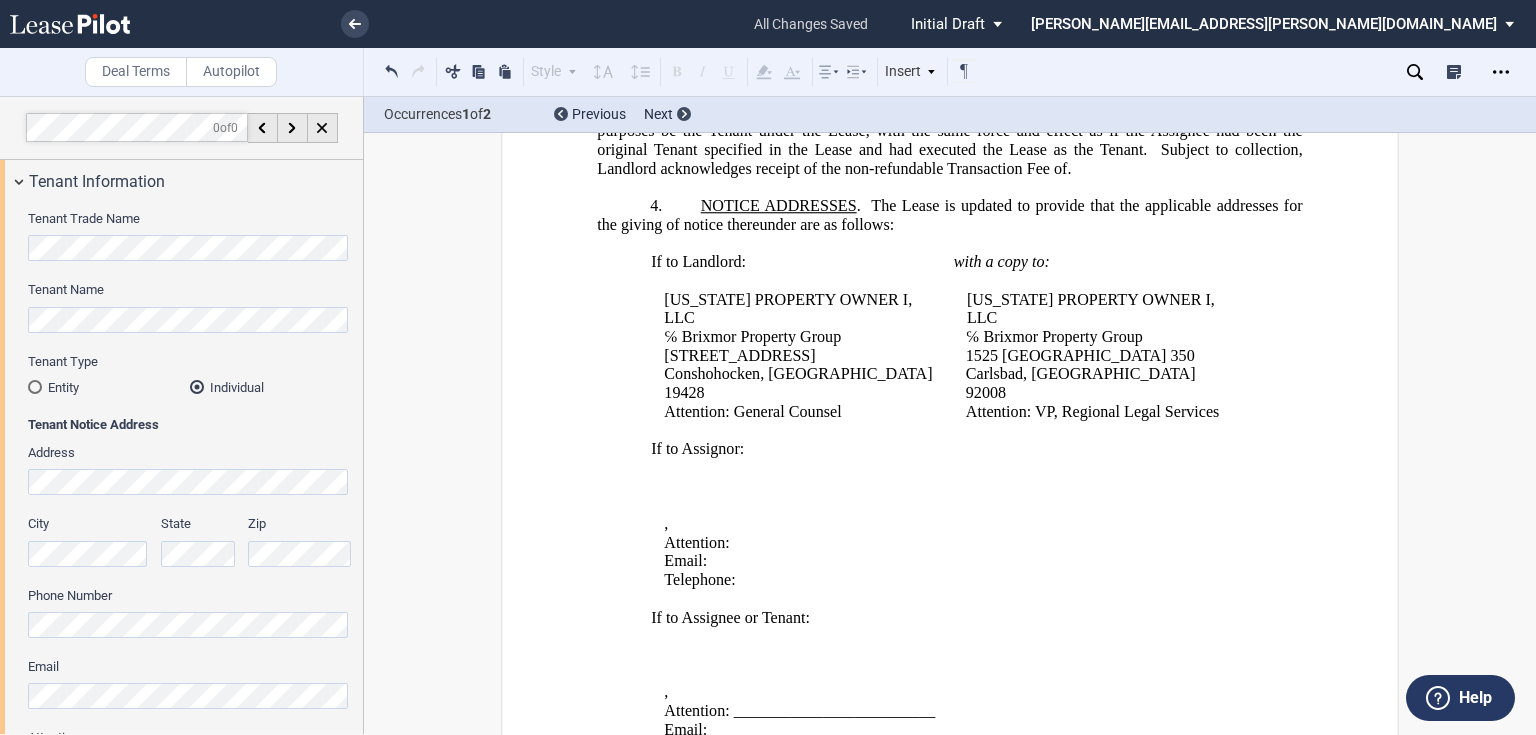 scroll, scrollTop: 800, scrollLeft: 0, axis: vertical 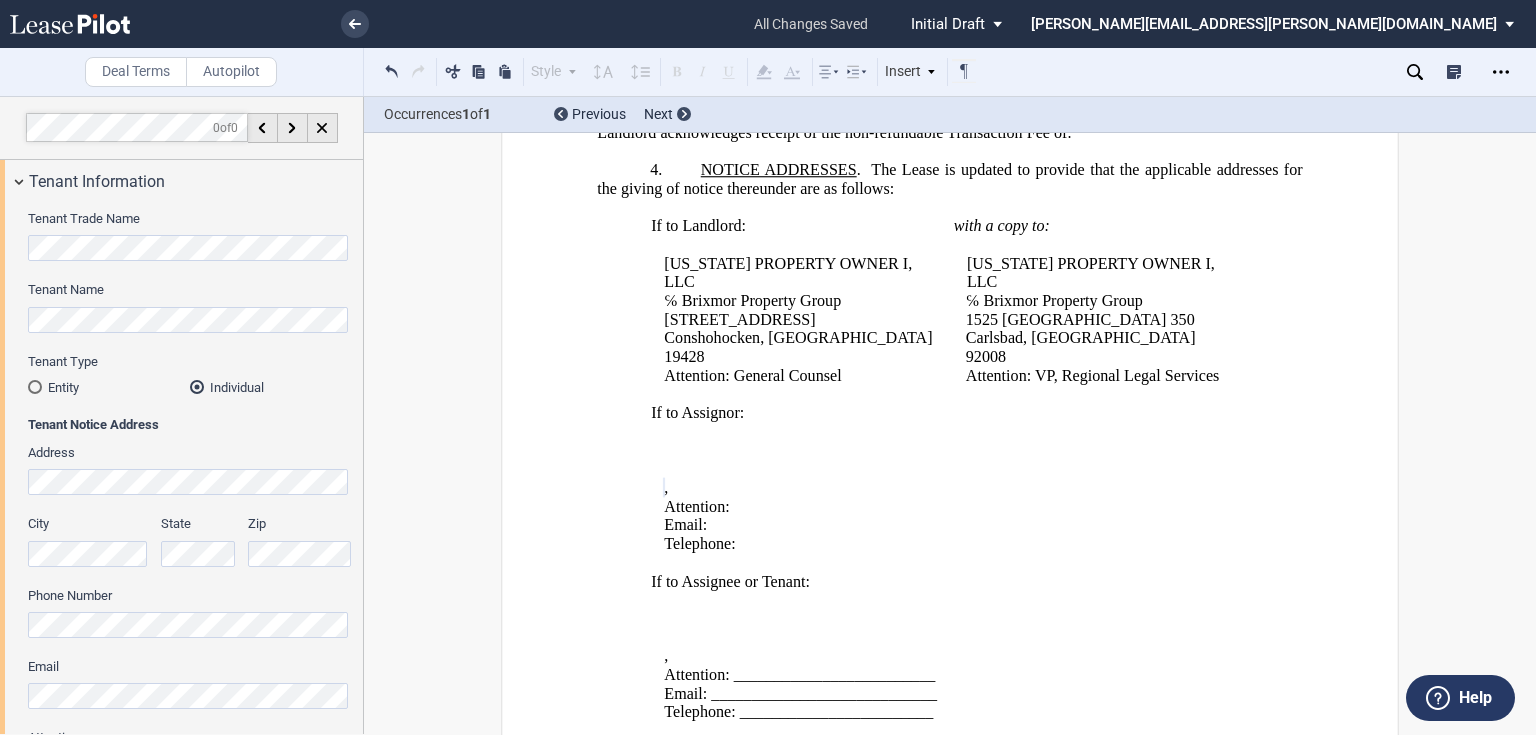 click on "City
State
Zip" at bounding box center (190, 550) 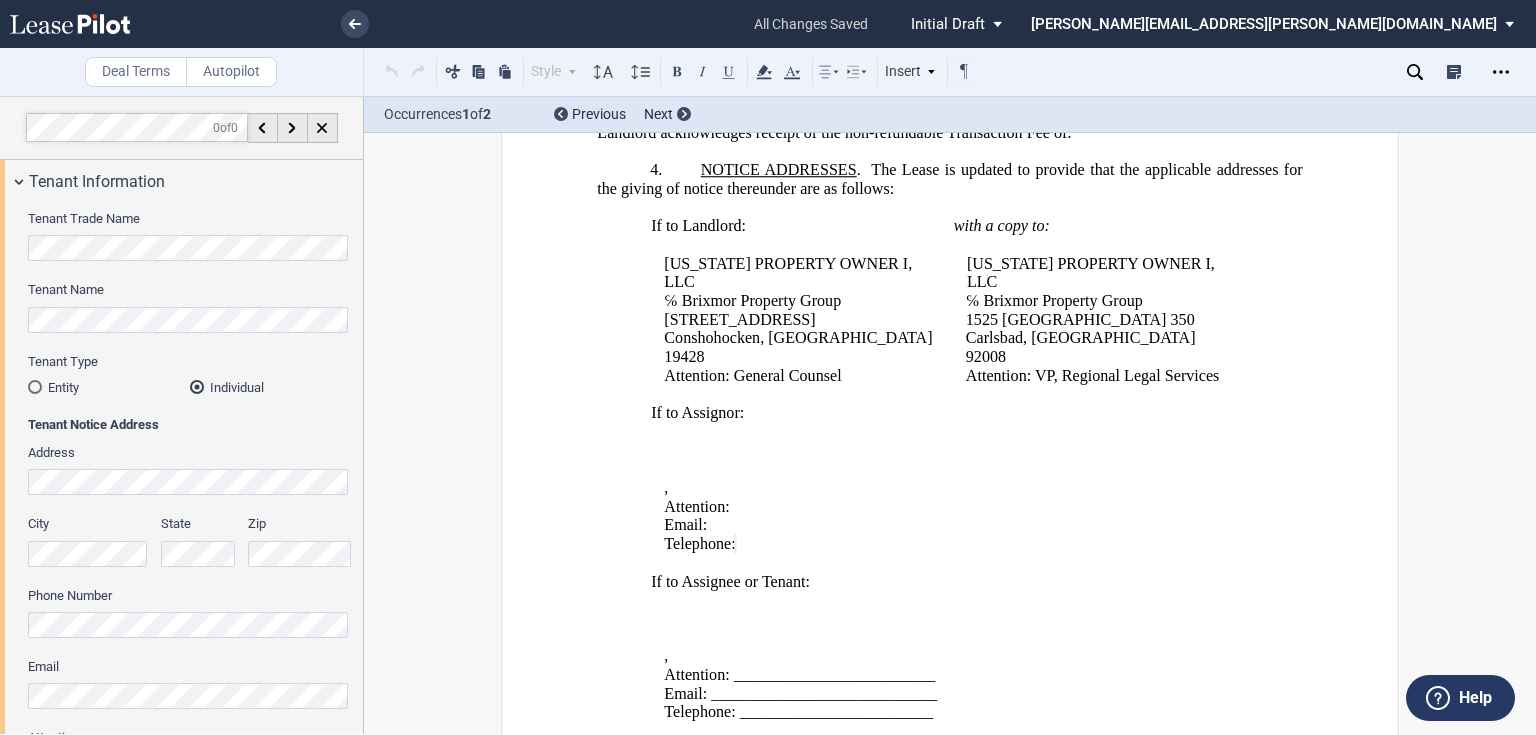 scroll, scrollTop: 80, scrollLeft: 0, axis: vertical 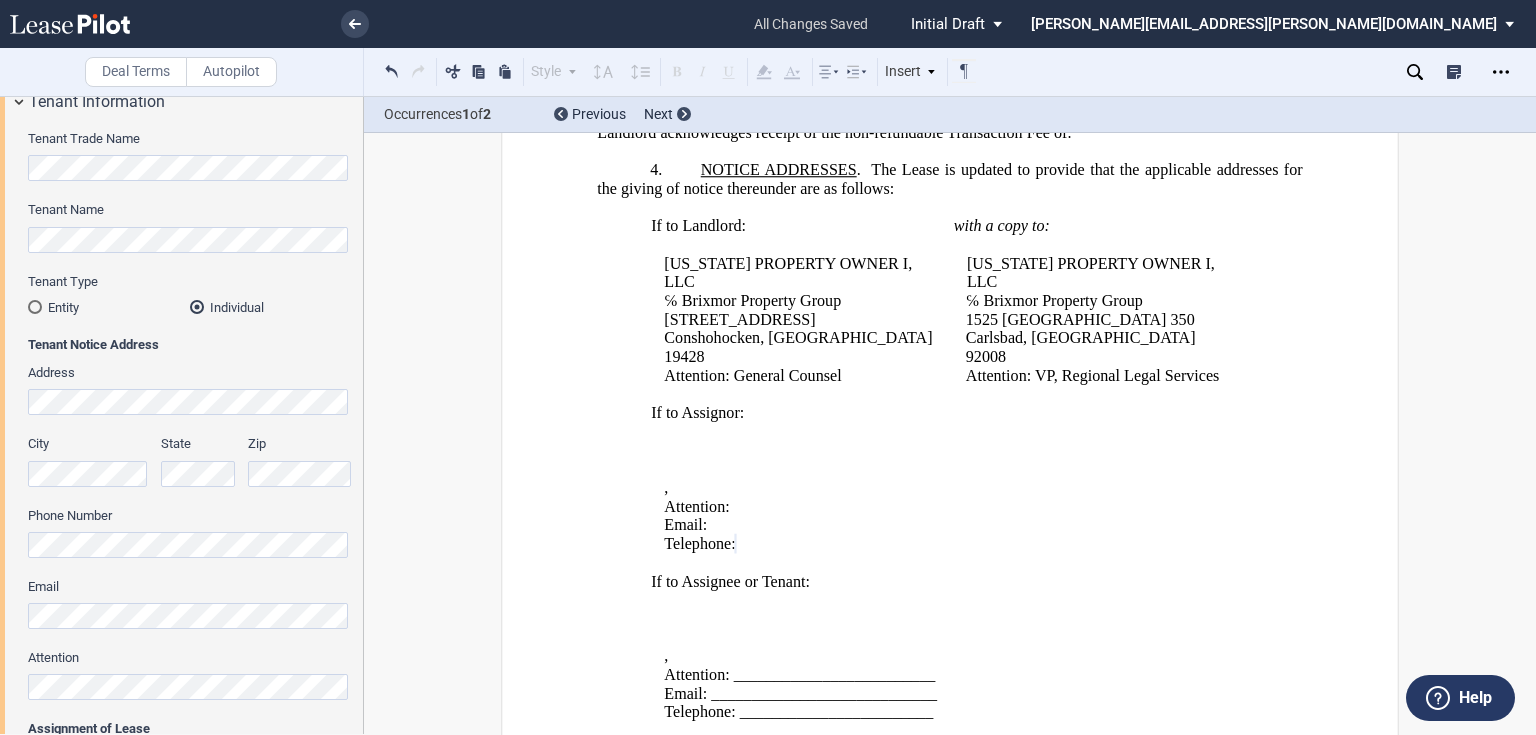 click on "Tenant Trade Name
Tenant Name
Tenant Type
Entity
Individual
State of Formation
Entity Type
Corporation
Limited Liability Company
General Partnership
Limited Partnership
Other
Entity Type (Other)" at bounding box center (181, 669) 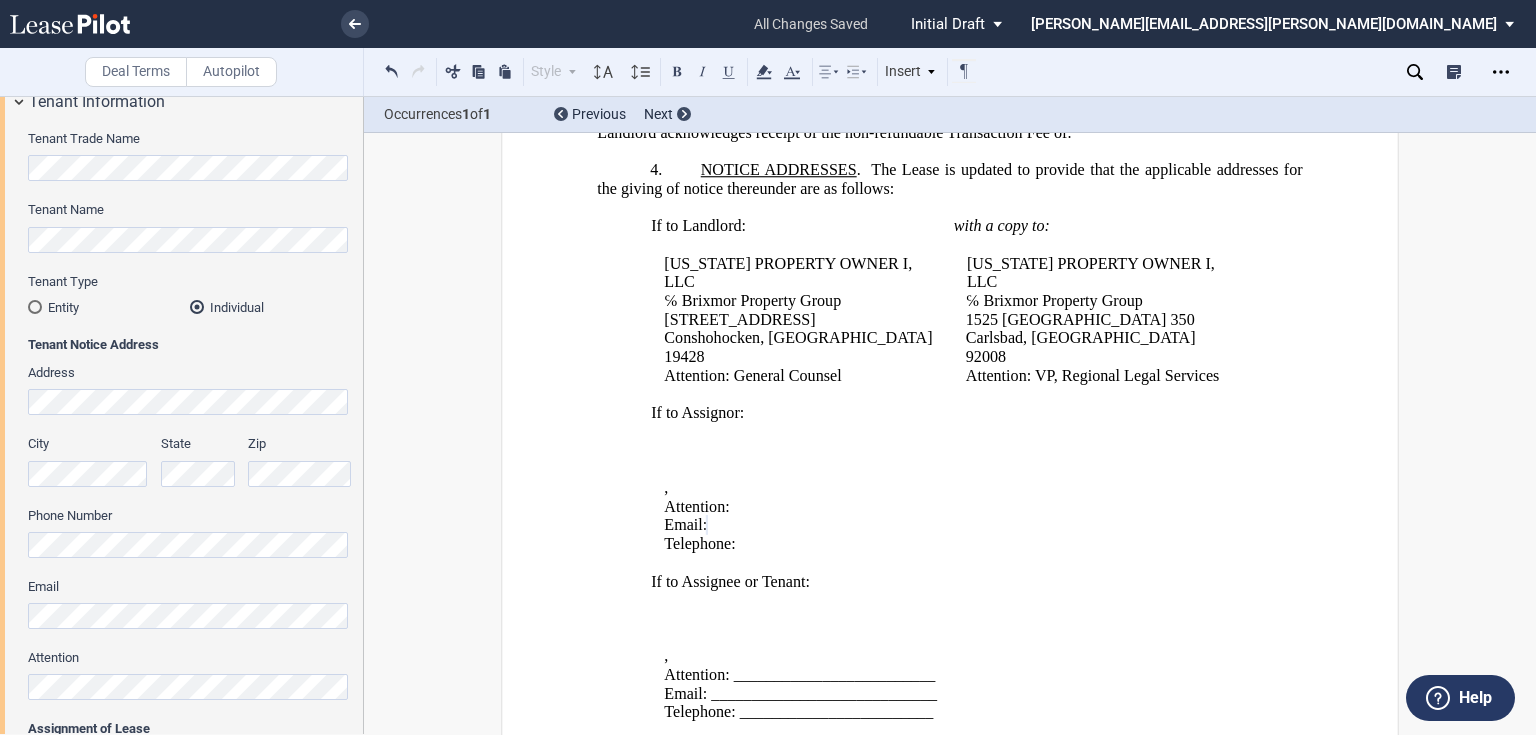 click on "Tenant Trade Name
Tenant Name
Tenant Type
Entity
Individual
State of Formation
Entity Type
Corporation
Limited Liability Company
General Partnership
Limited Partnership
Other
Entity Type (Other)" at bounding box center (181, 669) 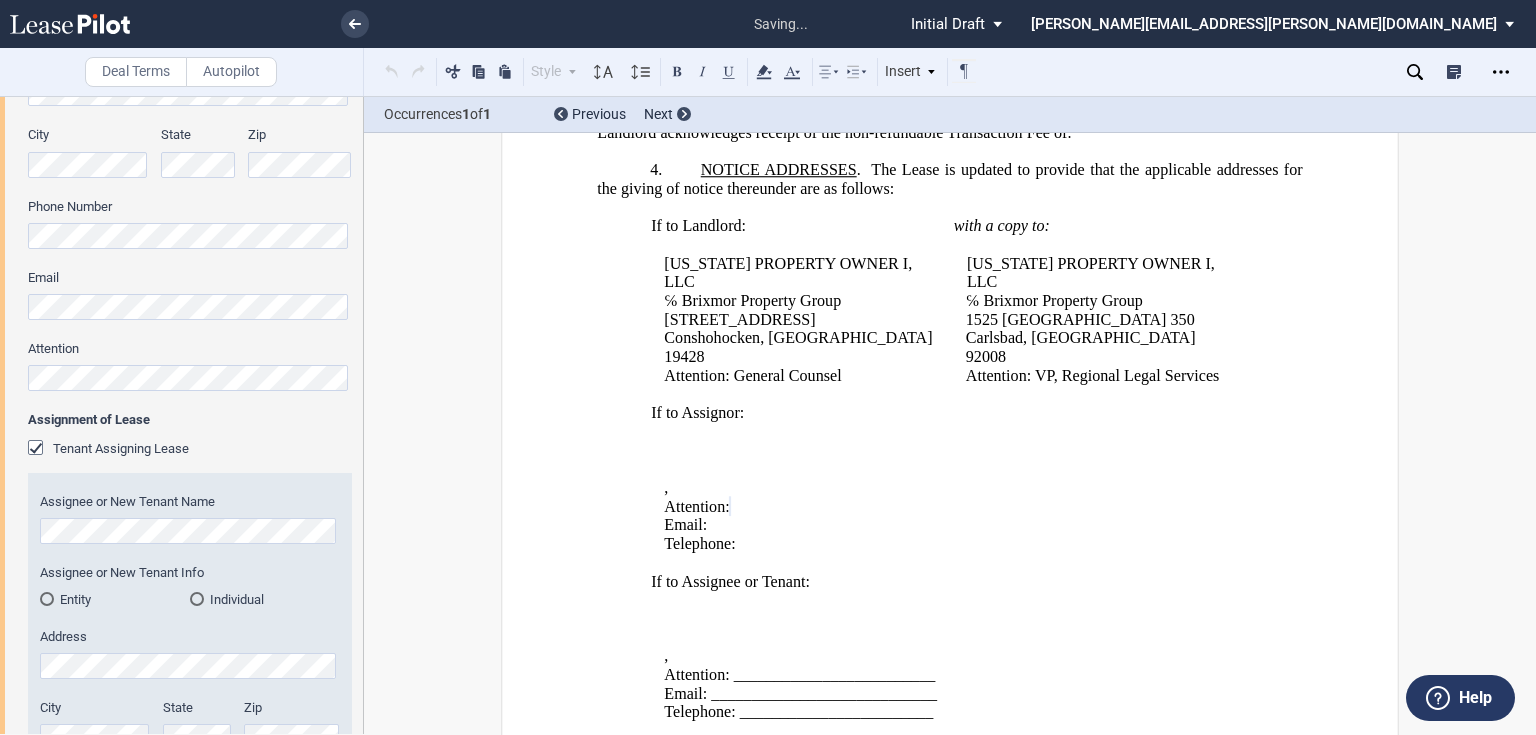 scroll, scrollTop: 400, scrollLeft: 0, axis: vertical 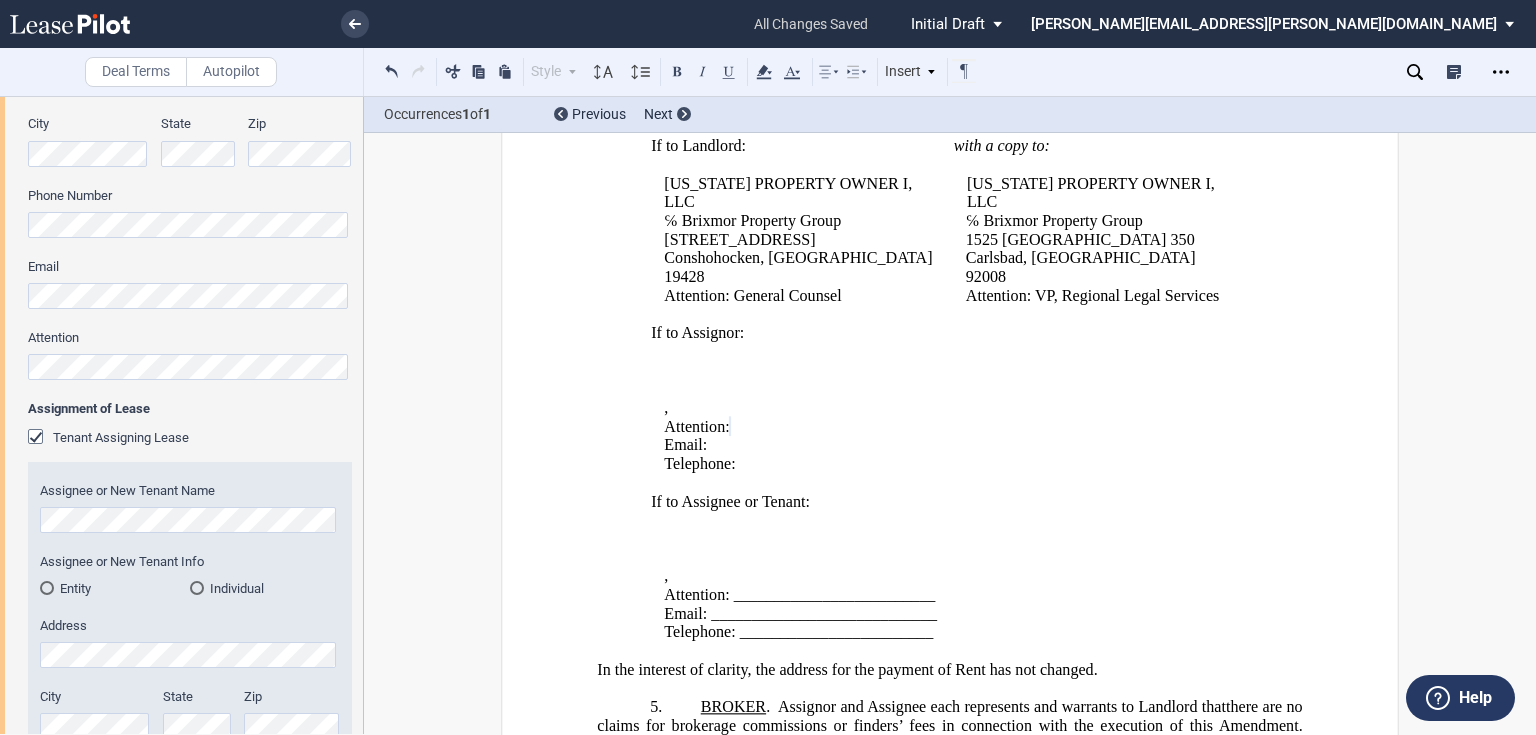 click on "Individual" at bounding box center (265, 588) 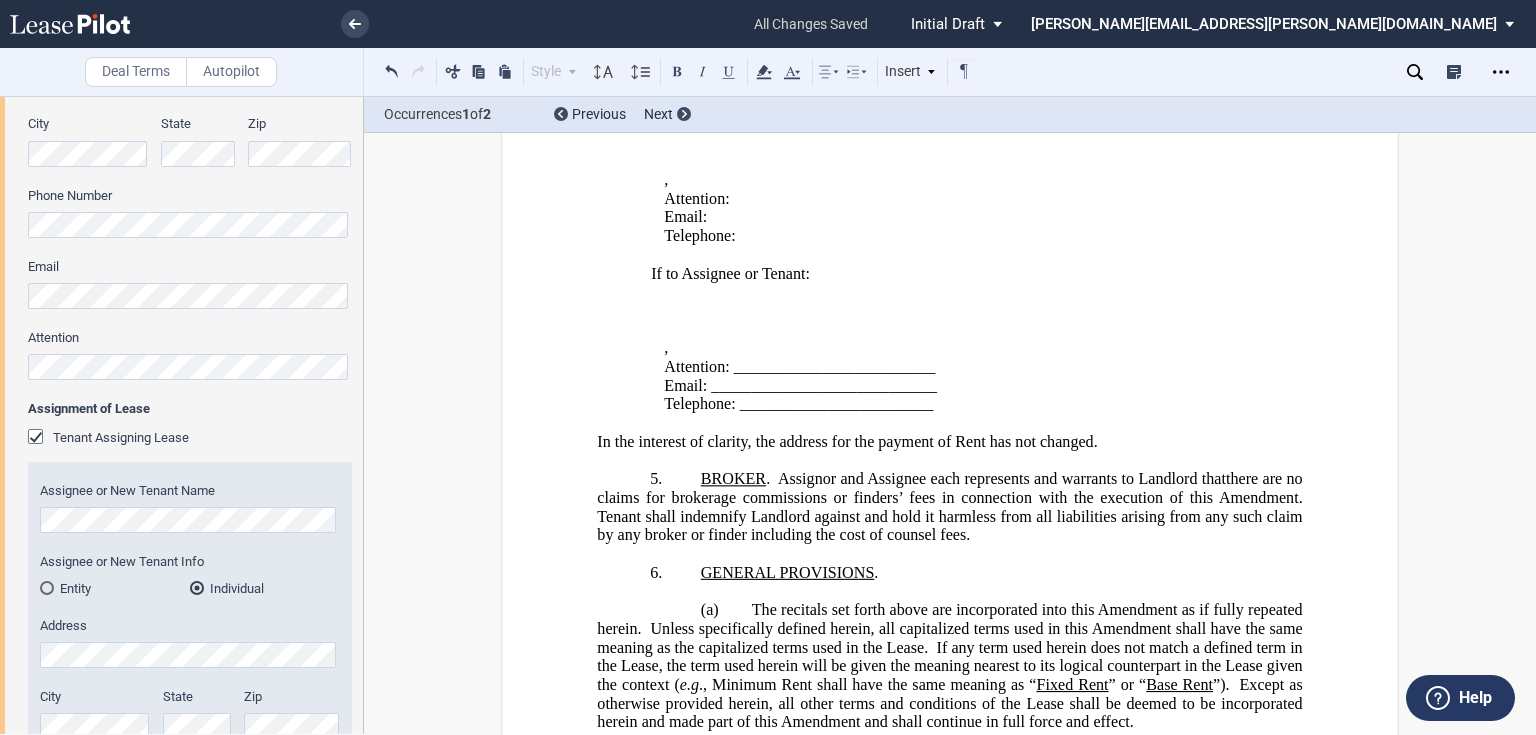 scroll, scrollTop: 1120, scrollLeft: 0, axis: vertical 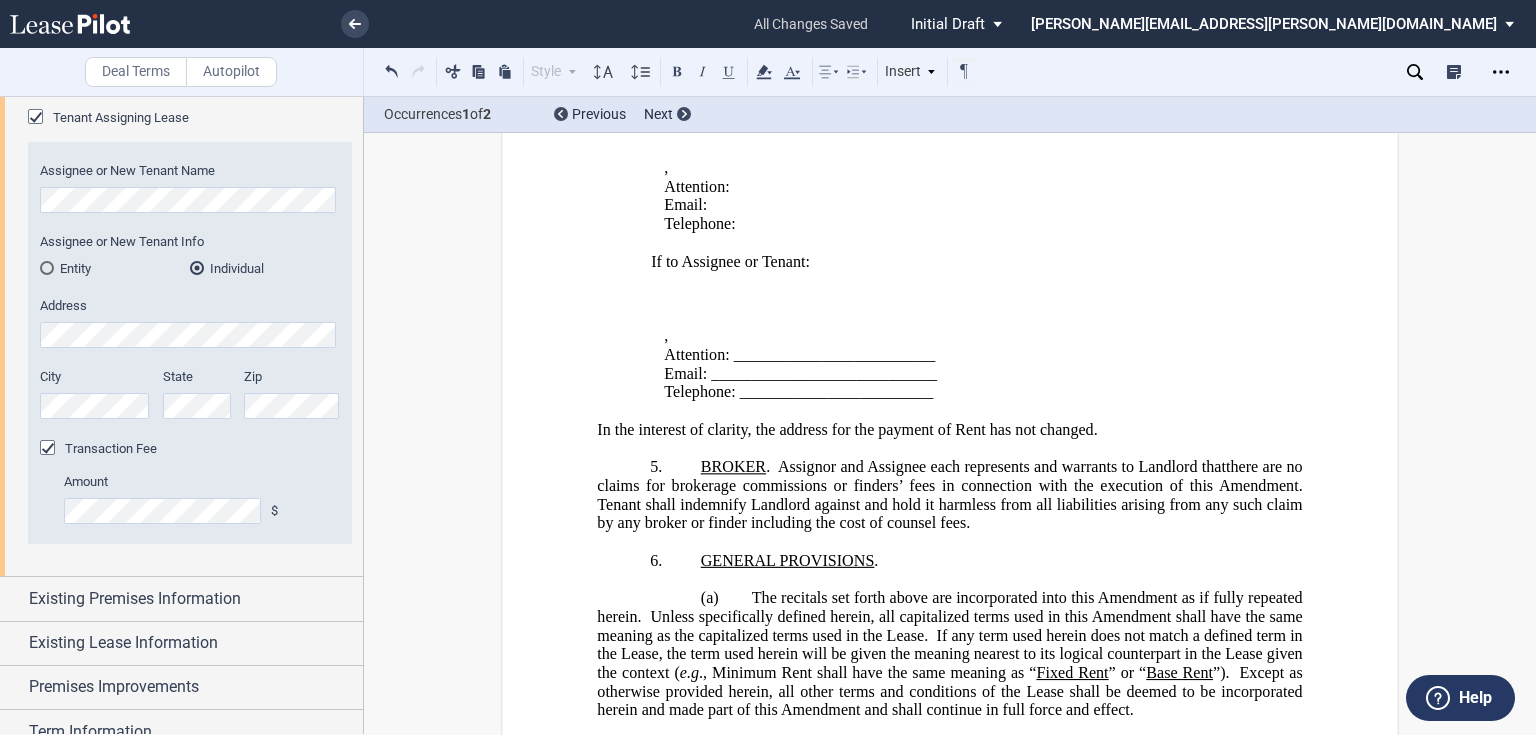 click on "Email: ____________________________" 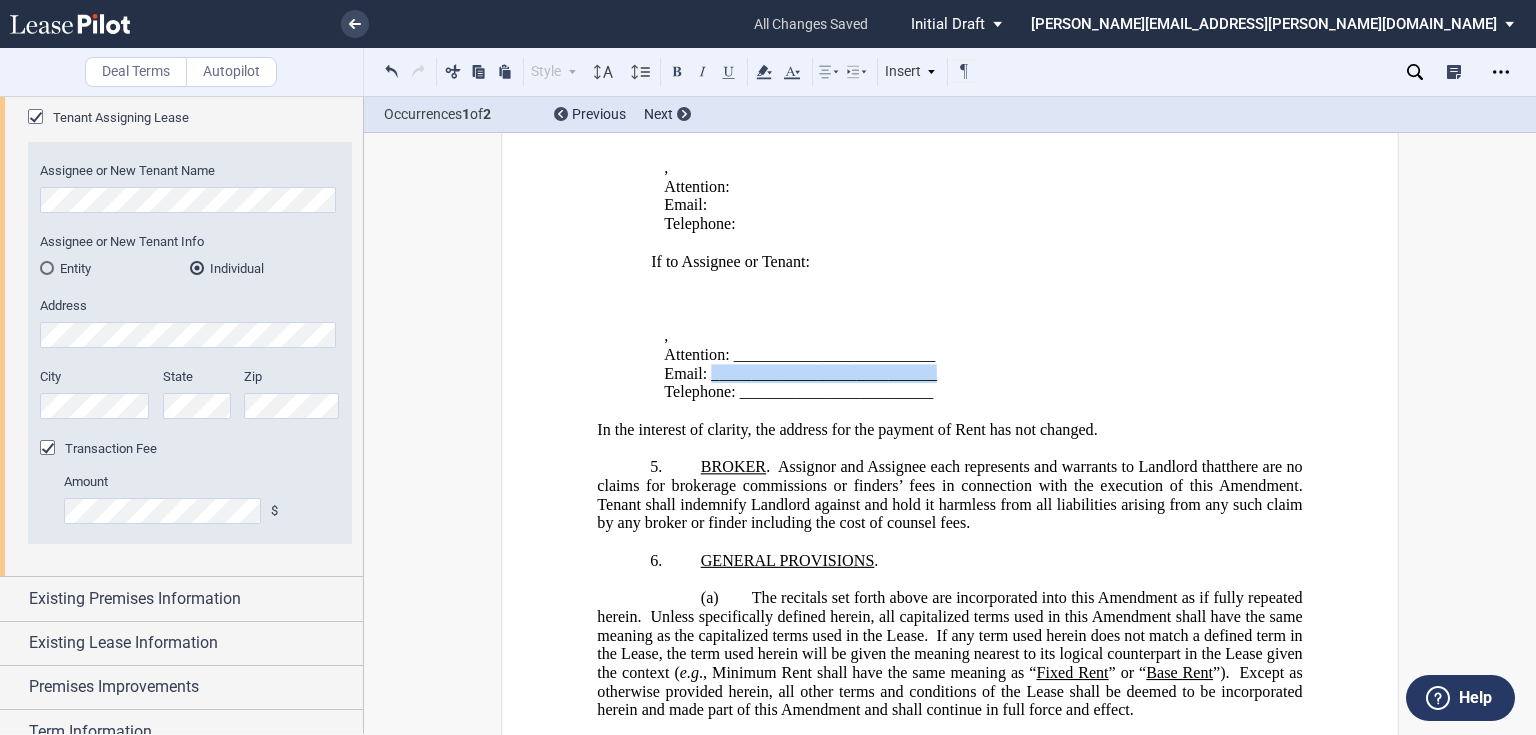 drag, startPoint x: 931, startPoint y: 364, endPoint x: 704, endPoint y: 359, distance: 227.05505 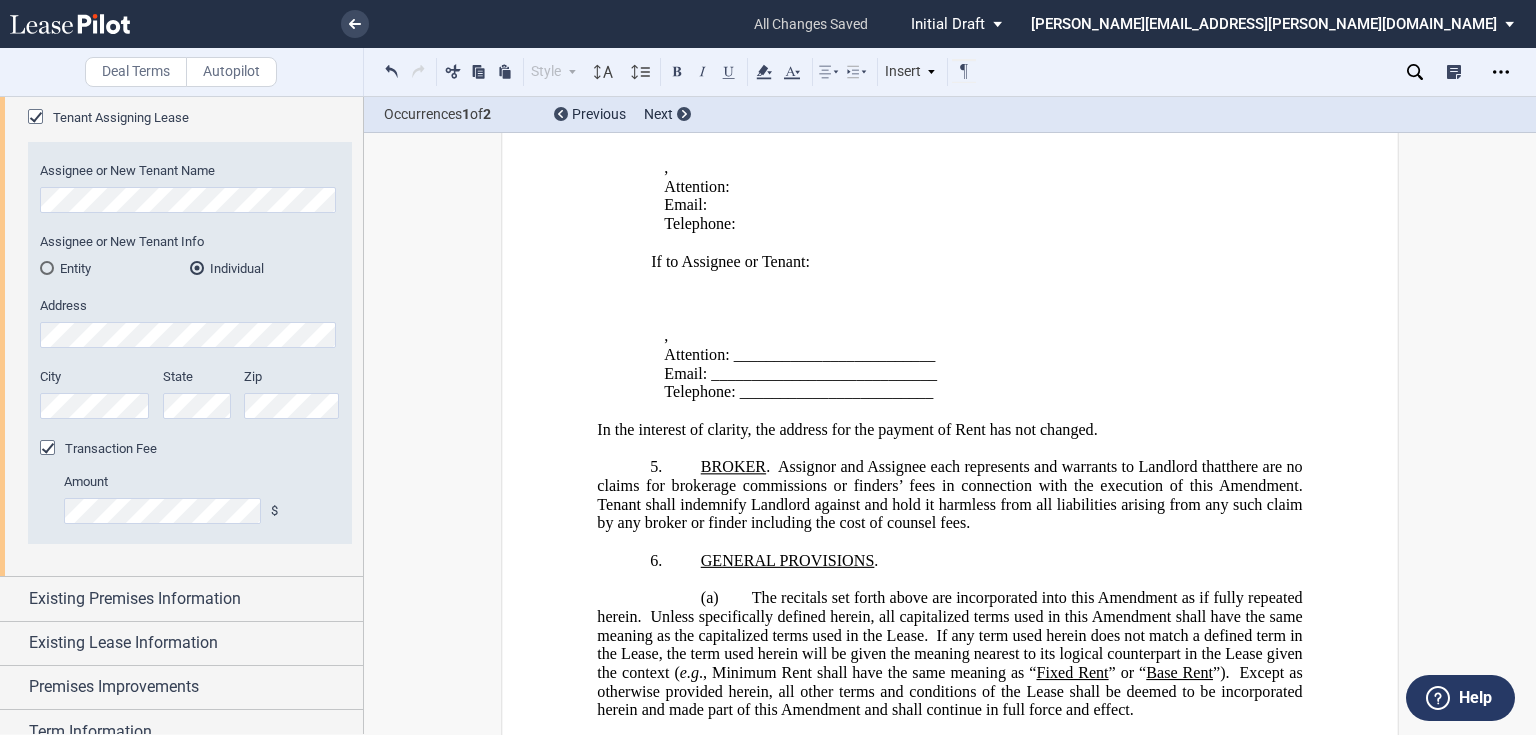 click on "Email: ____________________________" 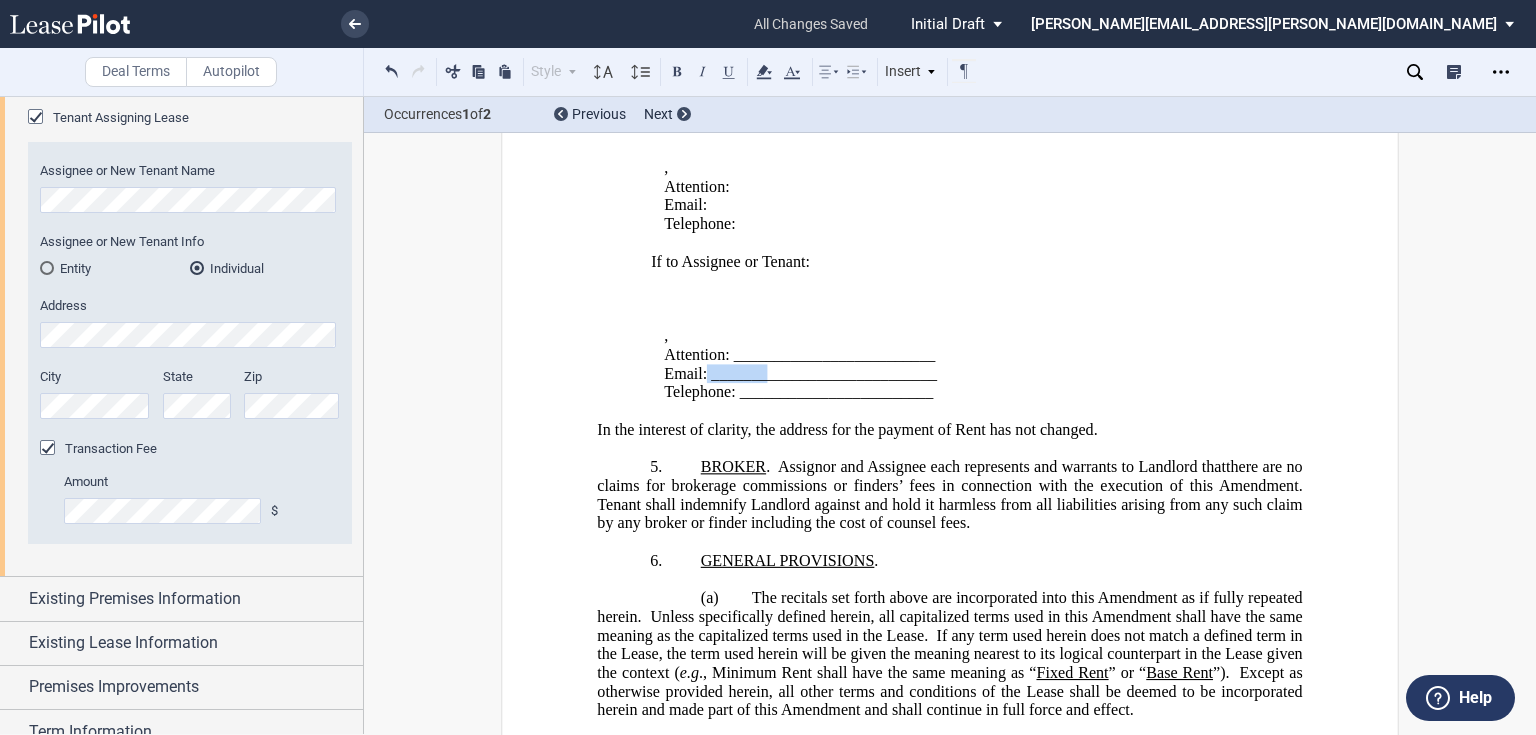drag, startPoint x: 704, startPoint y: 359, endPoint x: 765, endPoint y: 359, distance: 61 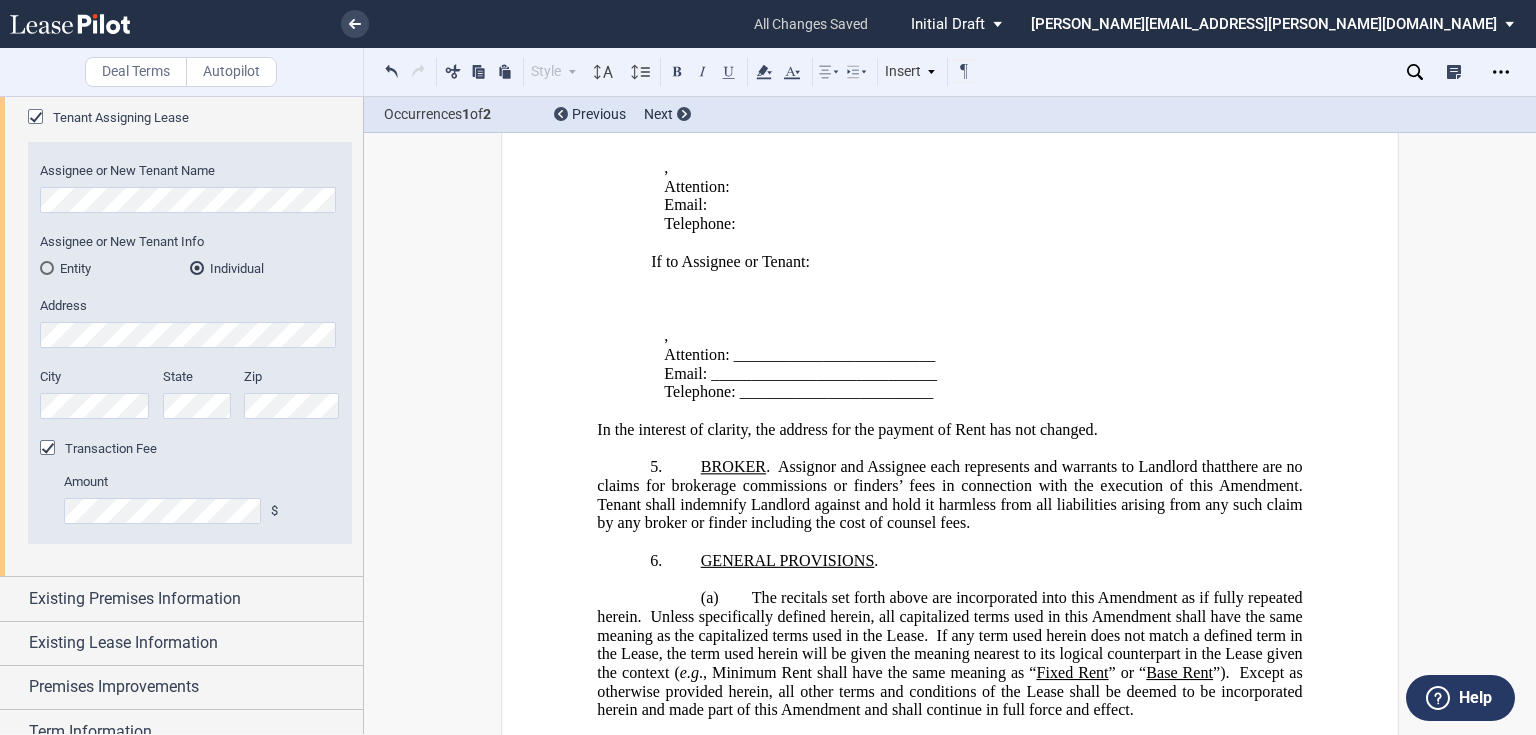 click on "Email: ____________________________" 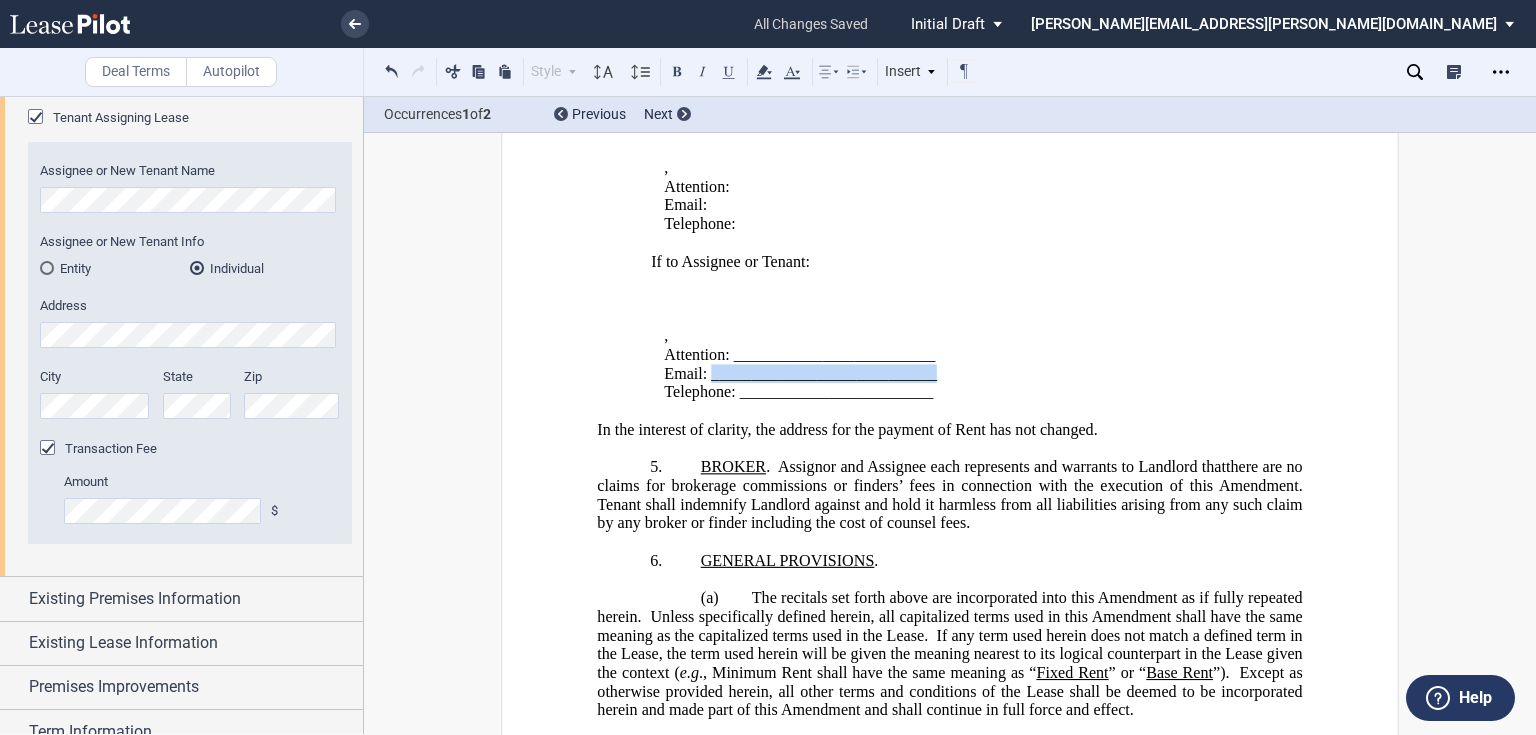drag, startPoint x: 704, startPoint y: 364, endPoint x: 933, endPoint y: 360, distance: 229.03493 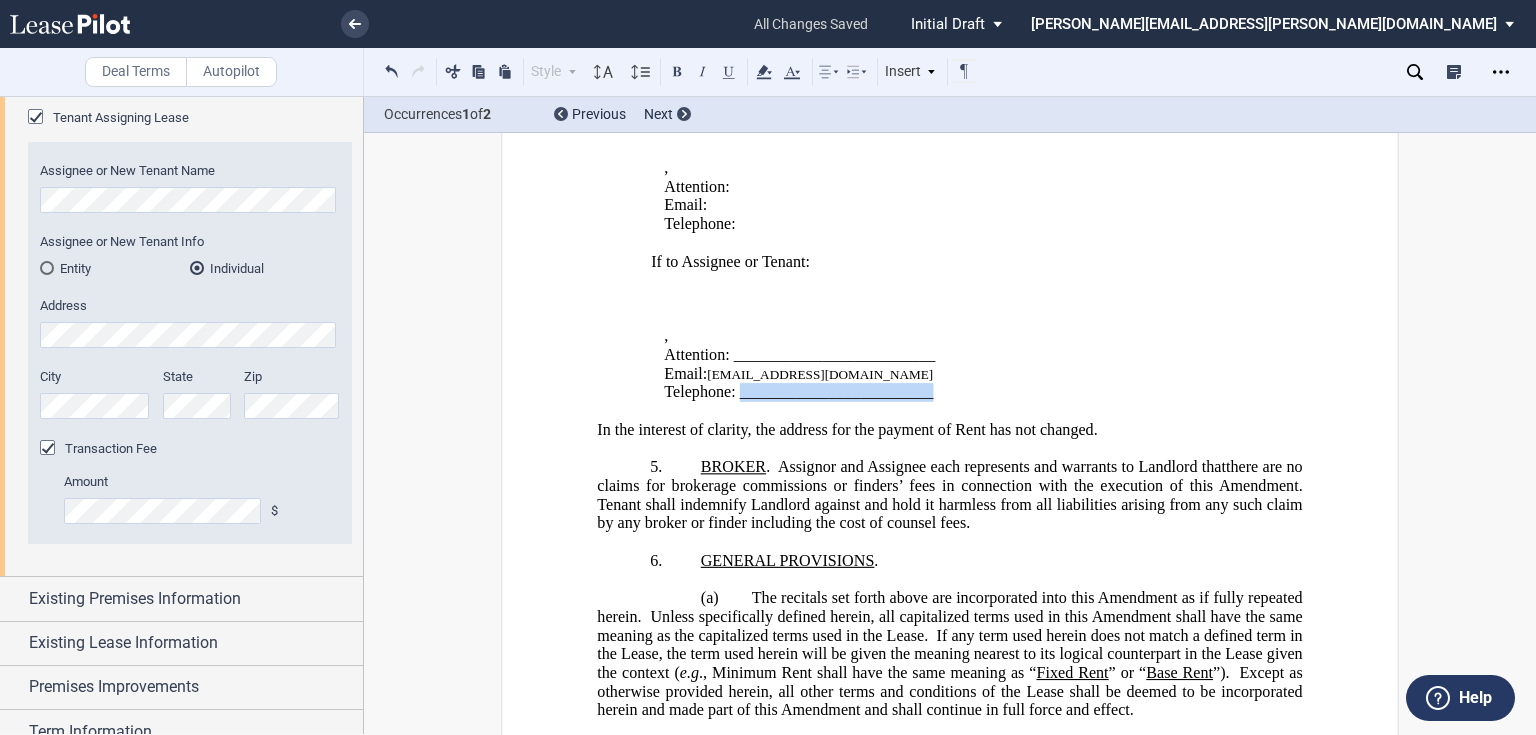 drag, startPoint x: 933, startPoint y: 383, endPoint x: 737, endPoint y: 384, distance: 196.00255 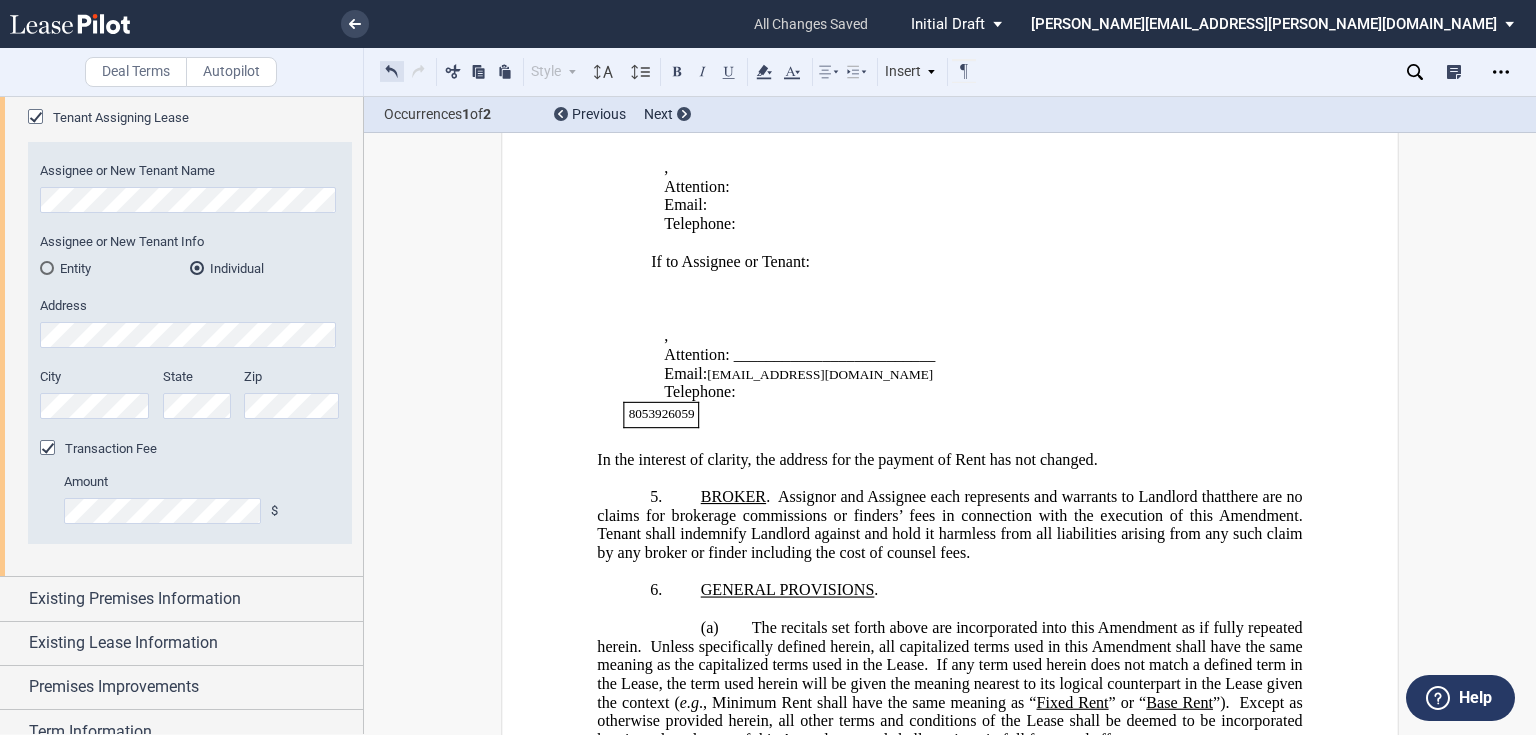 click at bounding box center (392, 71) 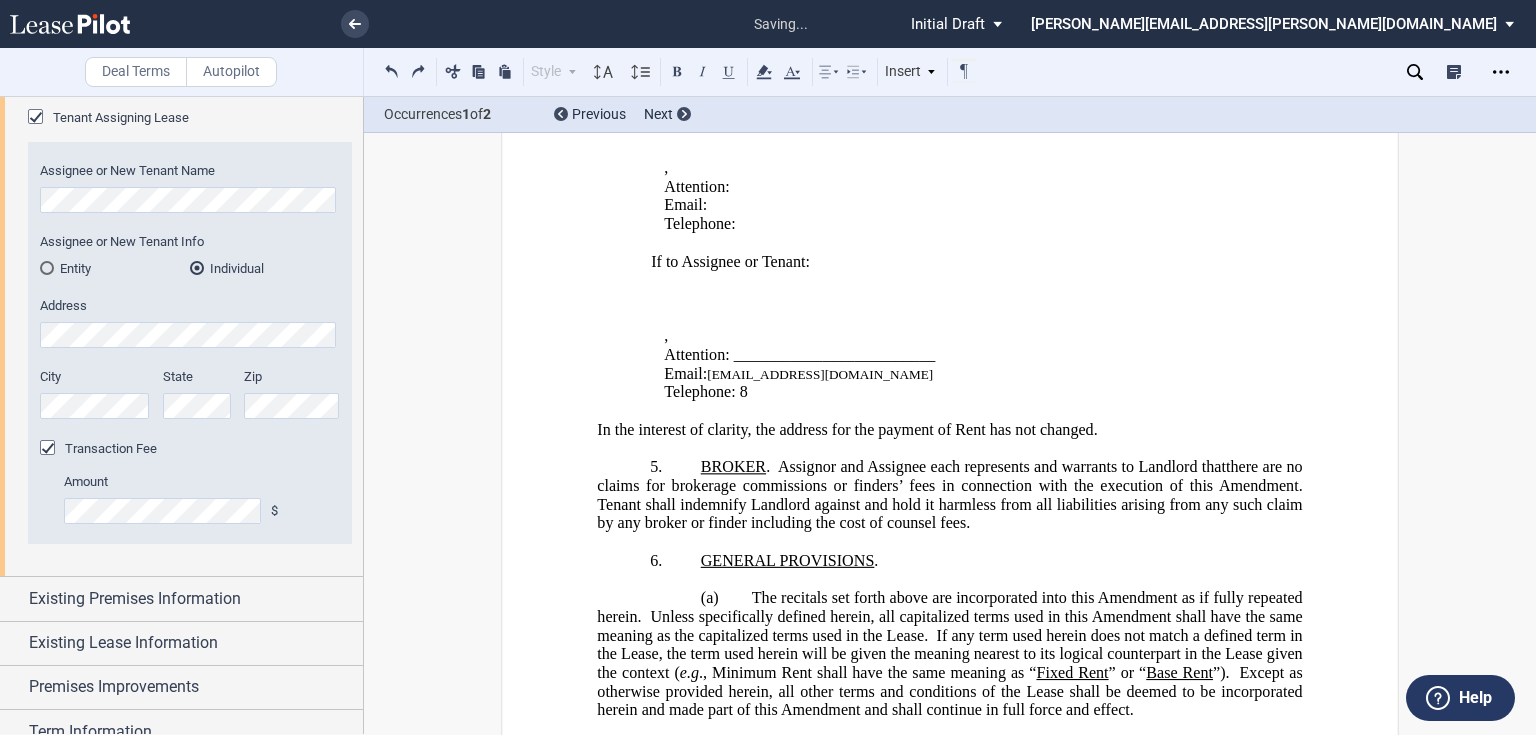 type 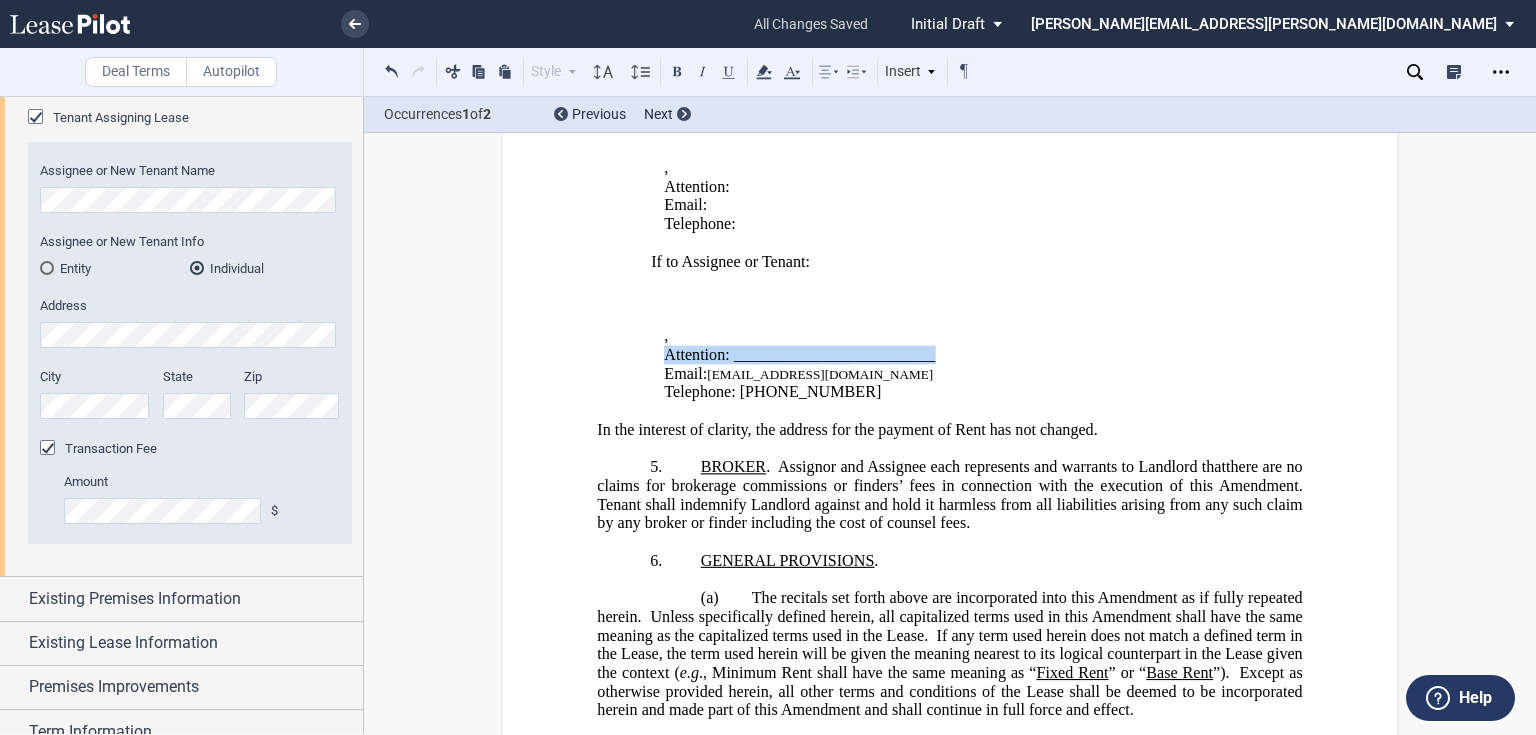 drag, startPoint x: 654, startPoint y: 332, endPoint x: 932, endPoint y: 346, distance: 278.3523 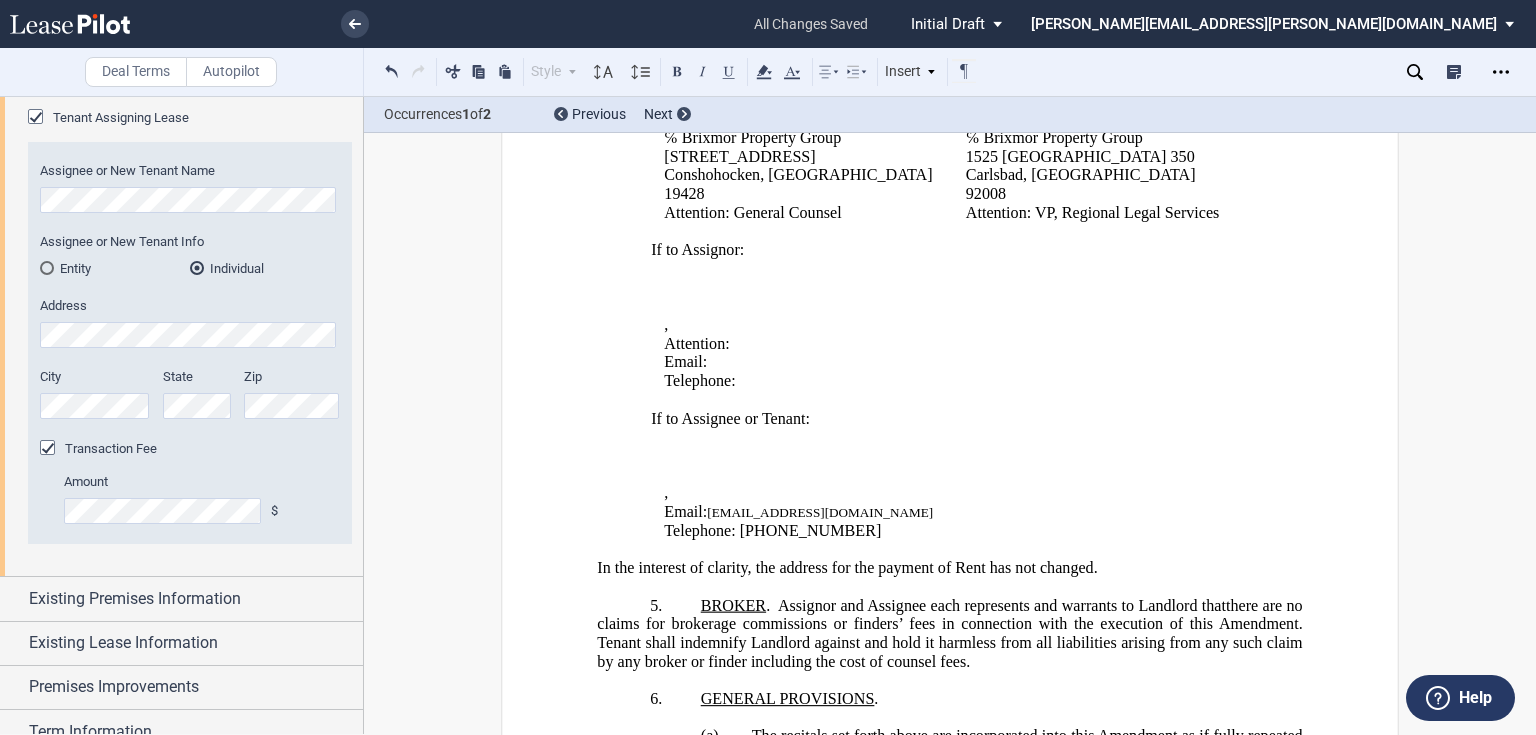 scroll, scrollTop: 960, scrollLeft: 0, axis: vertical 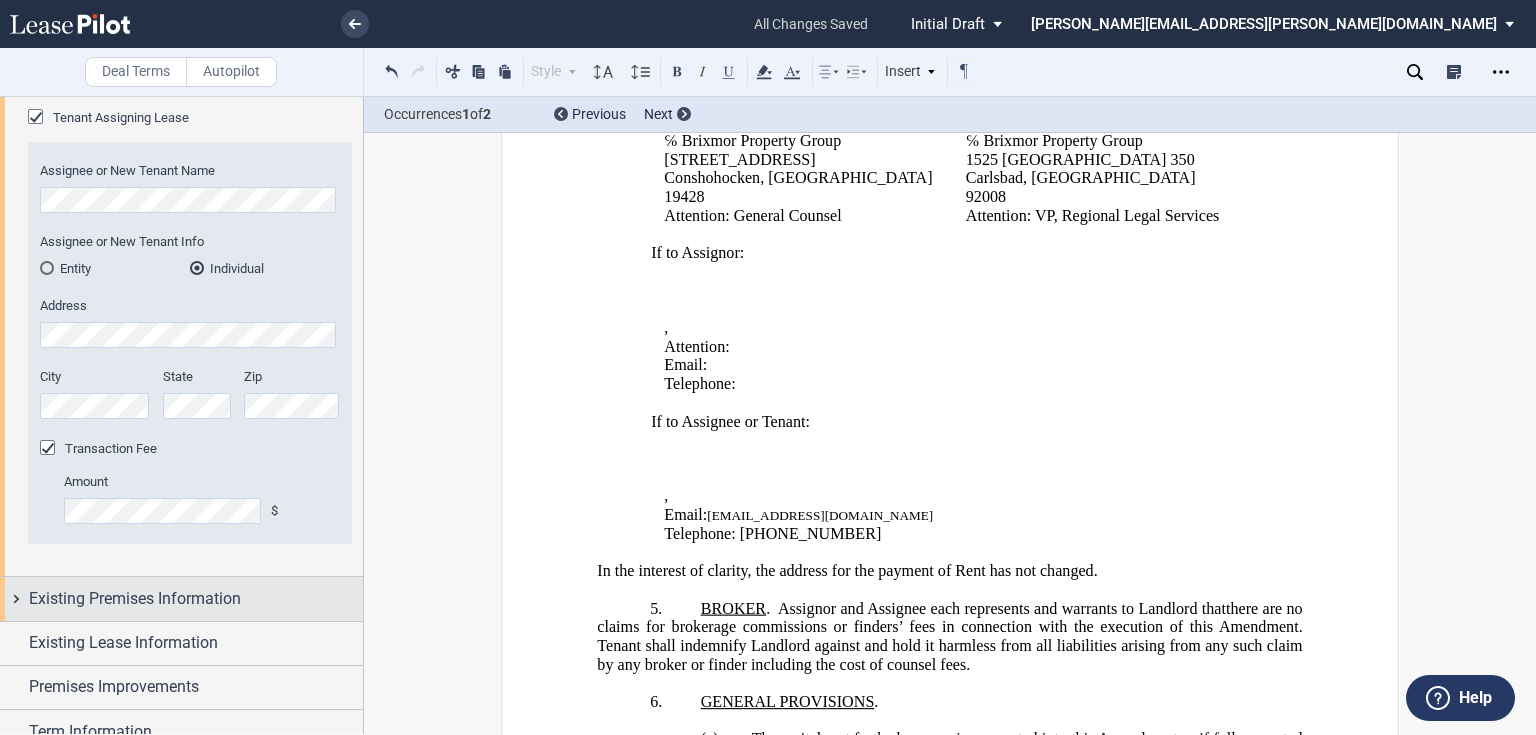 click on "Existing Premises Information" at bounding box center (135, 599) 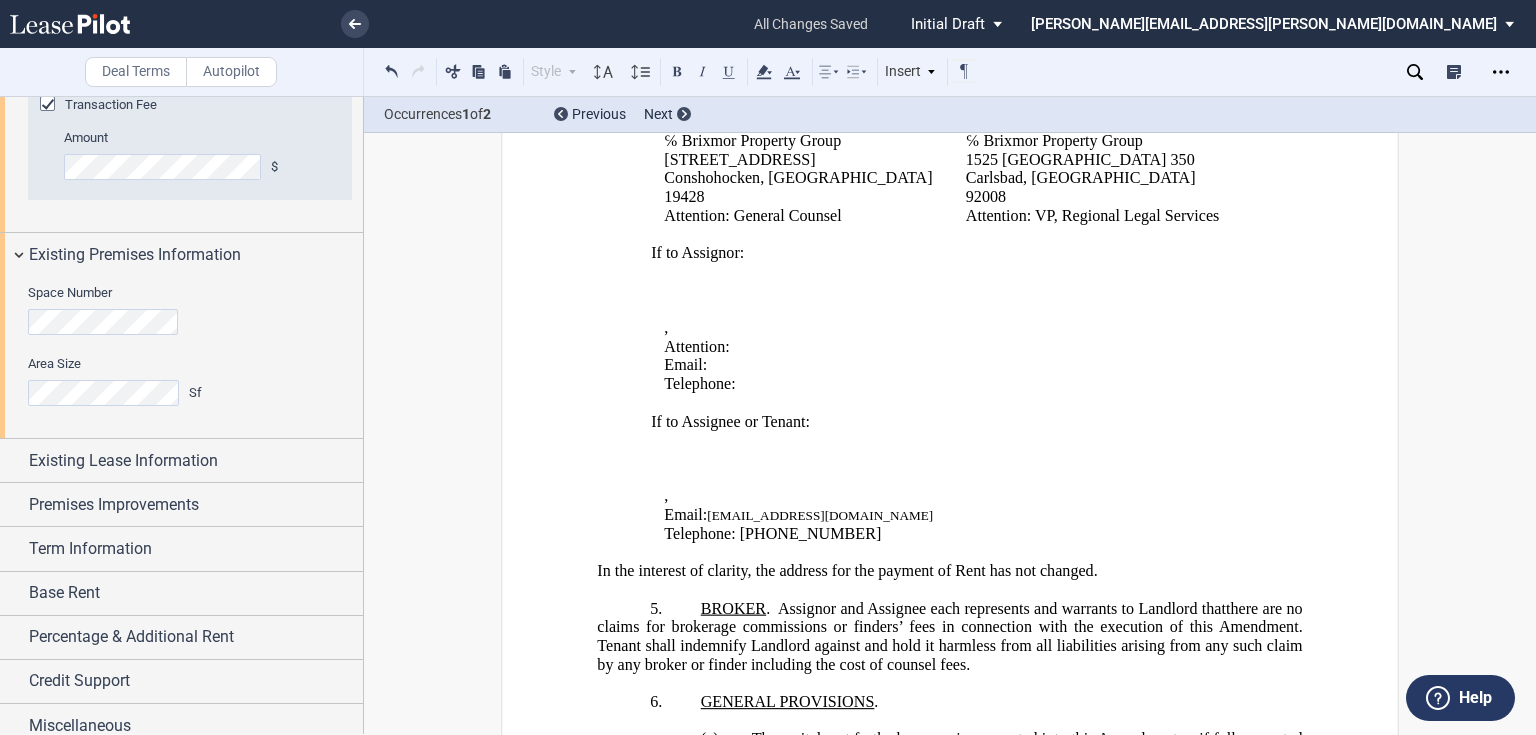 scroll, scrollTop: 1076, scrollLeft: 0, axis: vertical 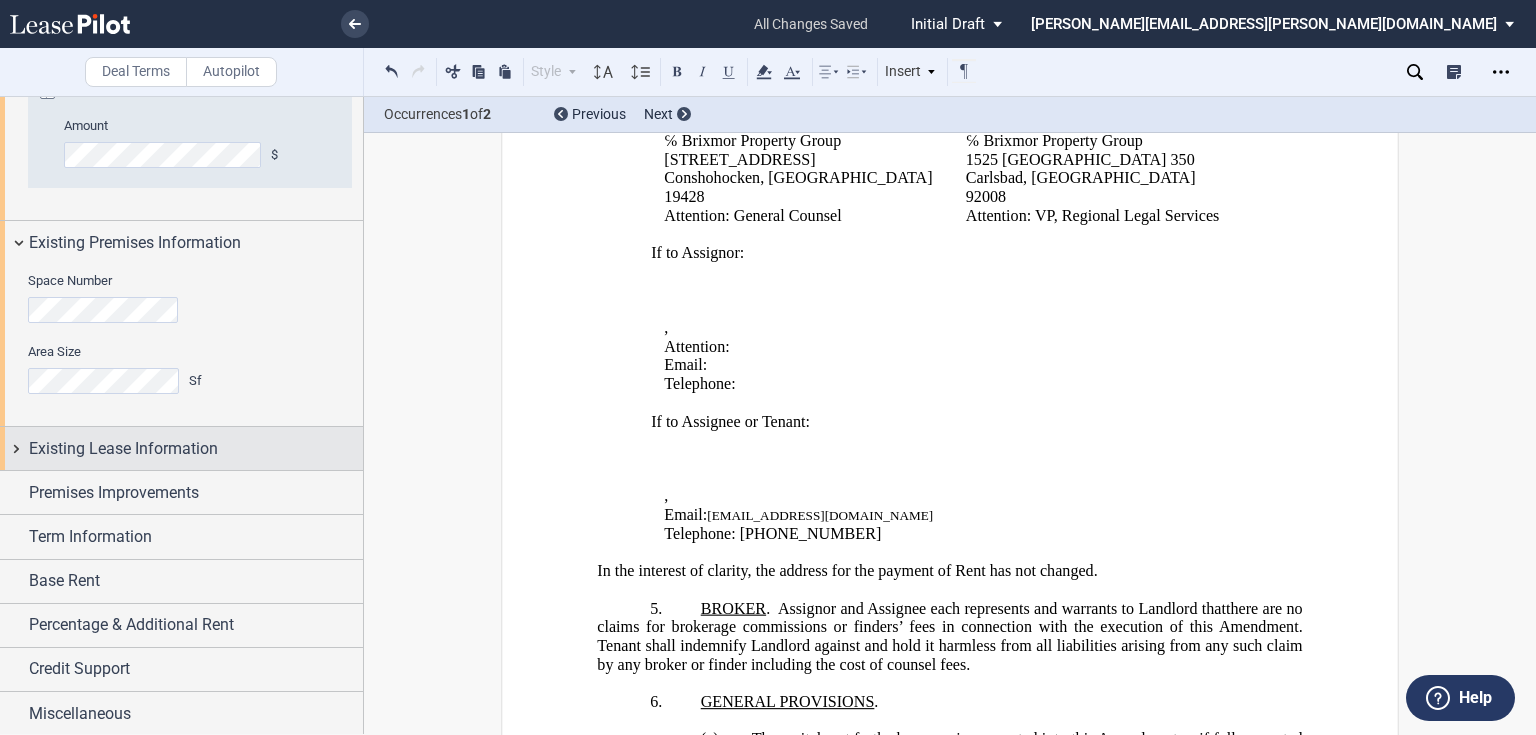 click on "Existing Lease Information" at bounding box center (123, 449) 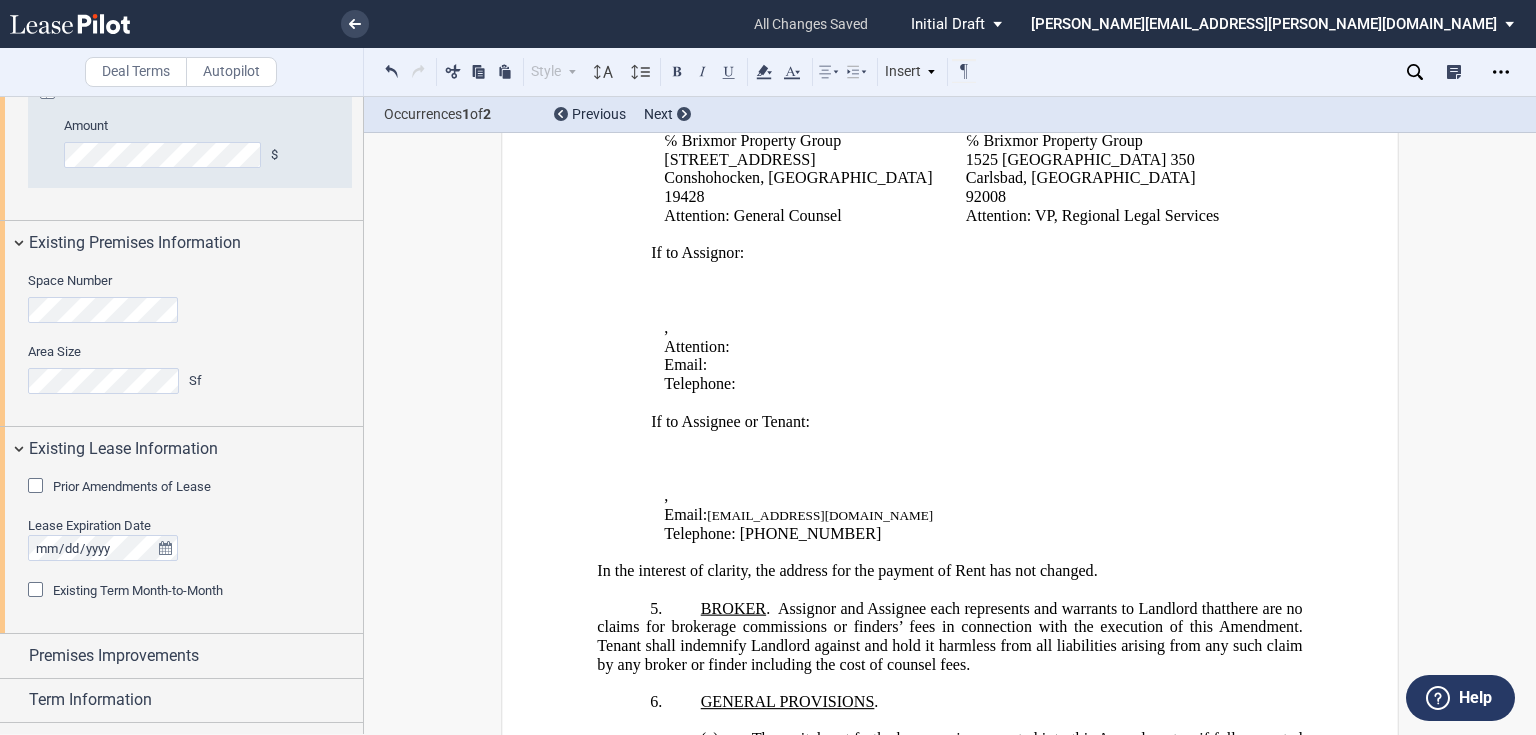 click at bounding box center (38, 488) 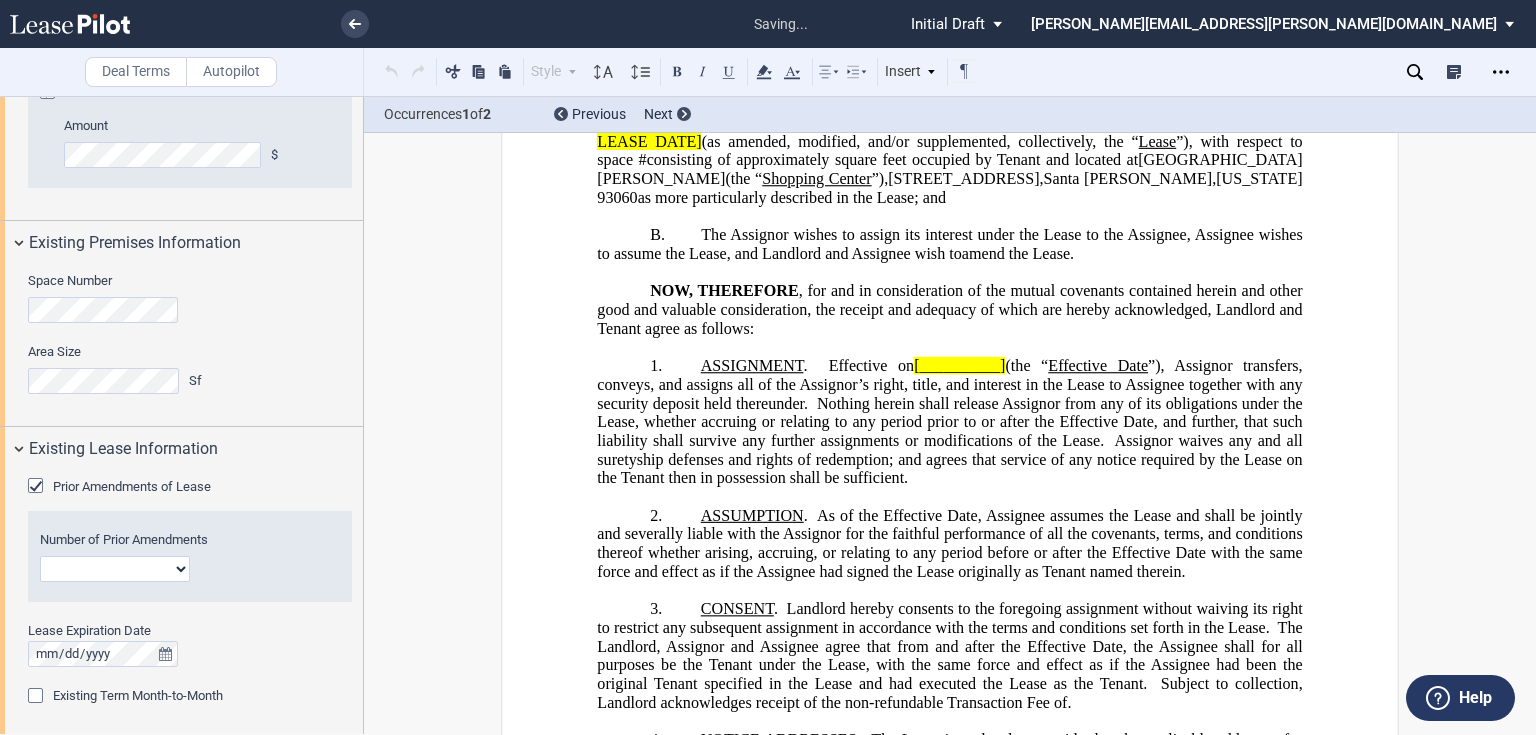 scroll, scrollTop: 0, scrollLeft: 0, axis: both 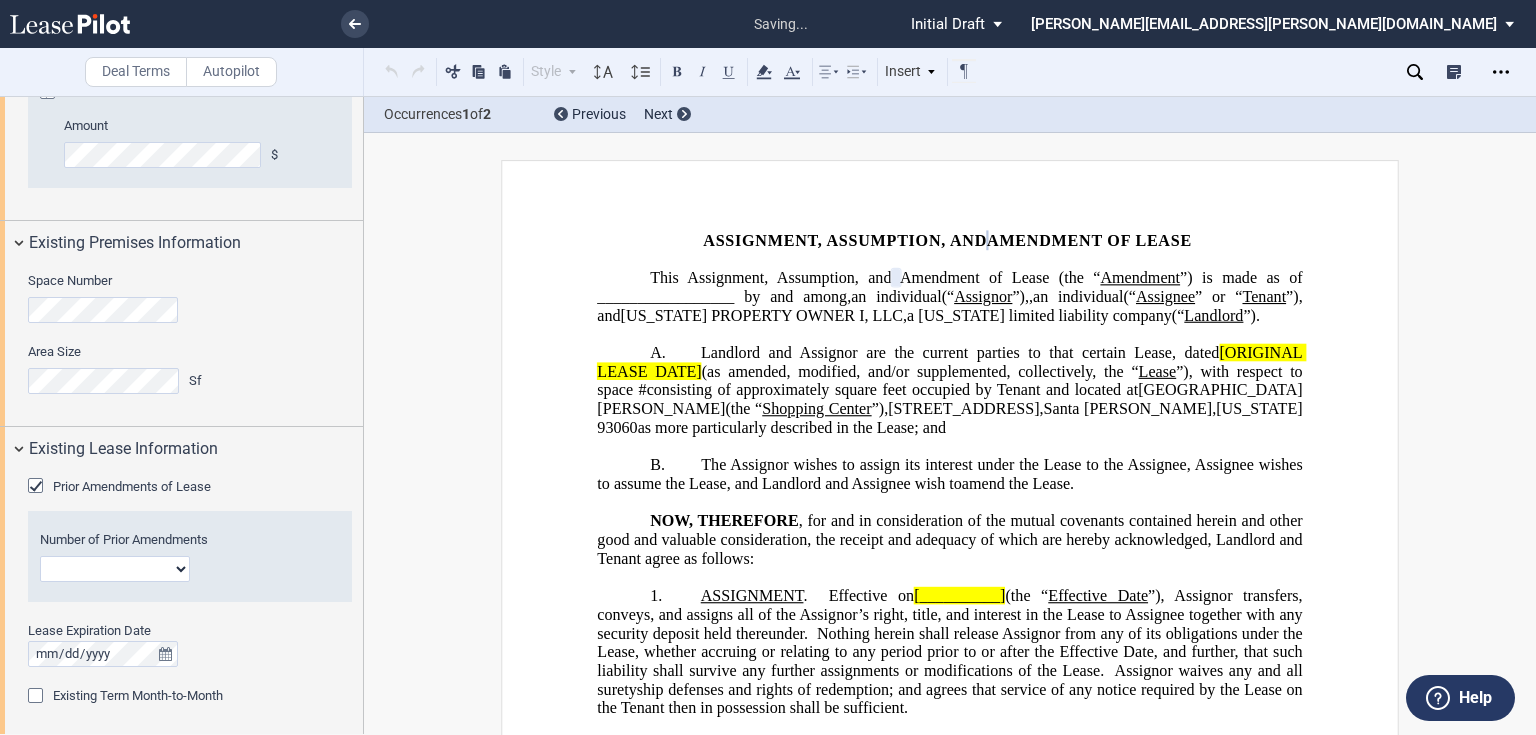 click on "1 2 3 4 5 6 7 8 9 10 11 12" 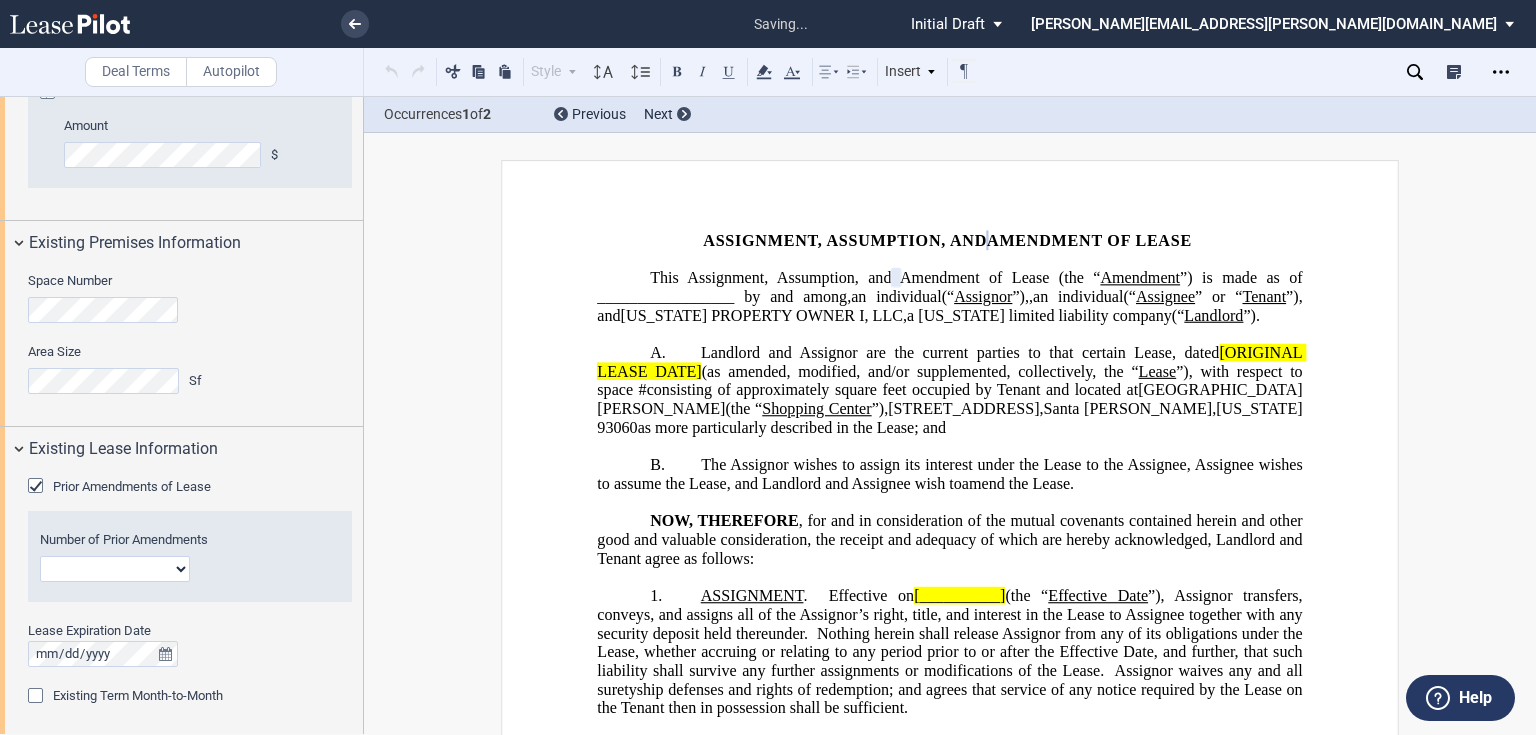 select on "number:4" 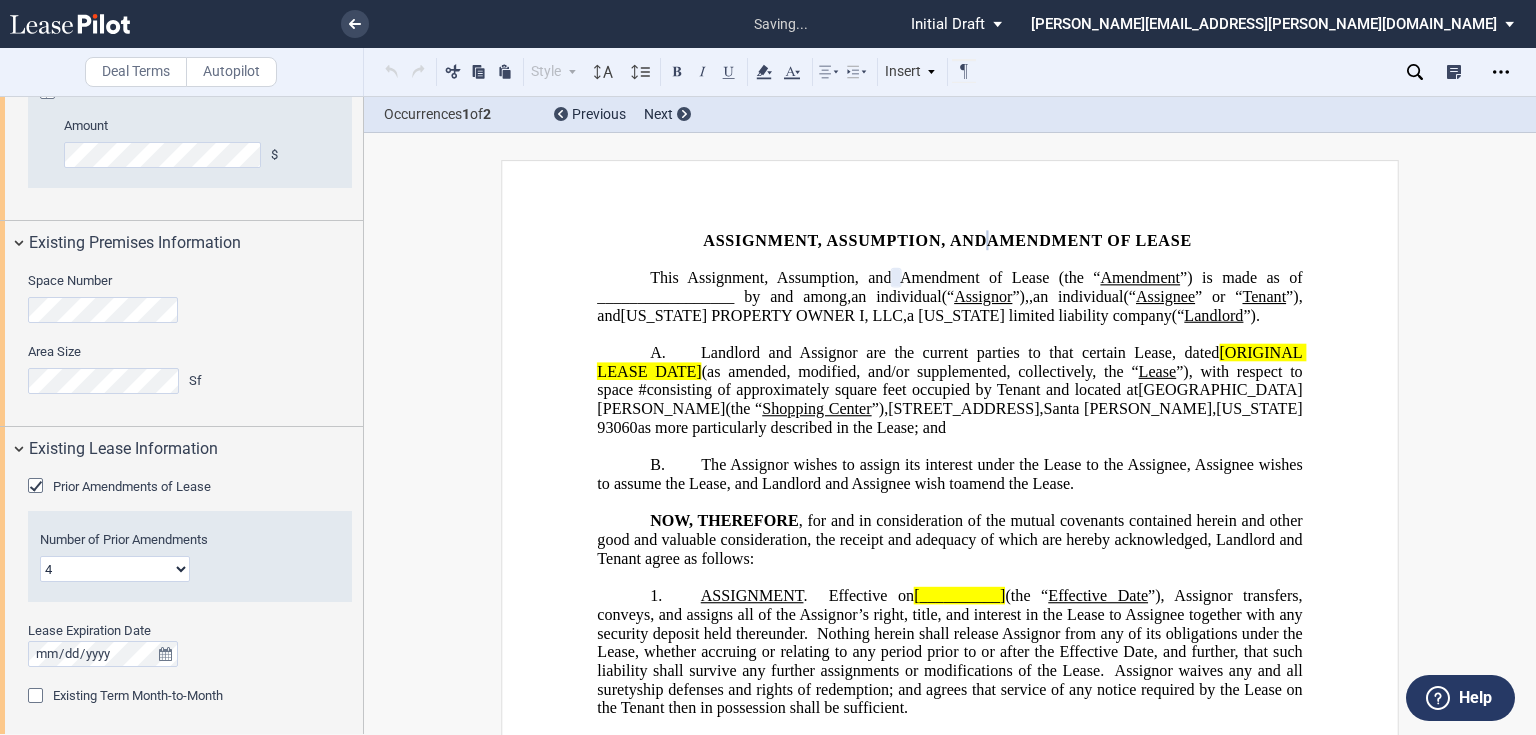 click on "1 2 3 4 5 6 7 8 9 10 11 12" 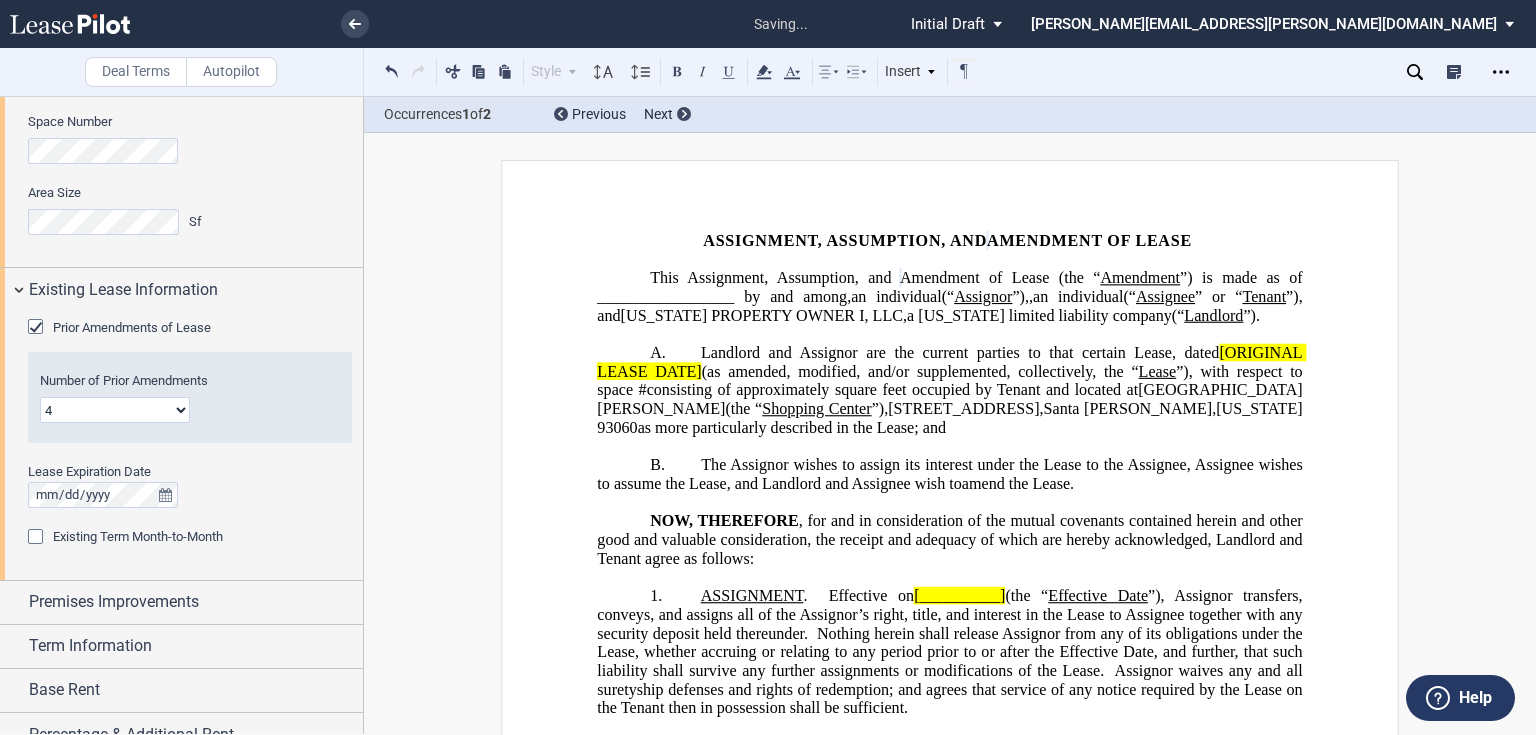 scroll, scrollTop: 1236, scrollLeft: 0, axis: vertical 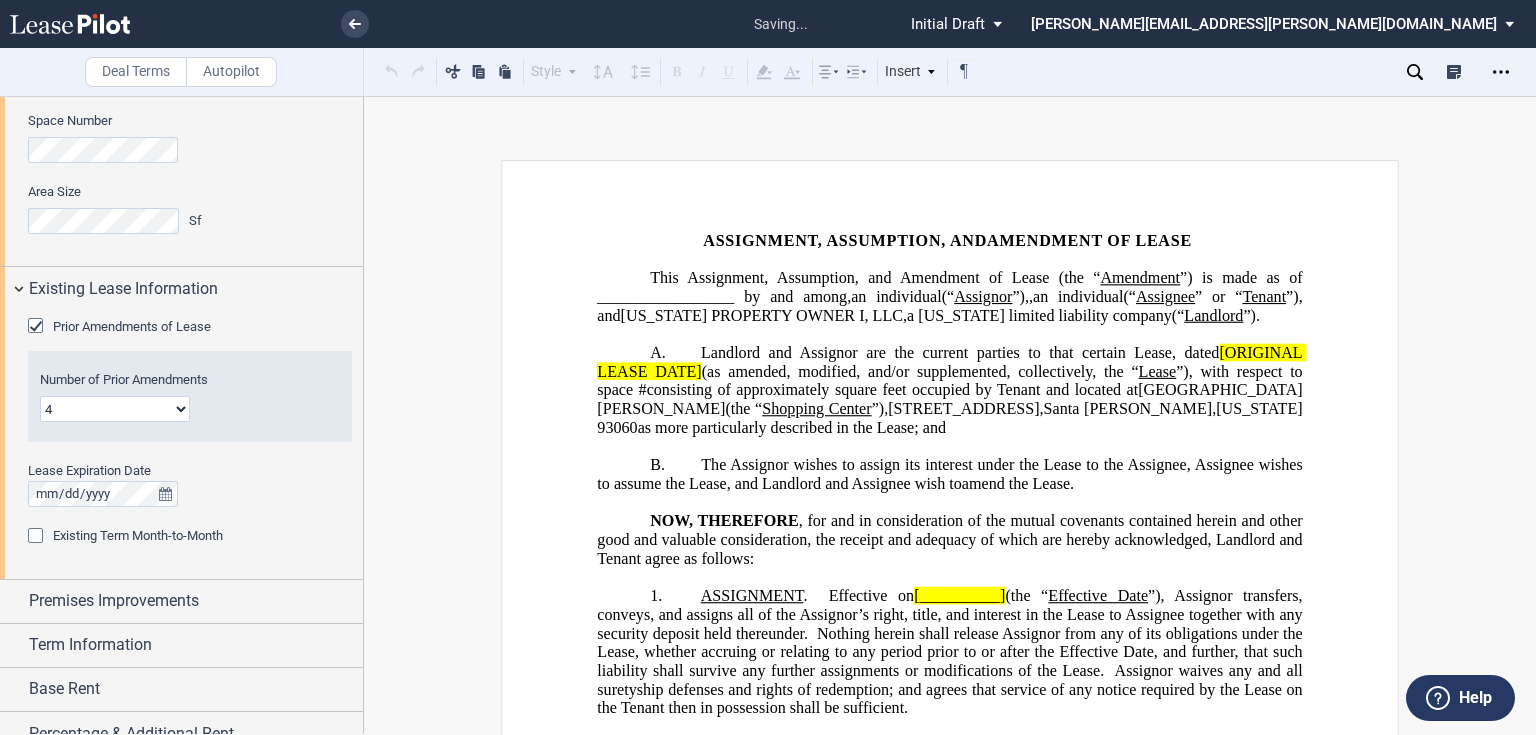 click on "Lease Expiration Date" at bounding box center [190, 494] 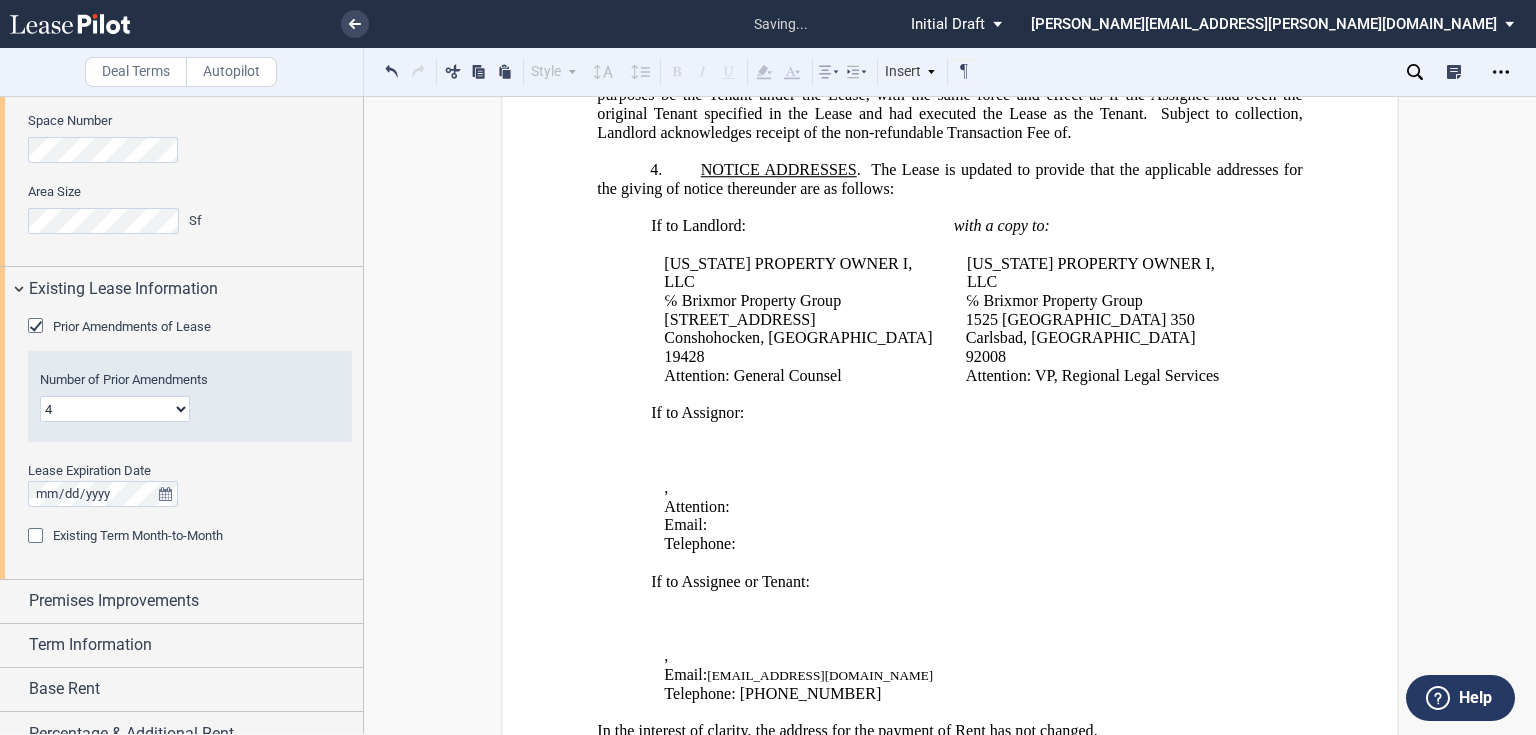 scroll, scrollTop: 720, scrollLeft: 0, axis: vertical 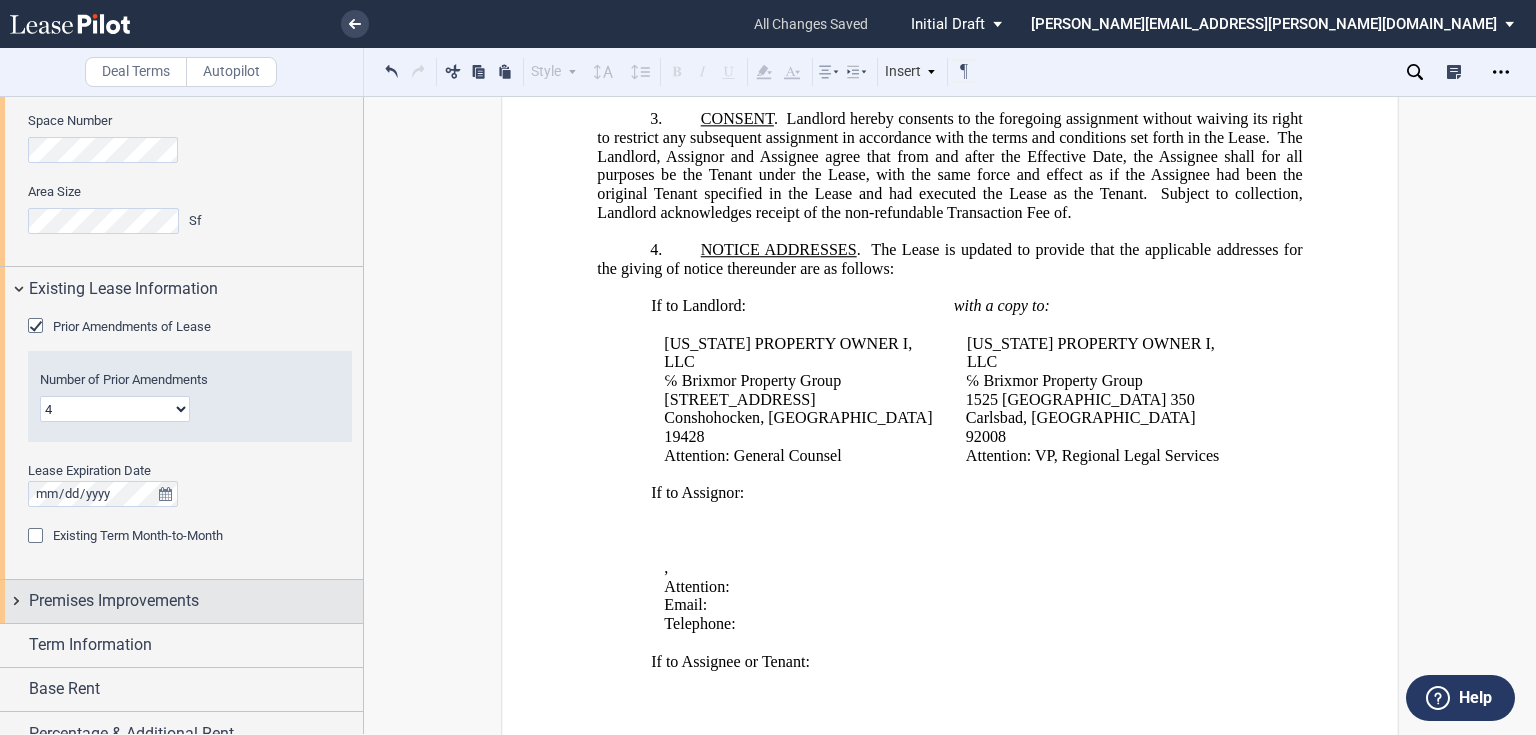 click on "Premises Improvements" at bounding box center (114, 601) 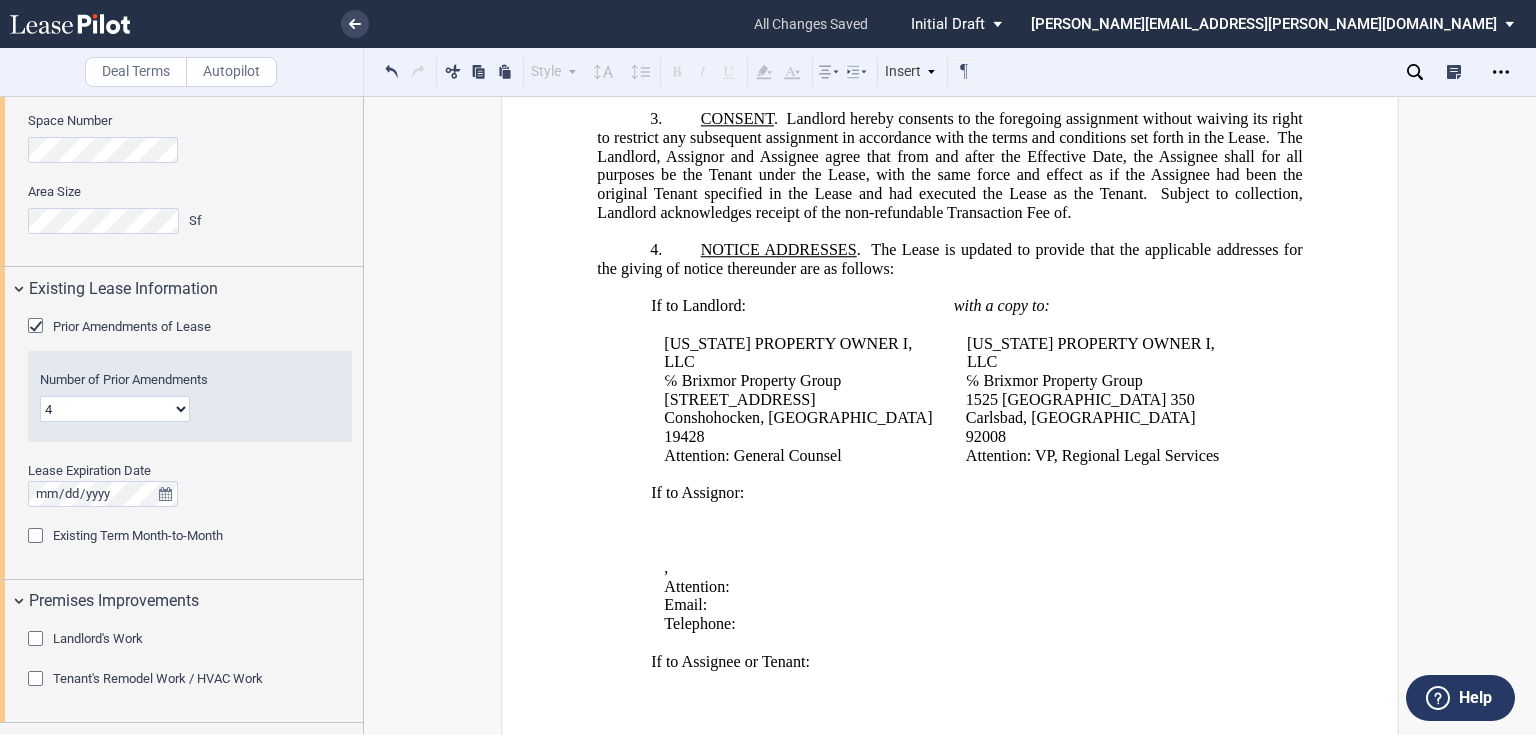scroll, scrollTop: 1316, scrollLeft: 0, axis: vertical 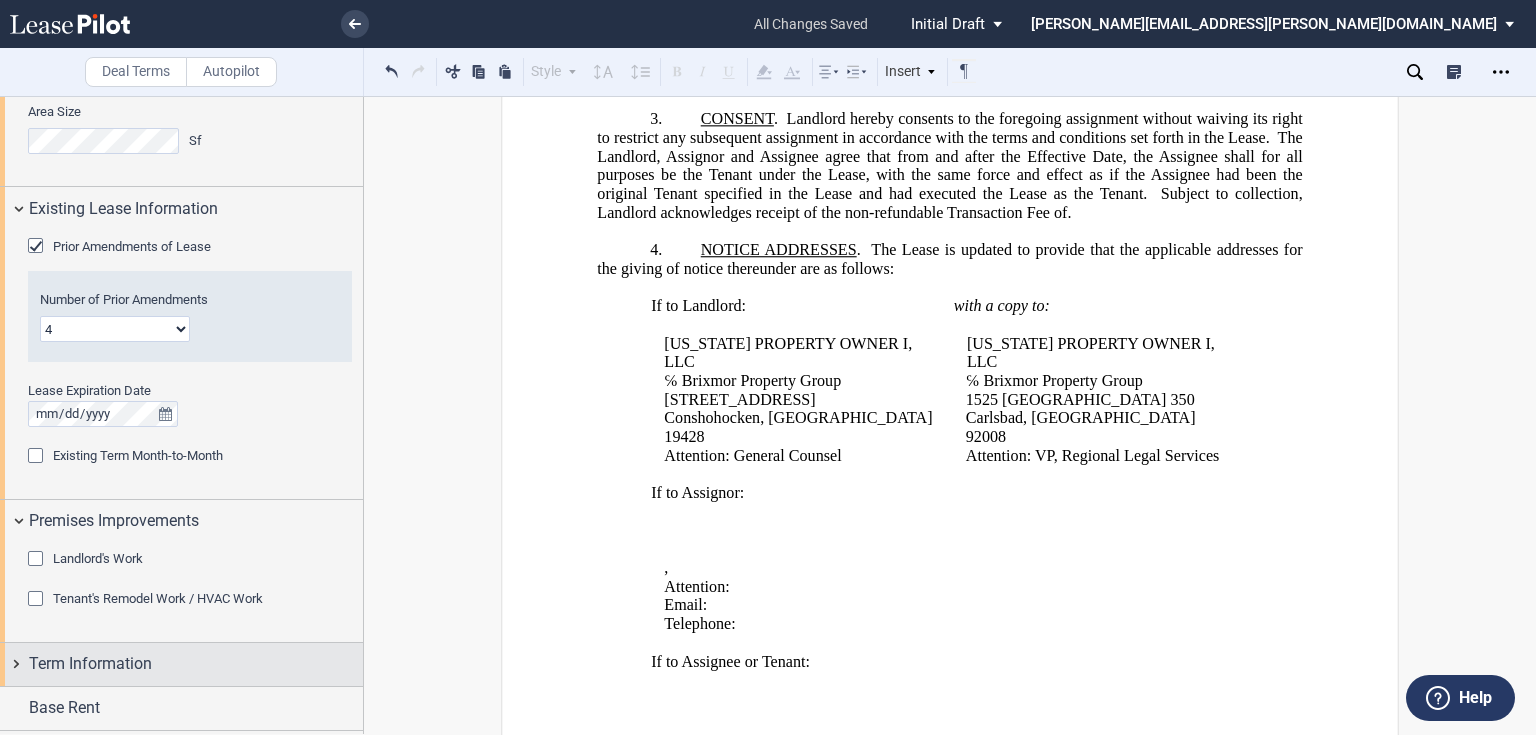 click on "Term Information" at bounding box center [90, 664] 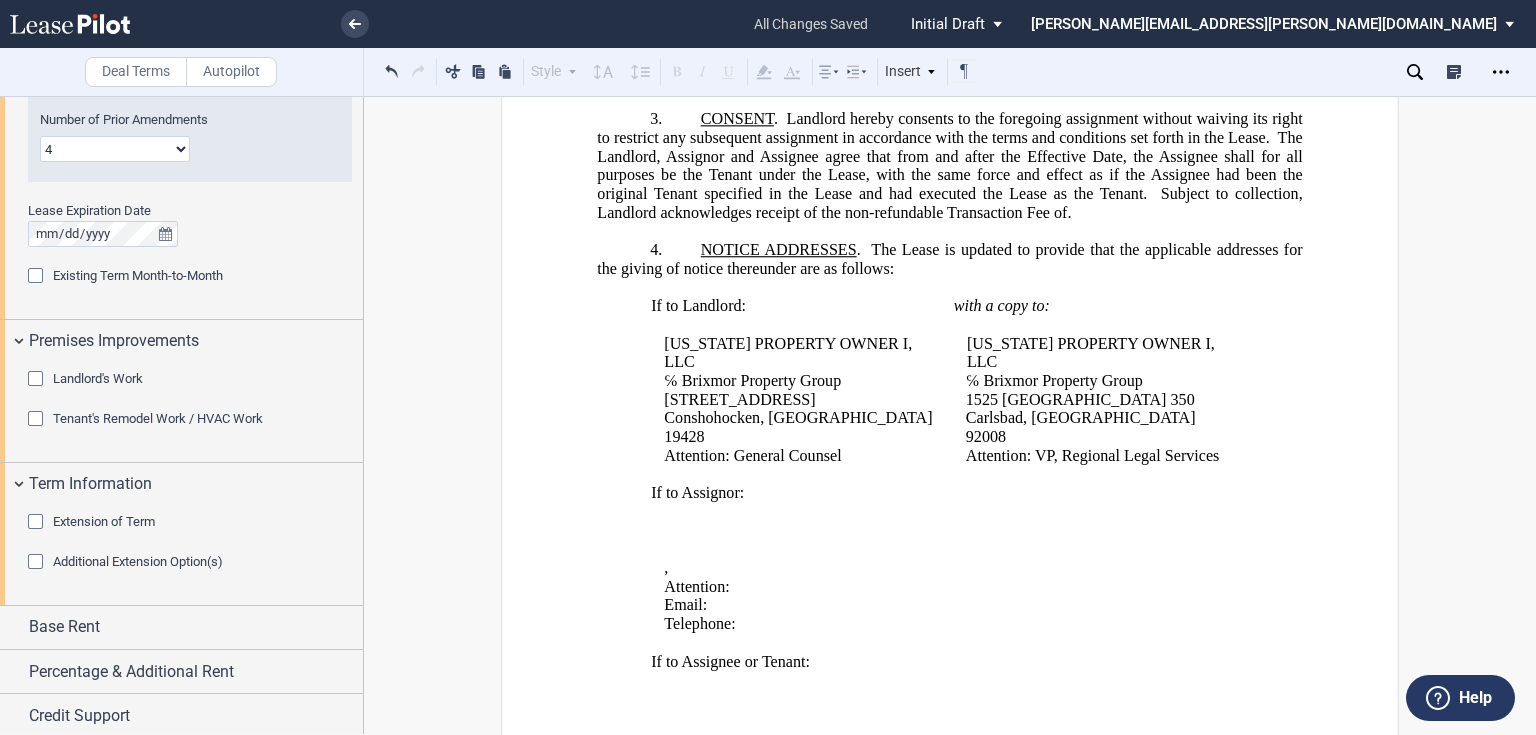 scroll, scrollTop: 1542, scrollLeft: 0, axis: vertical 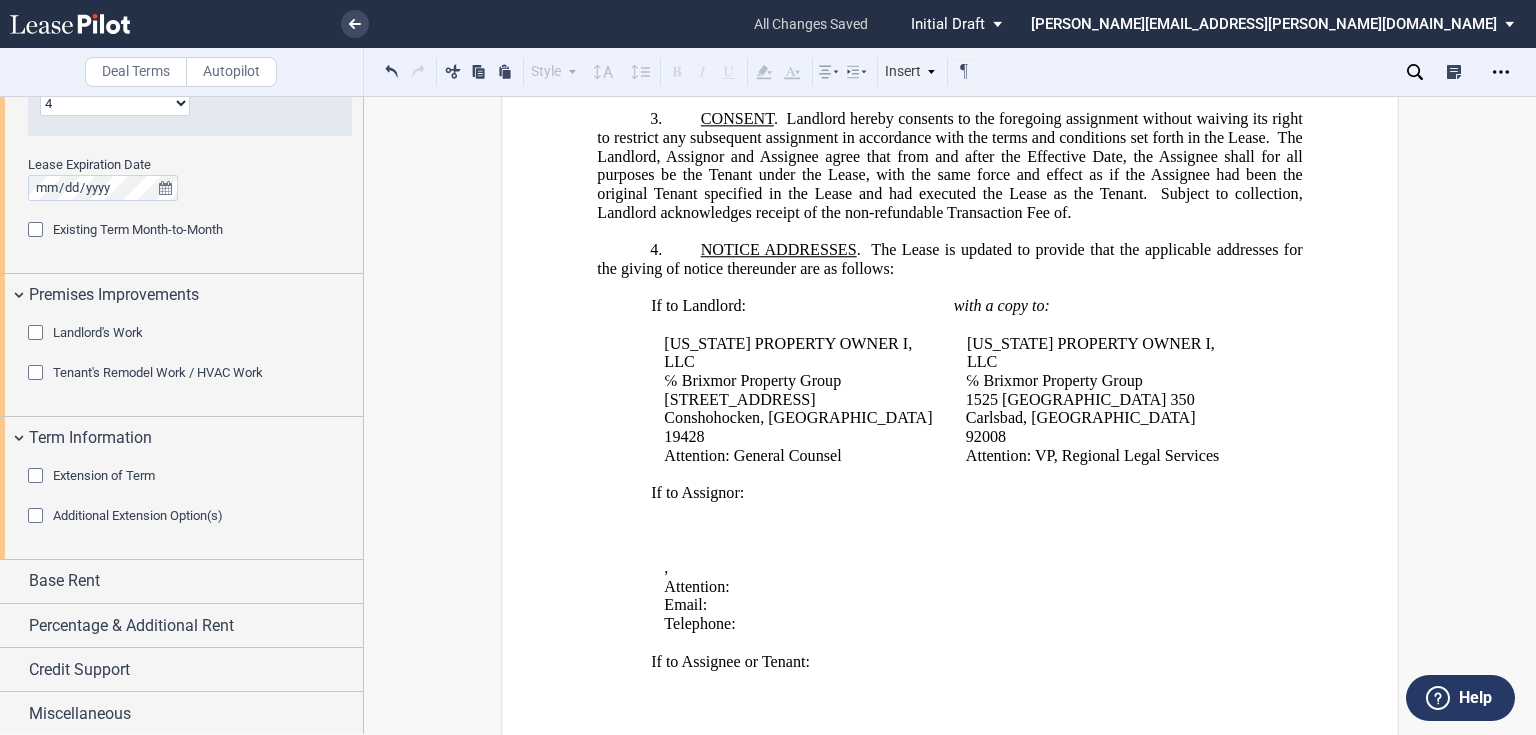 click 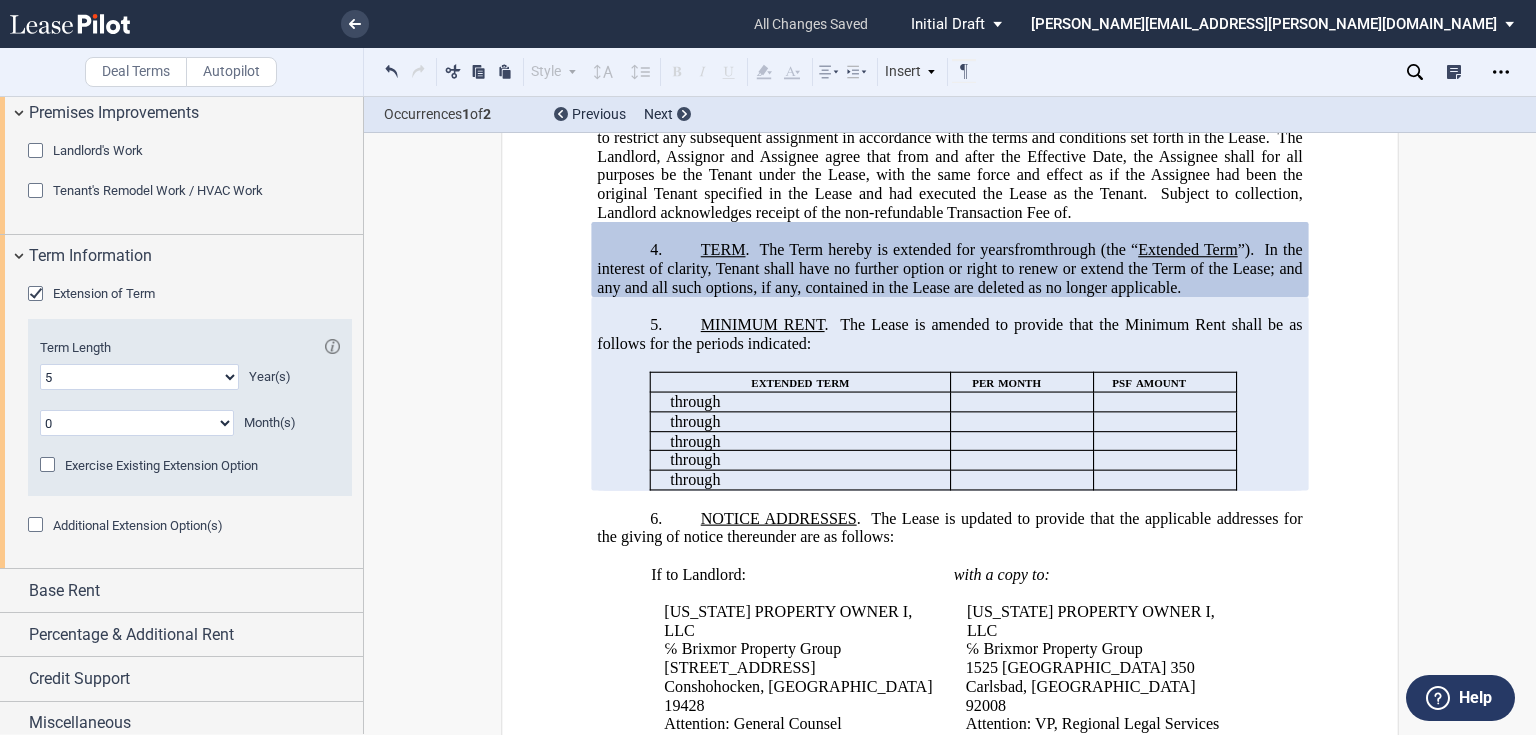 scroll, scrollTop: 1734, scrollLeft: 0, axis: vertical 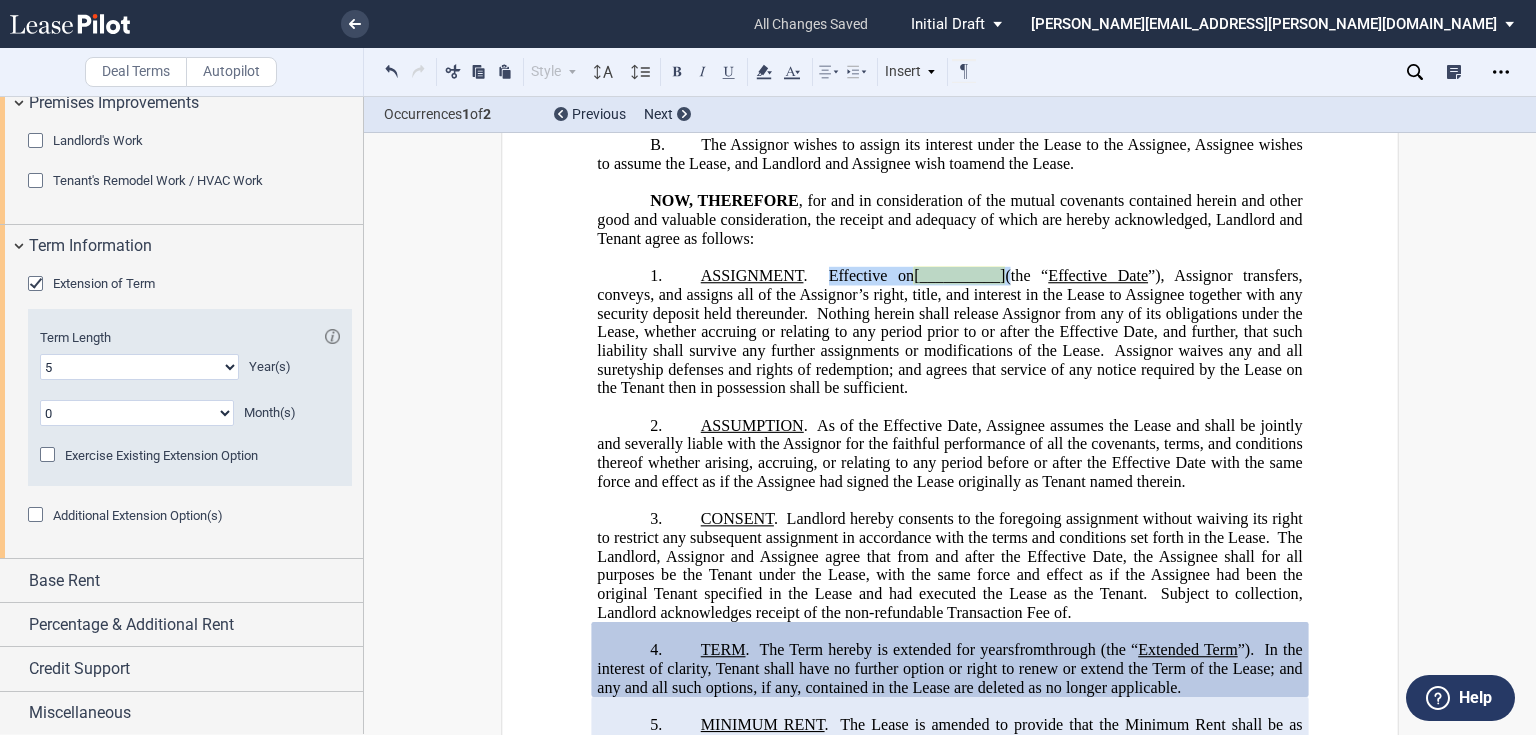 drag, startPoint x: 816, startPoint y: 288, endPoint x: 1008, endPoint y: 288, distance: 192 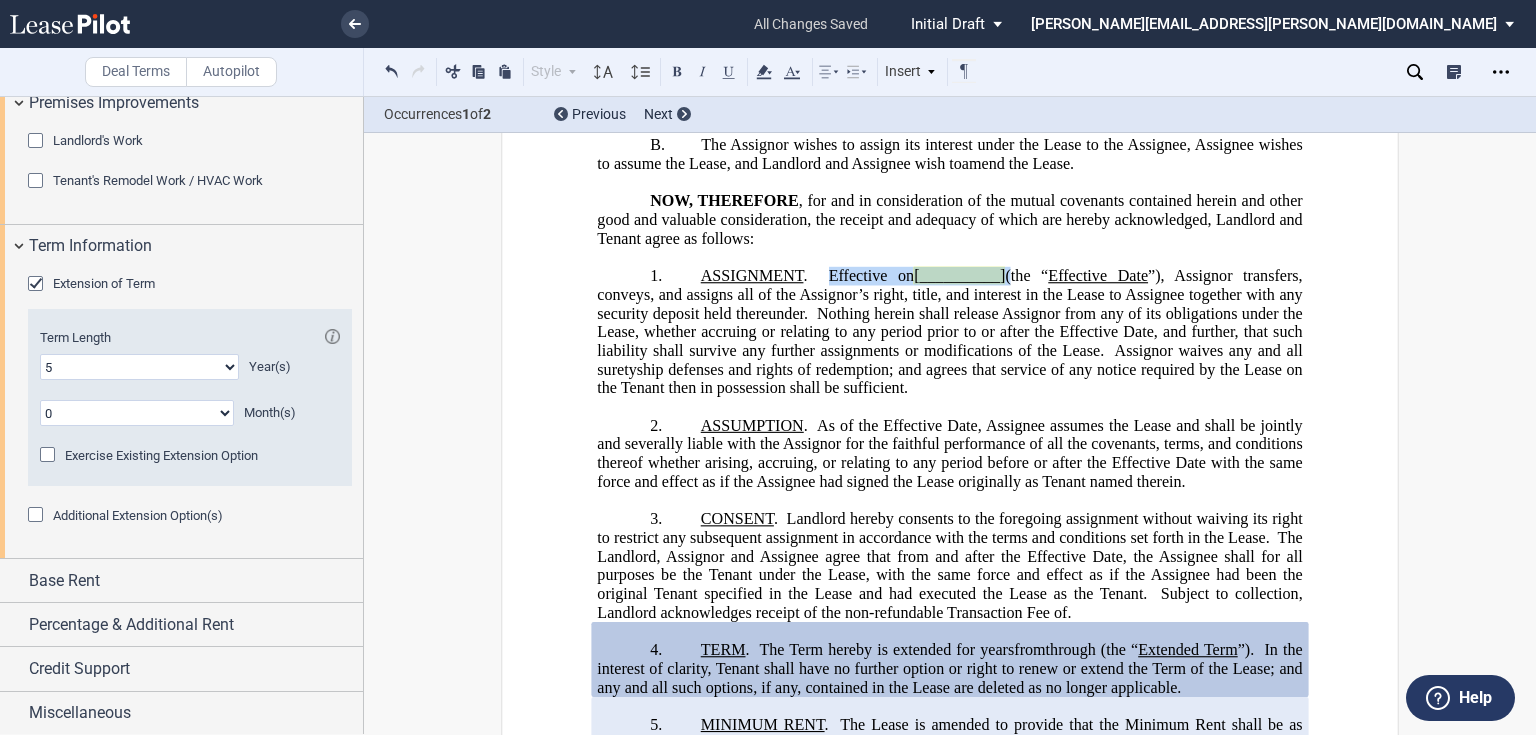 click on "ASSIGNMENT .    Effective on  [__________]  (the “ Effective Date ”), Assignor transfers, conveys, and assigns all of the Assignor’s right, title, and interest in the Lease to Assignee together with any security deposit held thereunder.    Nothing herein shall release Assignor from any of its obligations under the Lease, whether accruing or relating to any period prior to or after the Effective Date, and further, that such liability shall survive any further assignments or modifications of the Lease.    Assignor waives any and all suretyship defenses and rights of redemption; and agrees that service of any notice required by the Lease on the Tenant then in possession shall be sufficient." 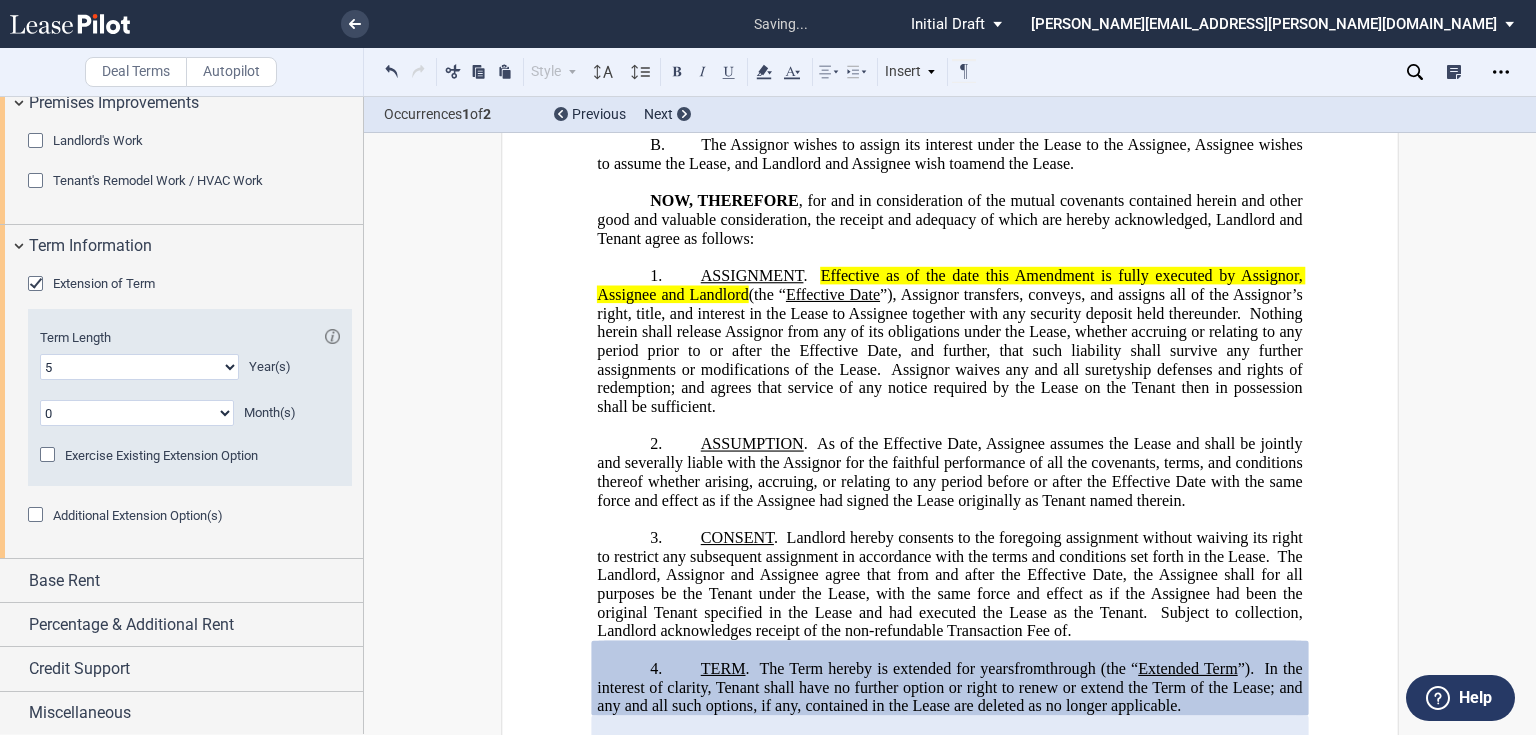 type 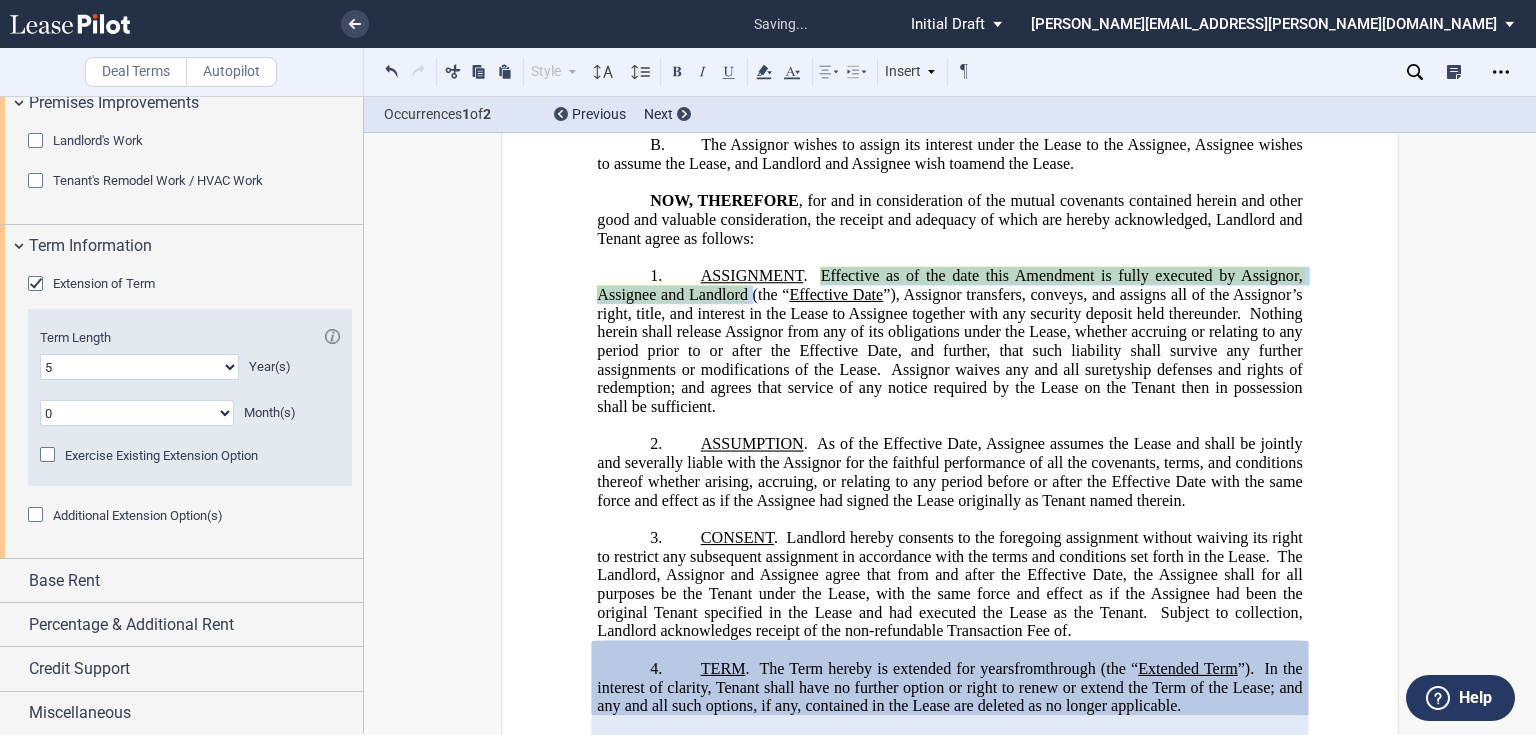 click 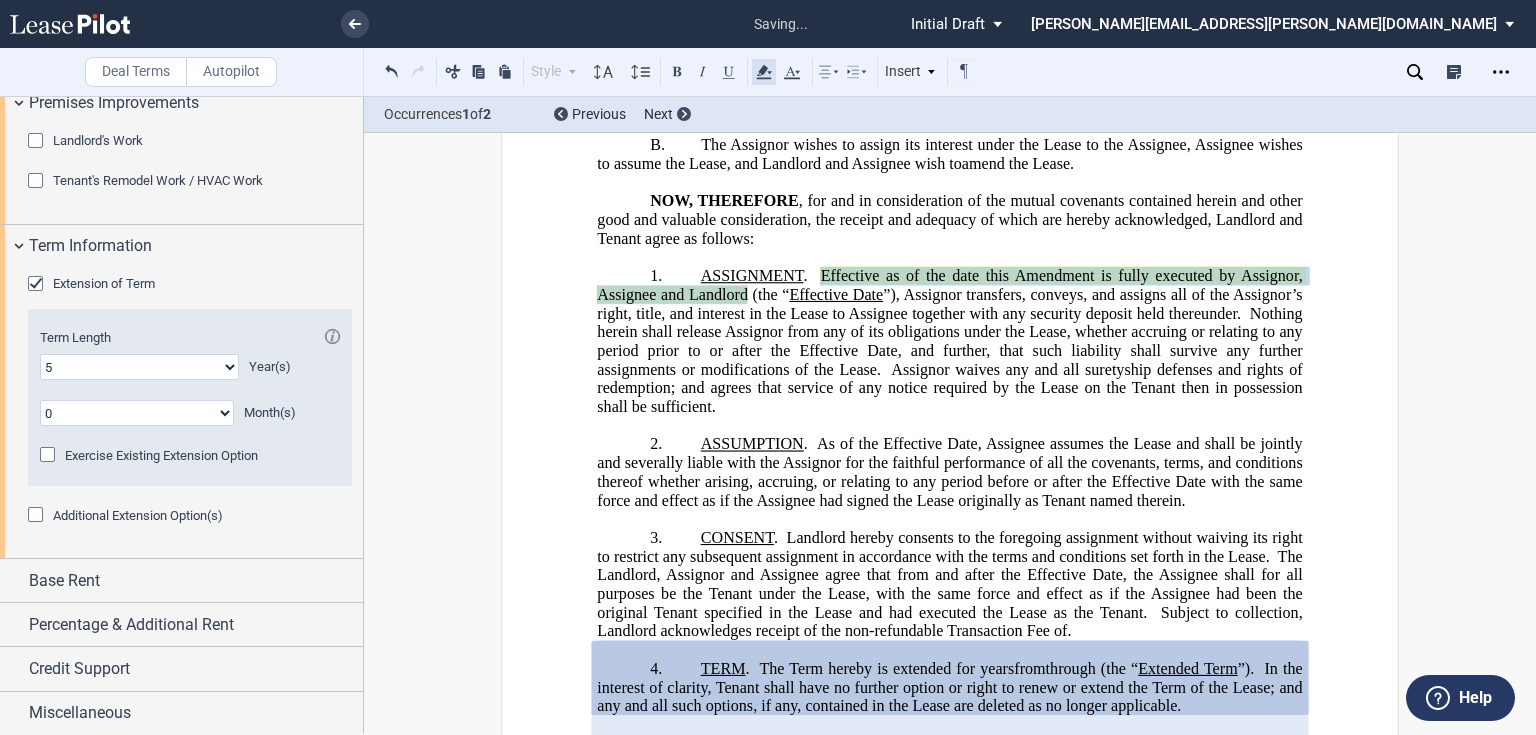 click 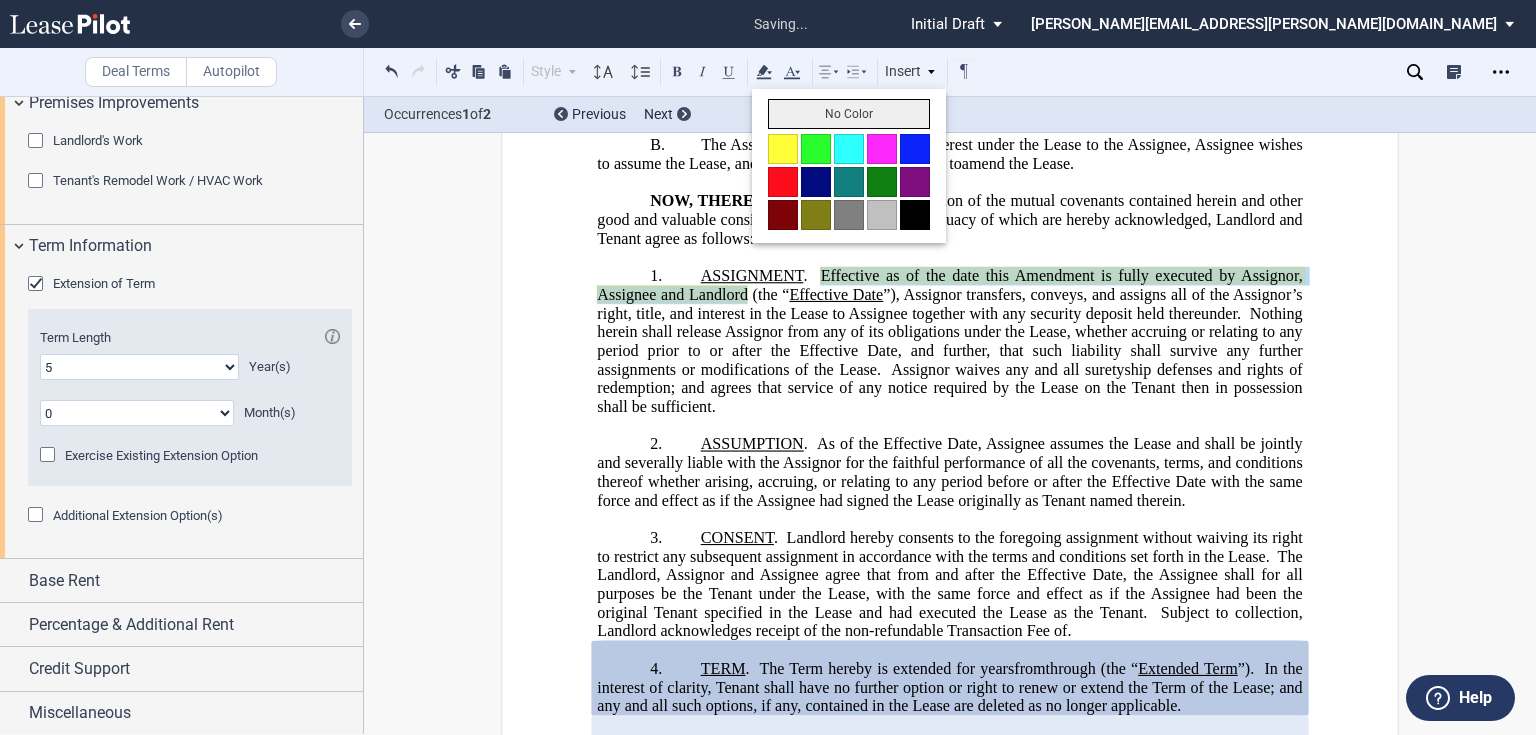 click on "No Color" at bounding box center (849, 114) 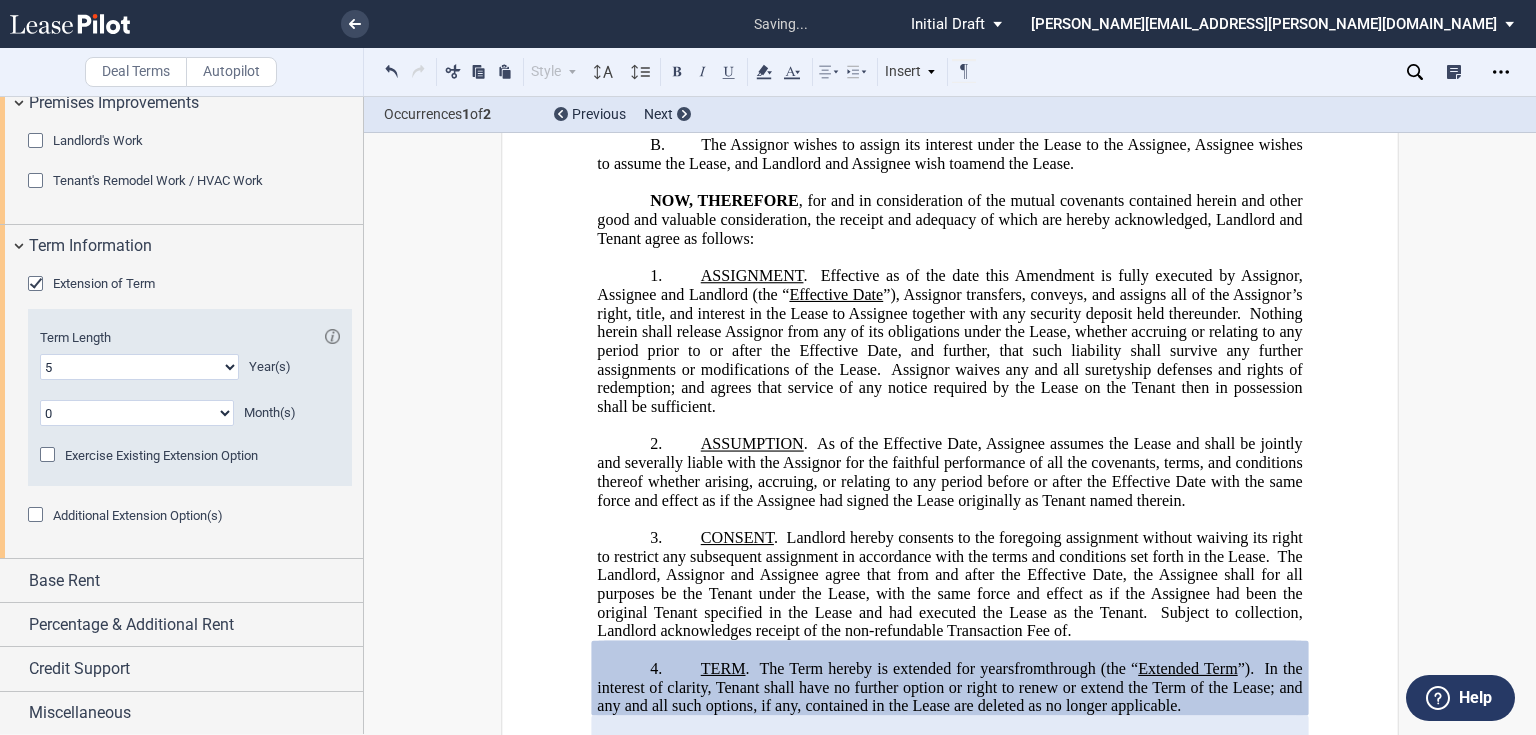 click on "Nothing herein shall release Assignor from any of its obligations under the Lease, whether accruing or relating to any period prior to or after the Effective Date, and further, that such liability shall survive any further assignments or modifications of the Lease." 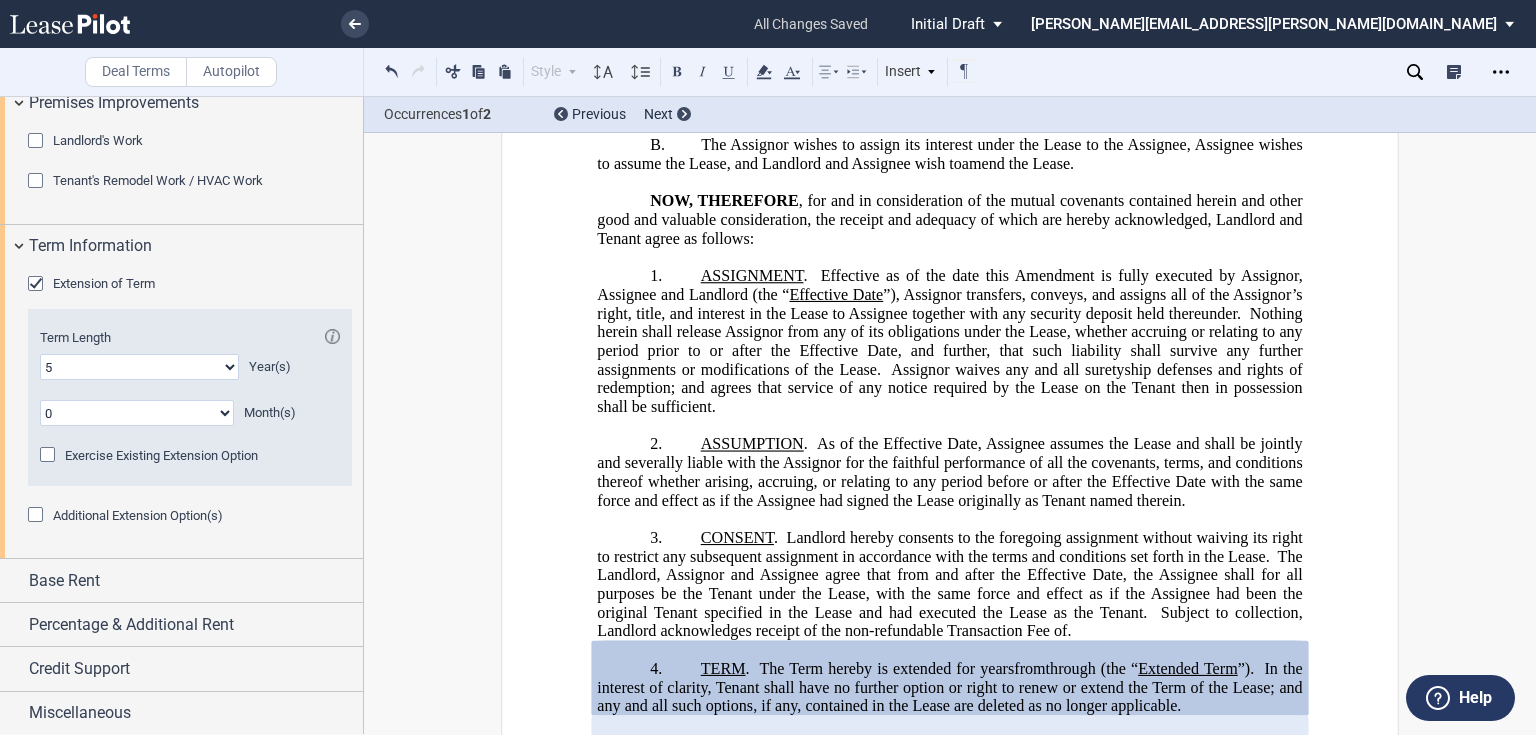 click on "”), Assignor transfers, conveys, and assigns all of the Assignor’s right, title, and interest in the Lease to Assignee together with any security deposit held thereunder." 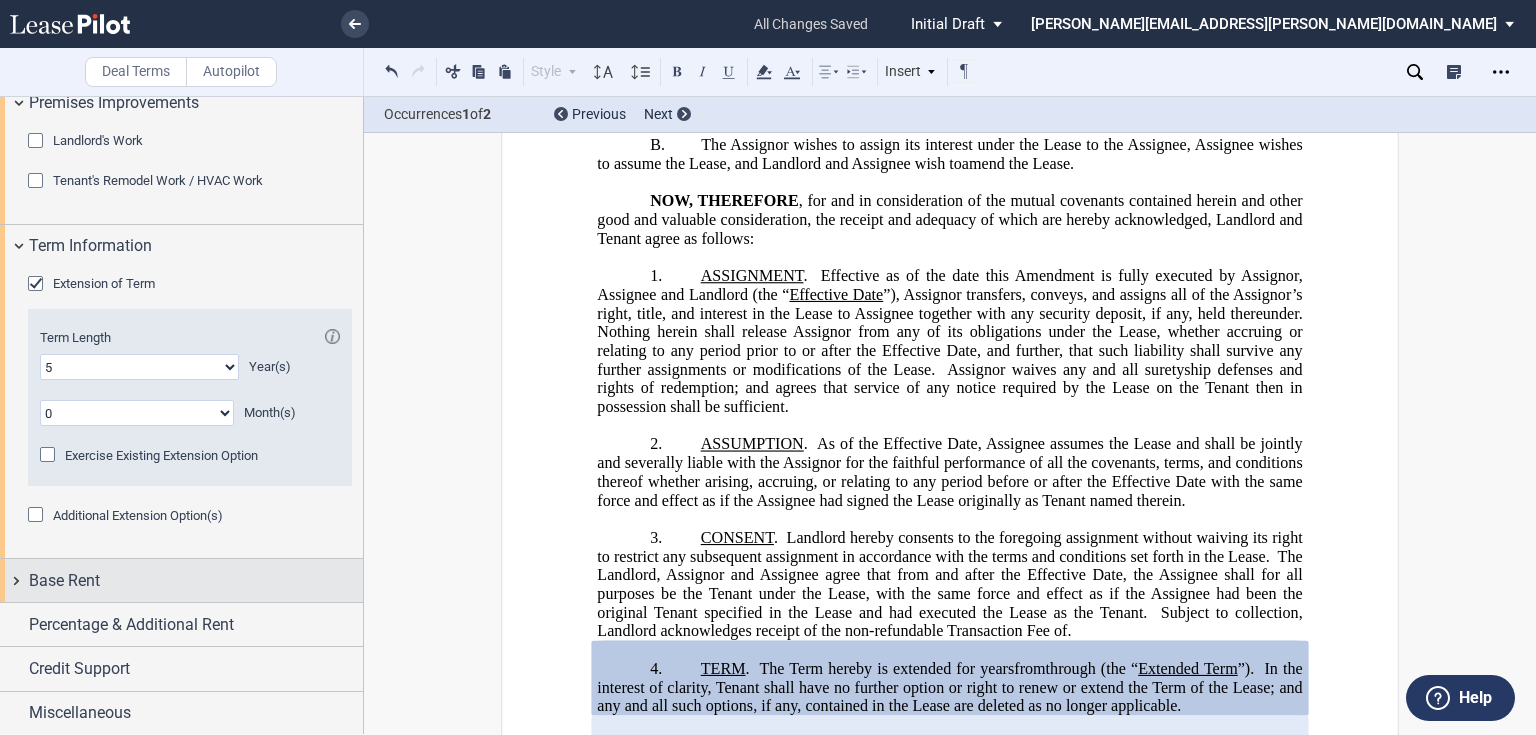 click on "Base Rent" at bounding box center (196, 581) 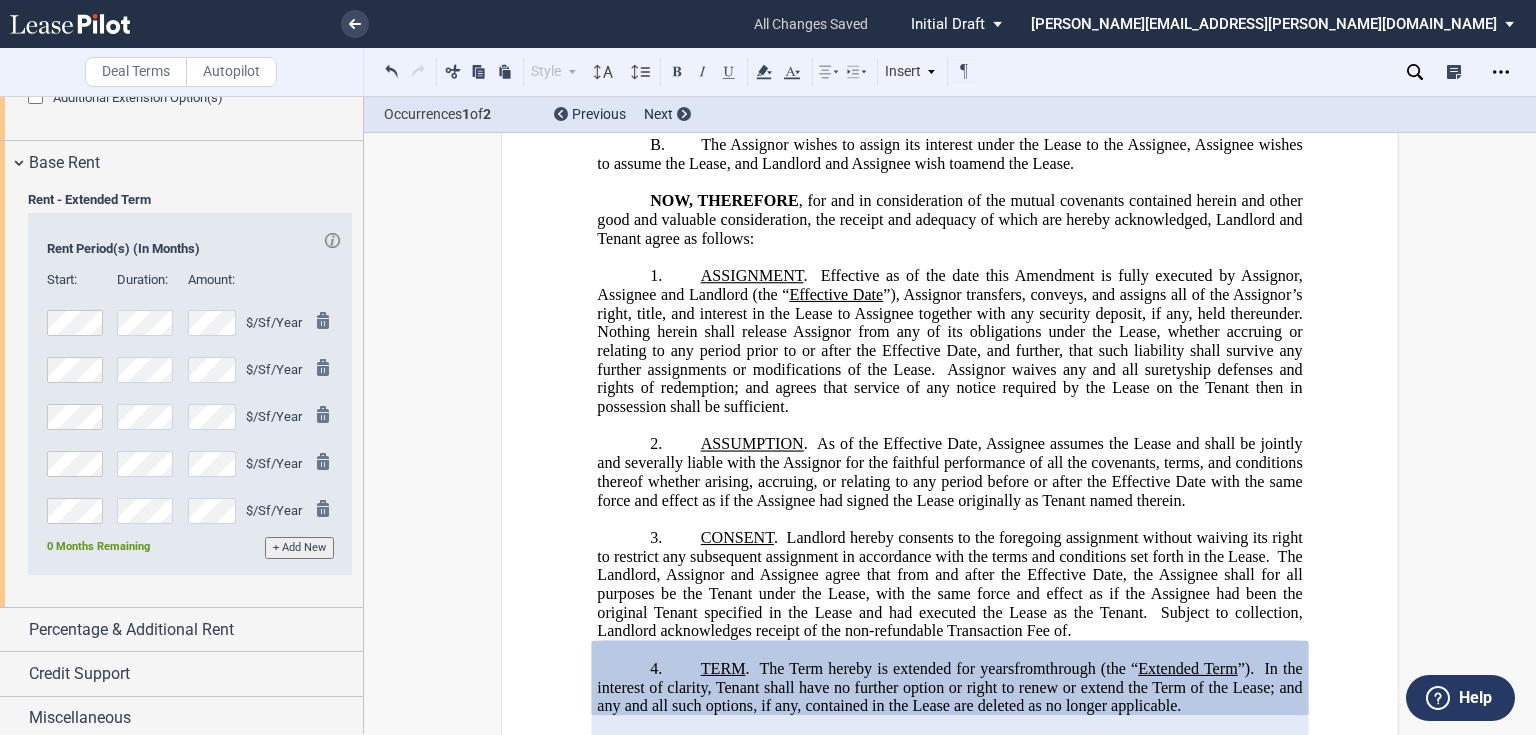 scroll, scrollTop: 2156, scrollLeft: 0, axis: vertical 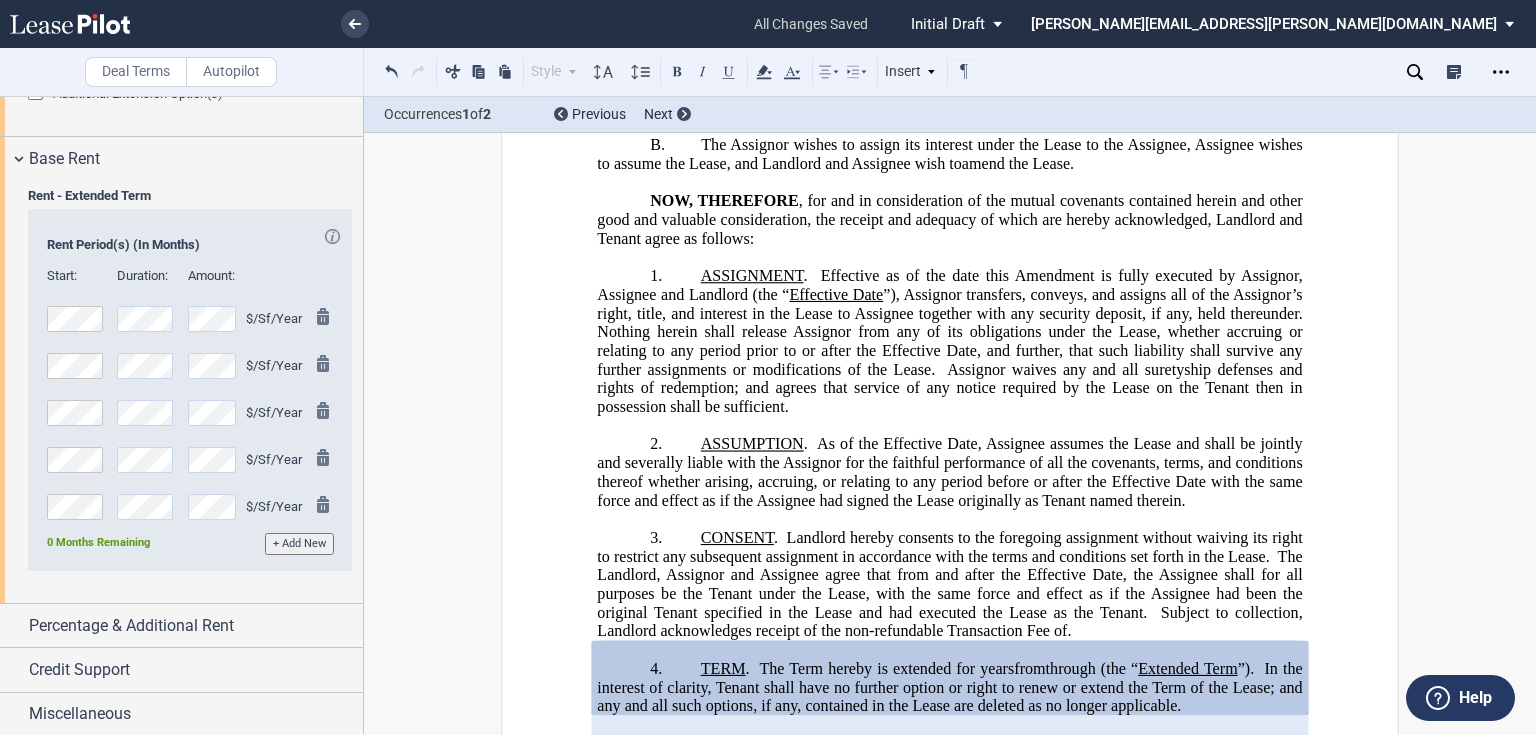 click on "Percentage & Additional Rent" at bounding box center [131, 626] 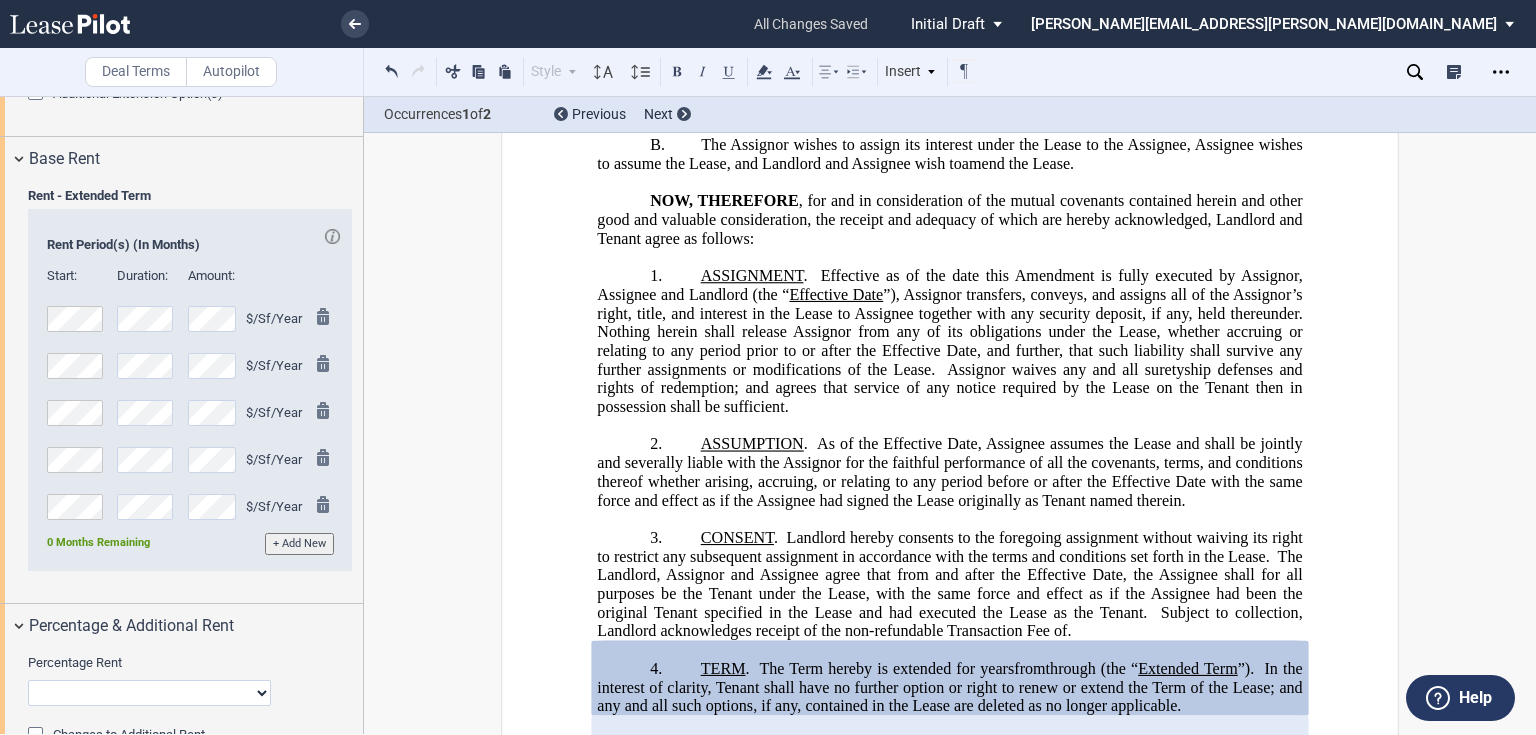 click on "Rent - Extended Term
Year 1
$/Sf
Year 2
$/Sf
Year 3
$/Sf
Year 4
$/Sf
Year 5
$/Sf
Base Rent
$/Sf
%" at bounding box center (181, 391) 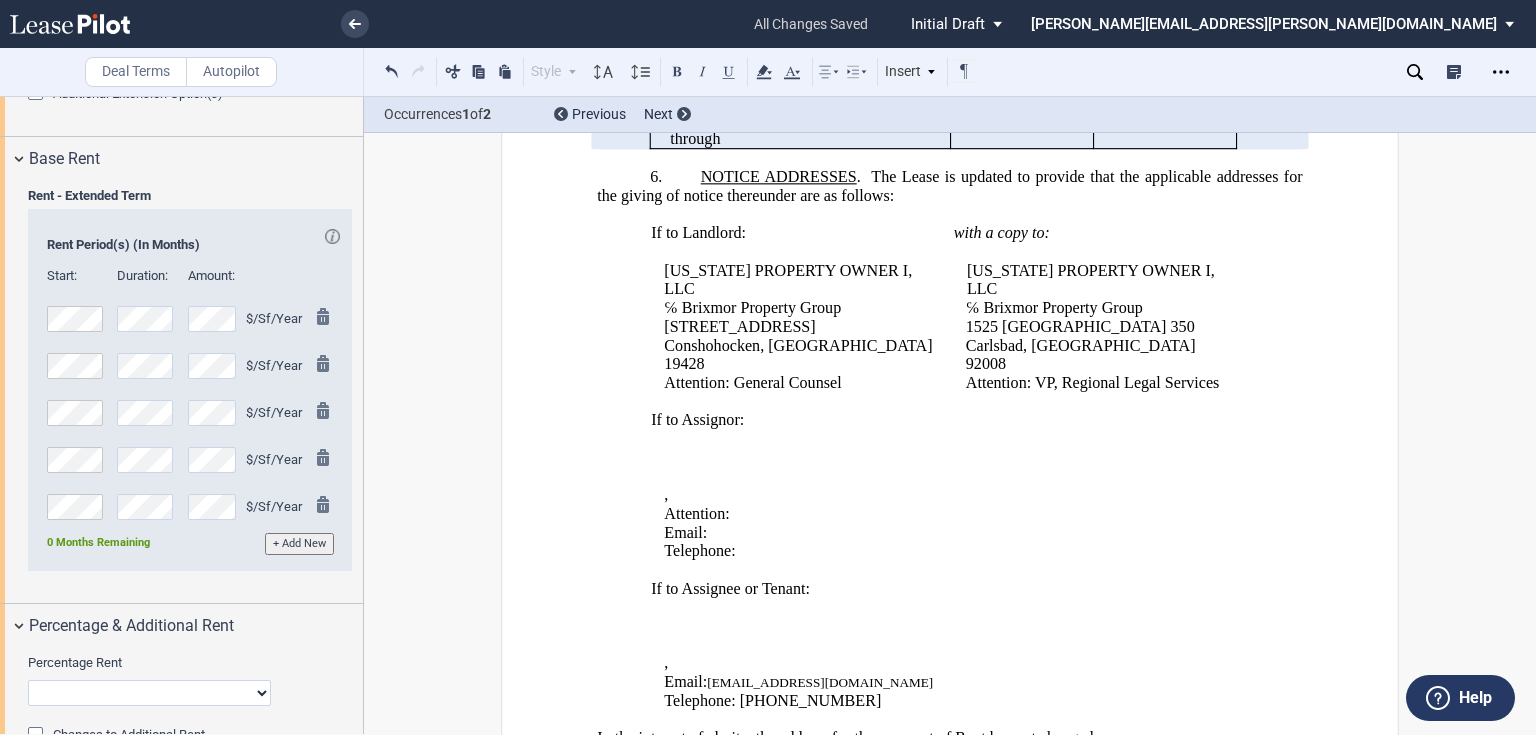 scroll, scrollTop: 1120, scrollLeft: 0, axis: vertical 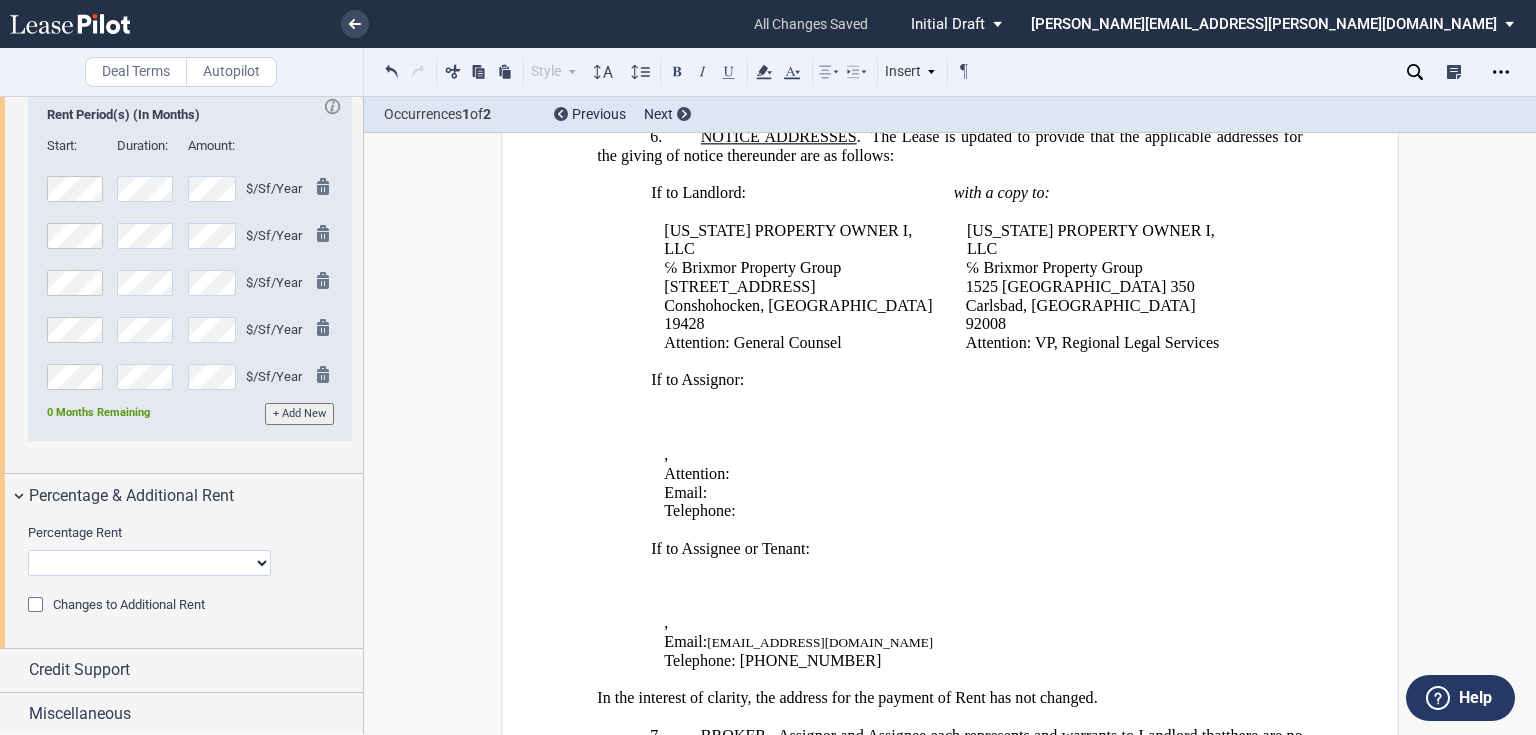 click on "Changes to Additional Rent" 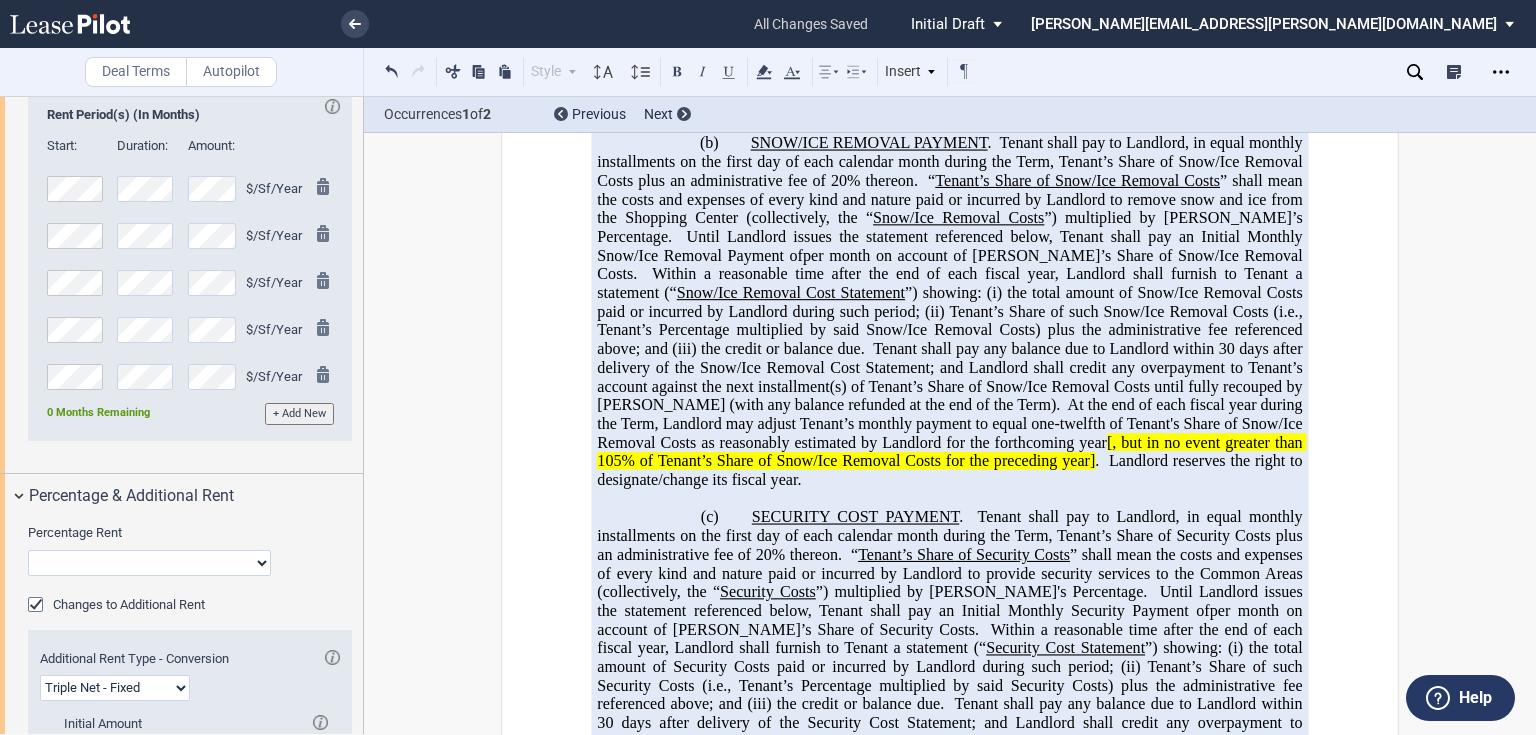 scroll, scrollTop: 1456, scrollLeft: 0, axis: vertical 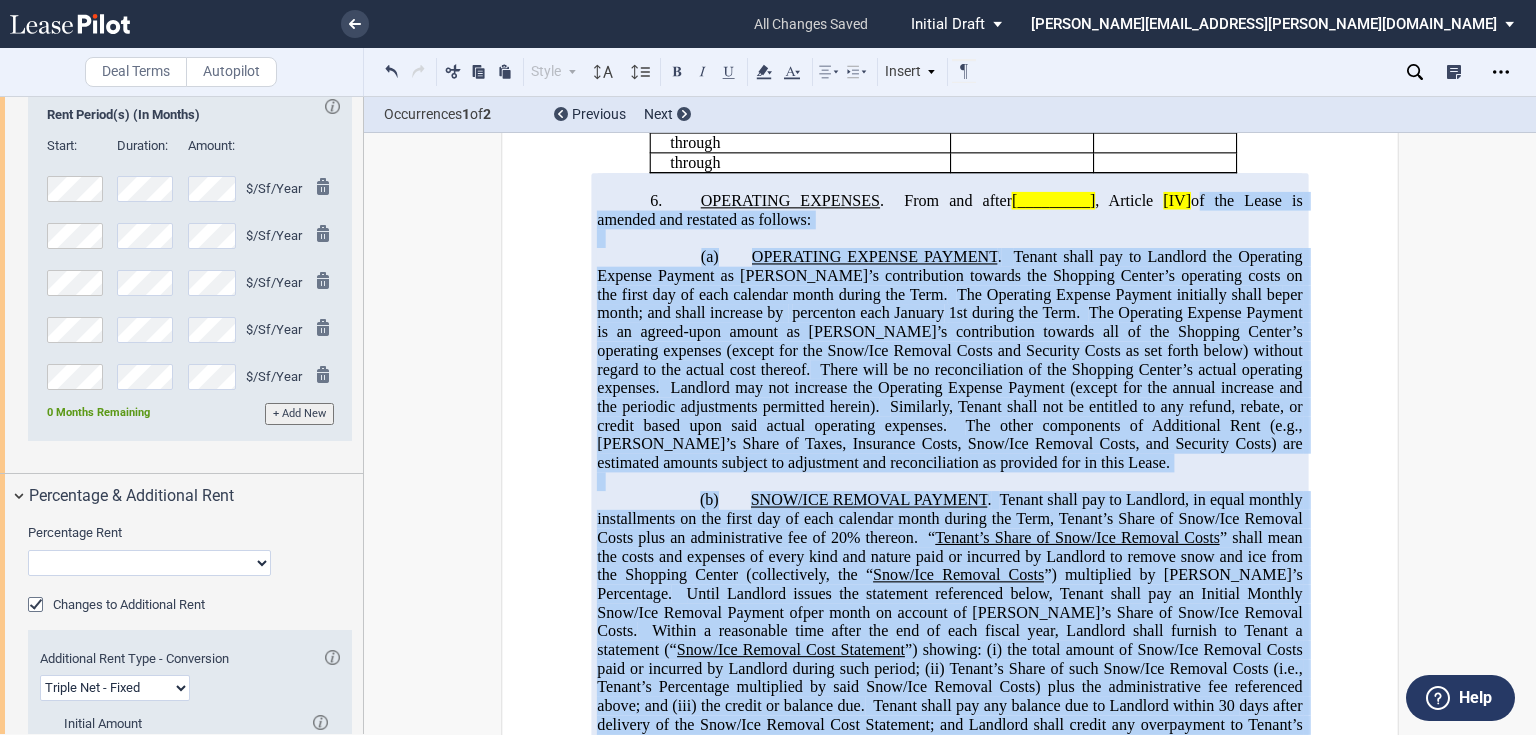 drag, startPoint x: 646, startPoint y: 543, endPoint x: 1195, endPoint y: 319, distance: 592.9393 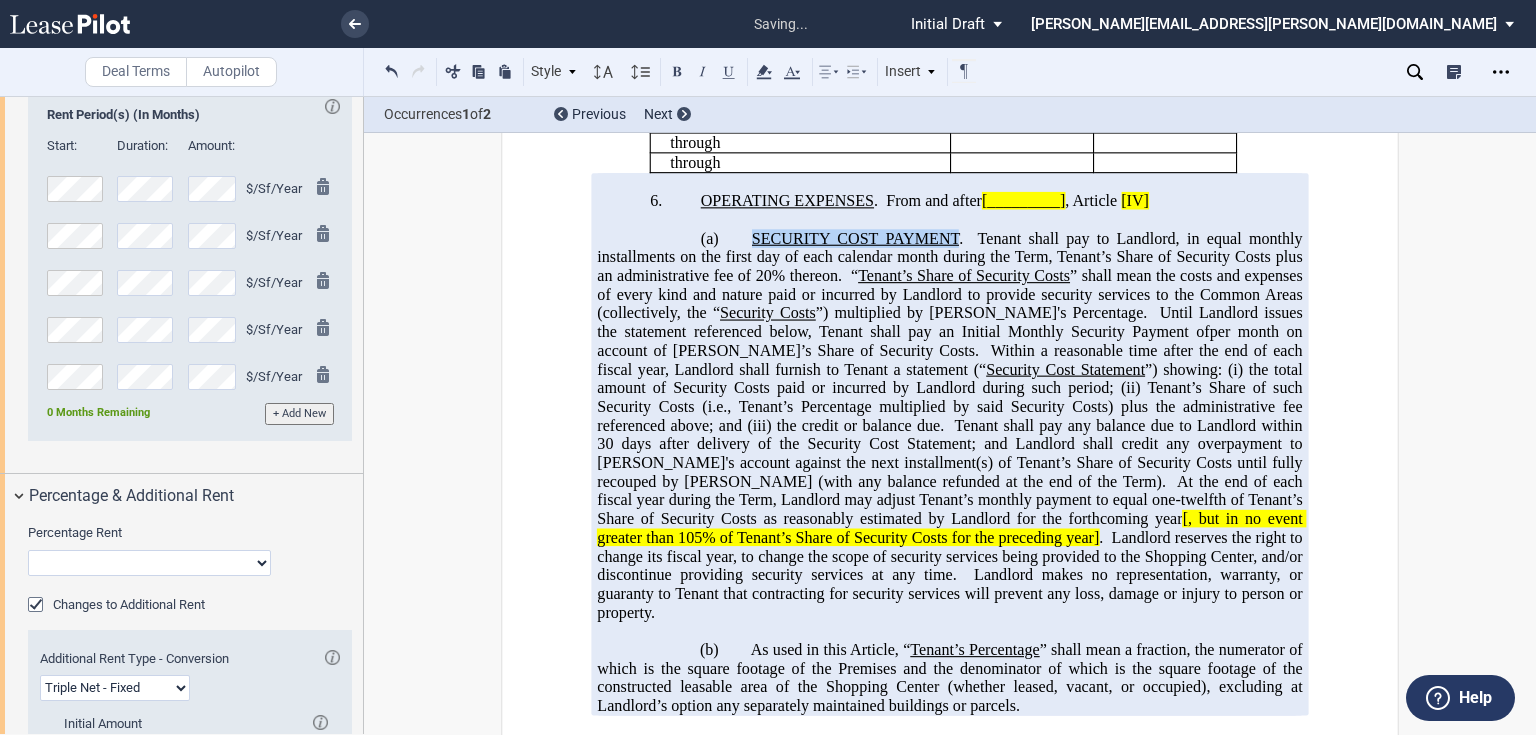 drag, startPoint x: 745, startPoint y: 356, endPoint x: 954, endPoint y: 349, distance: 209.11719 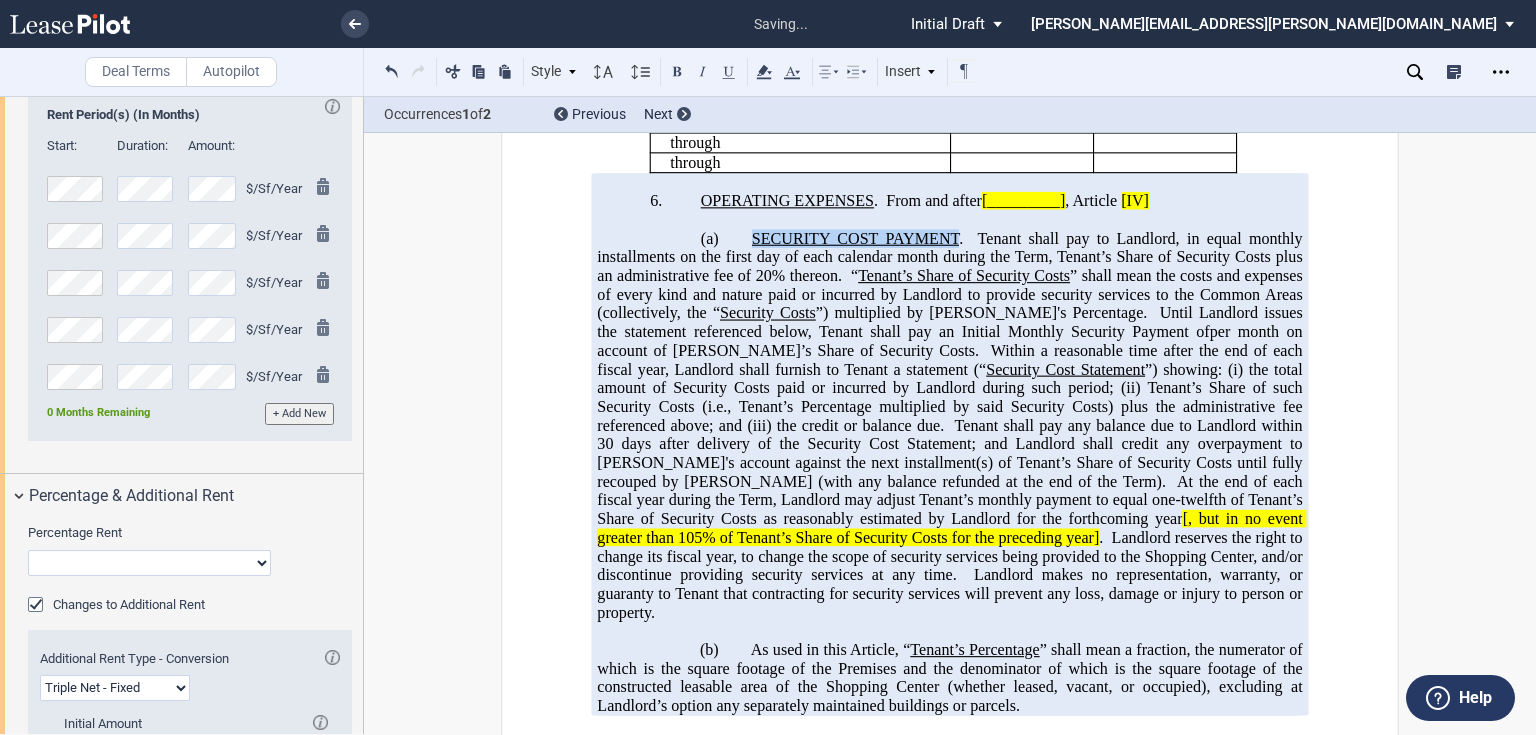 click on "(a)                   SECURITY COST PAYMENT .    Tenant shall pay to Landlord, in equal monthly installments on the first day of each calendar month during the Term, [PERSON_NAME]’s Share of Security Costs plus an administrative fee of 20% thereon.    “ Tenant’s Share of Security Costs ” shall mean the costs and expenses of every kind and nature paid or incurred by Landlord to provide security services to the Common Areas (collectively, the “ Security Costs ”) multiplied by [PERSON_NAME]'s Percentage.    Until Landlord issues the statement referenced below, Tenant shall pay an Initial Monthly Security Payment of  ﻿ ﻿  per month on account of Tenant’s Share of Security Costs.    Within a reasonable time after the end of each fiscal year, Landlord shall furnish to Tenant a statement (“ Security Cost Statement ”) showing: (i)   the total amount of Security Costs paid or incurred by Landlord during such period; (ii)     the credit or balance due.         ." at bounding box center (949, 425) 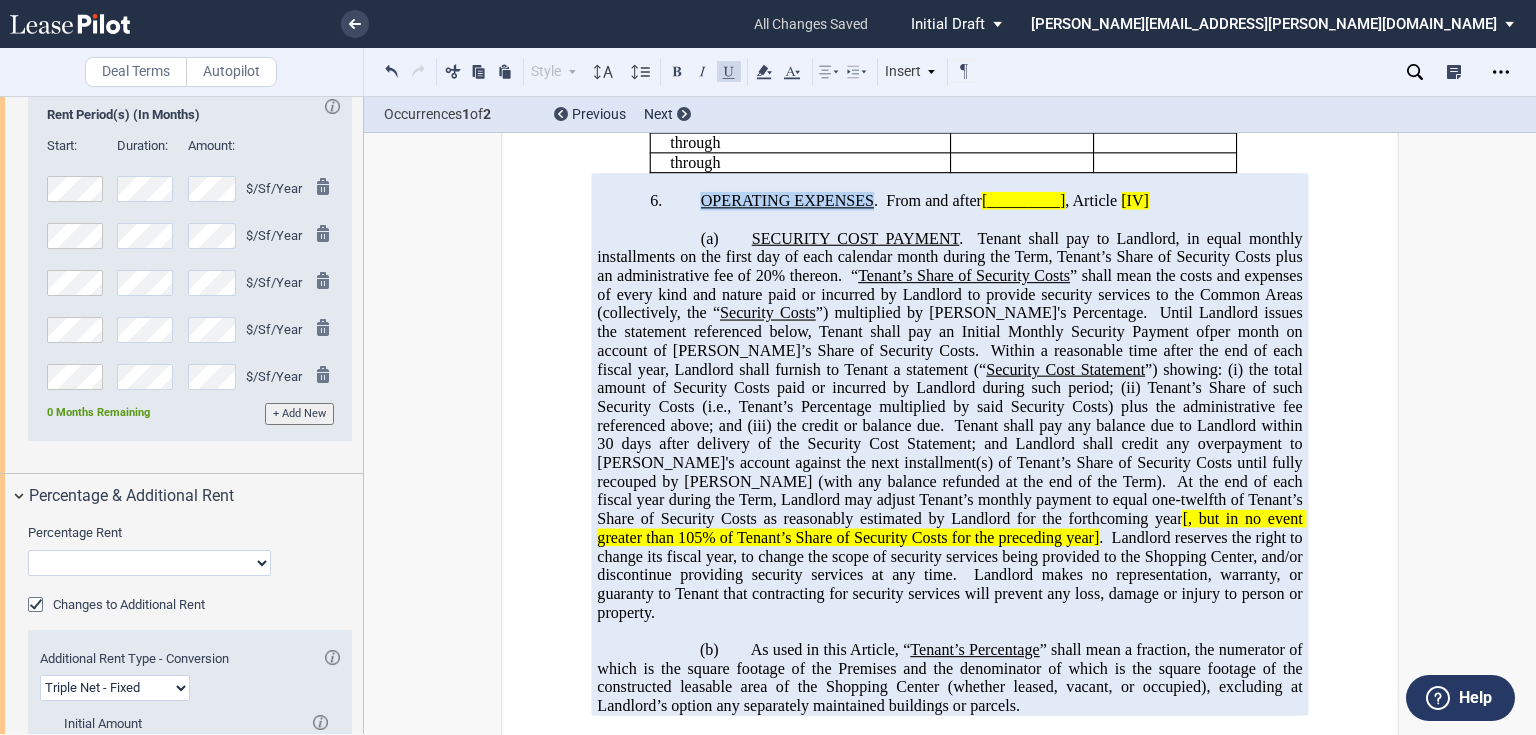drag, startPoint x: 698, startPoint y: 320, endPoint x: 865, endPoint y: 312, distance: 167.19151 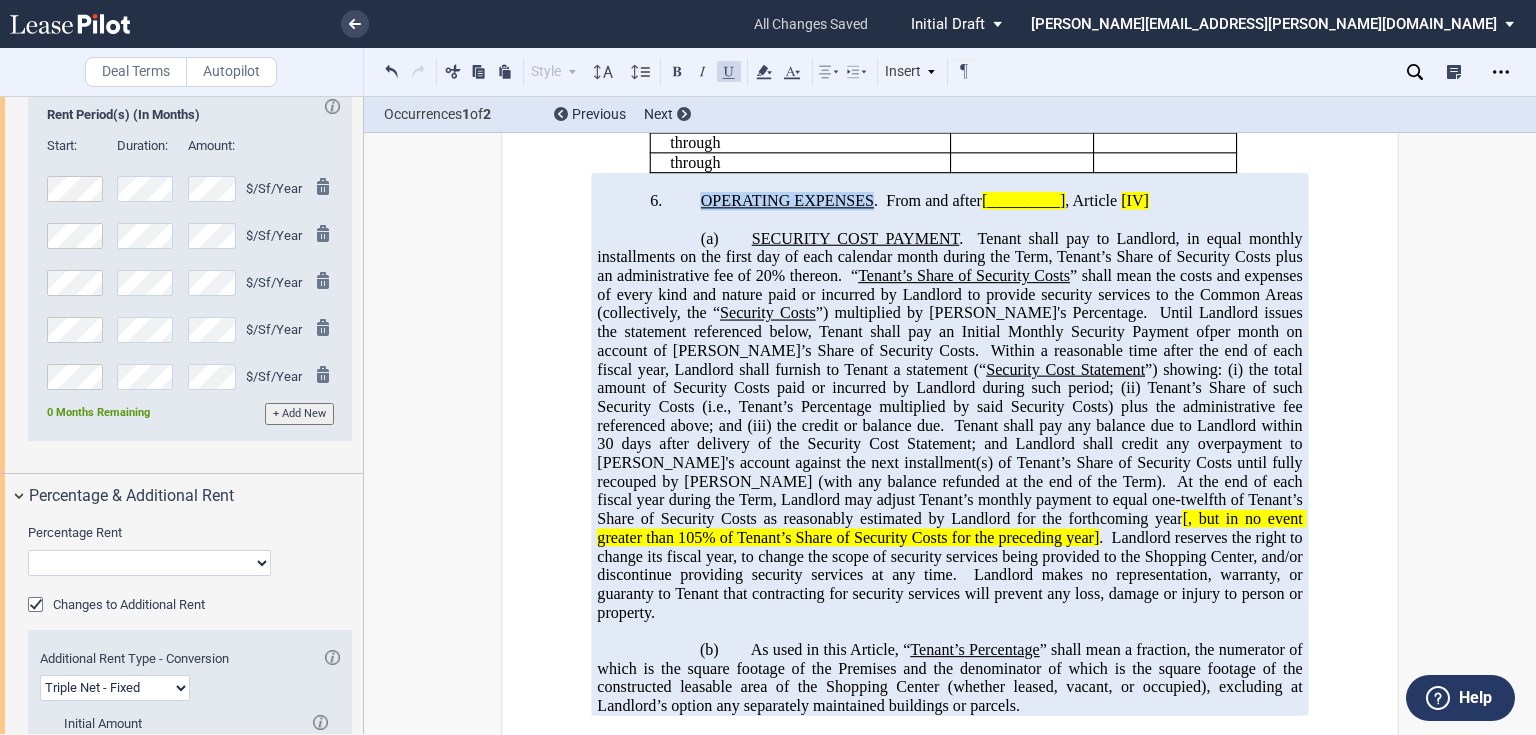 click on "OPERATING EXPENSES" 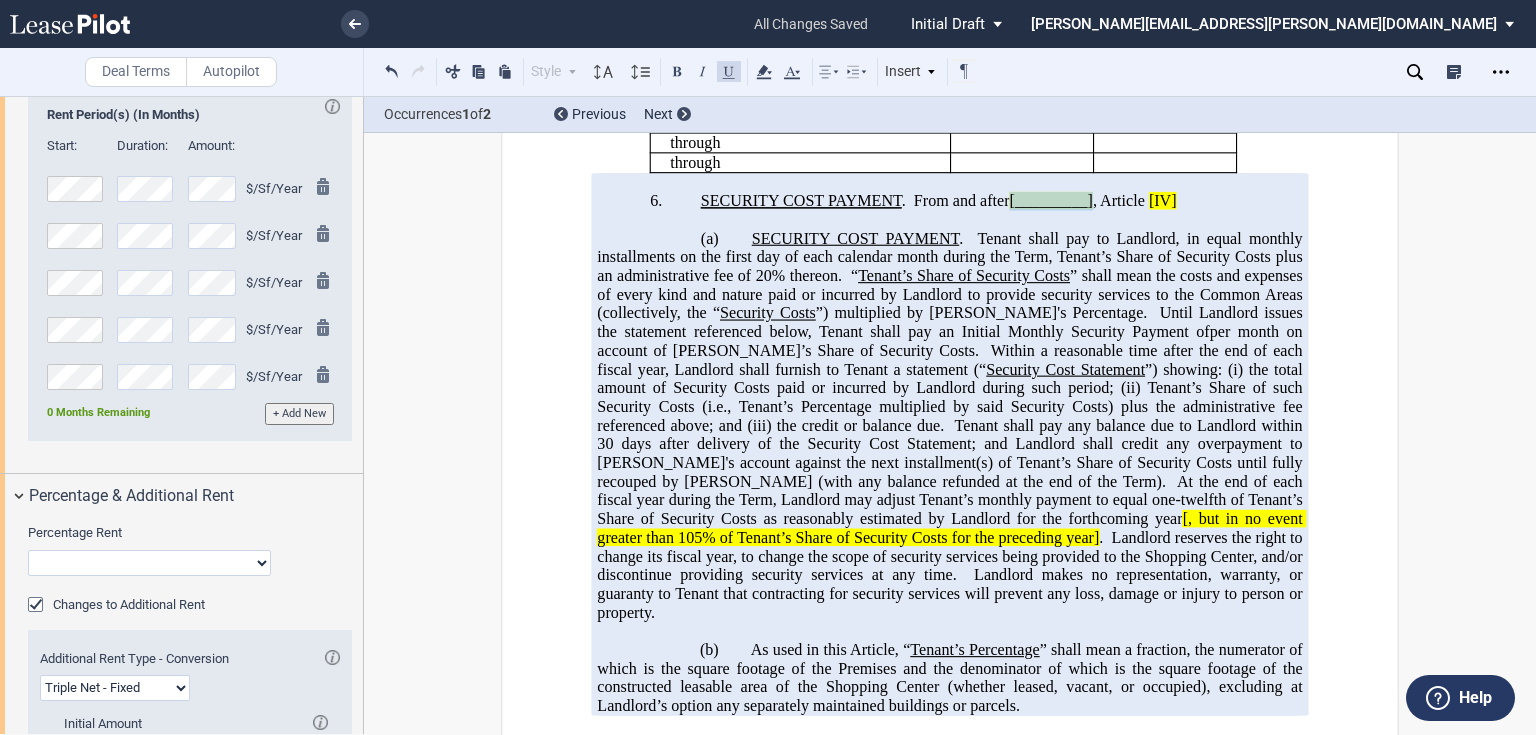 drag, startPoint x: 1032, startPoint y: 319, endPoint x: 1092, endPoint y: 314, distance: 60.207973 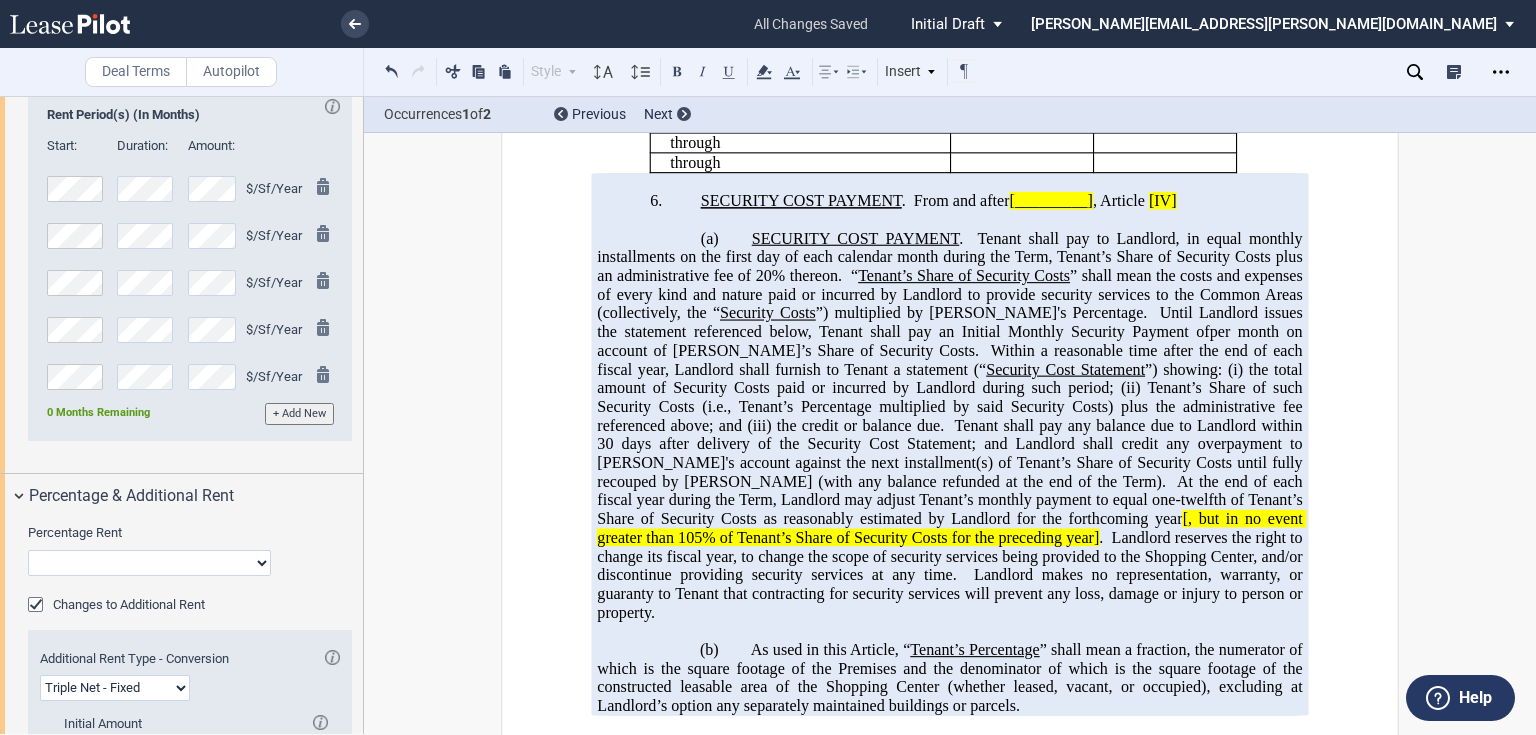 type 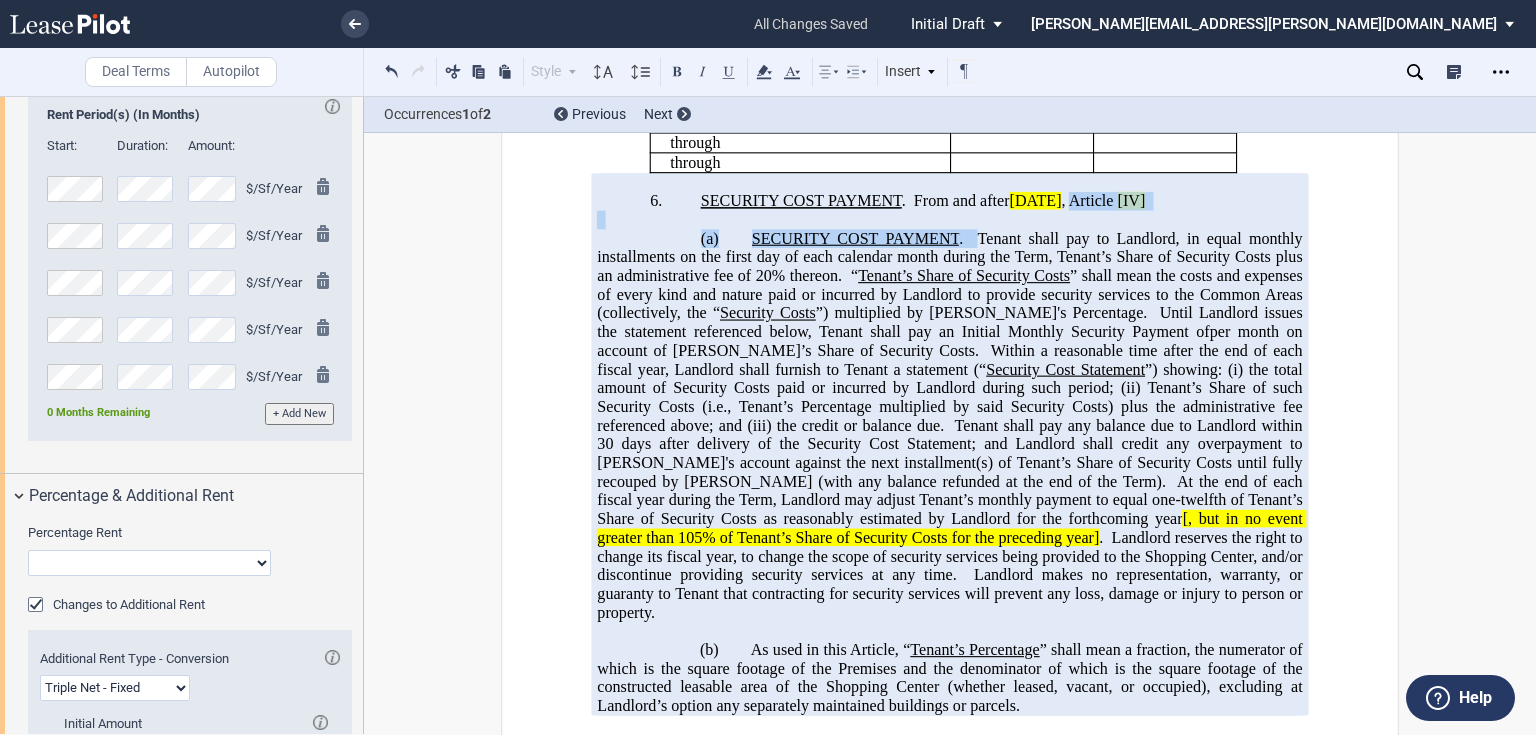 drag, startPoint x: 976, startPoint y: 357, endPoint x: 1123, endPoint y: 323, distance: 150.88075 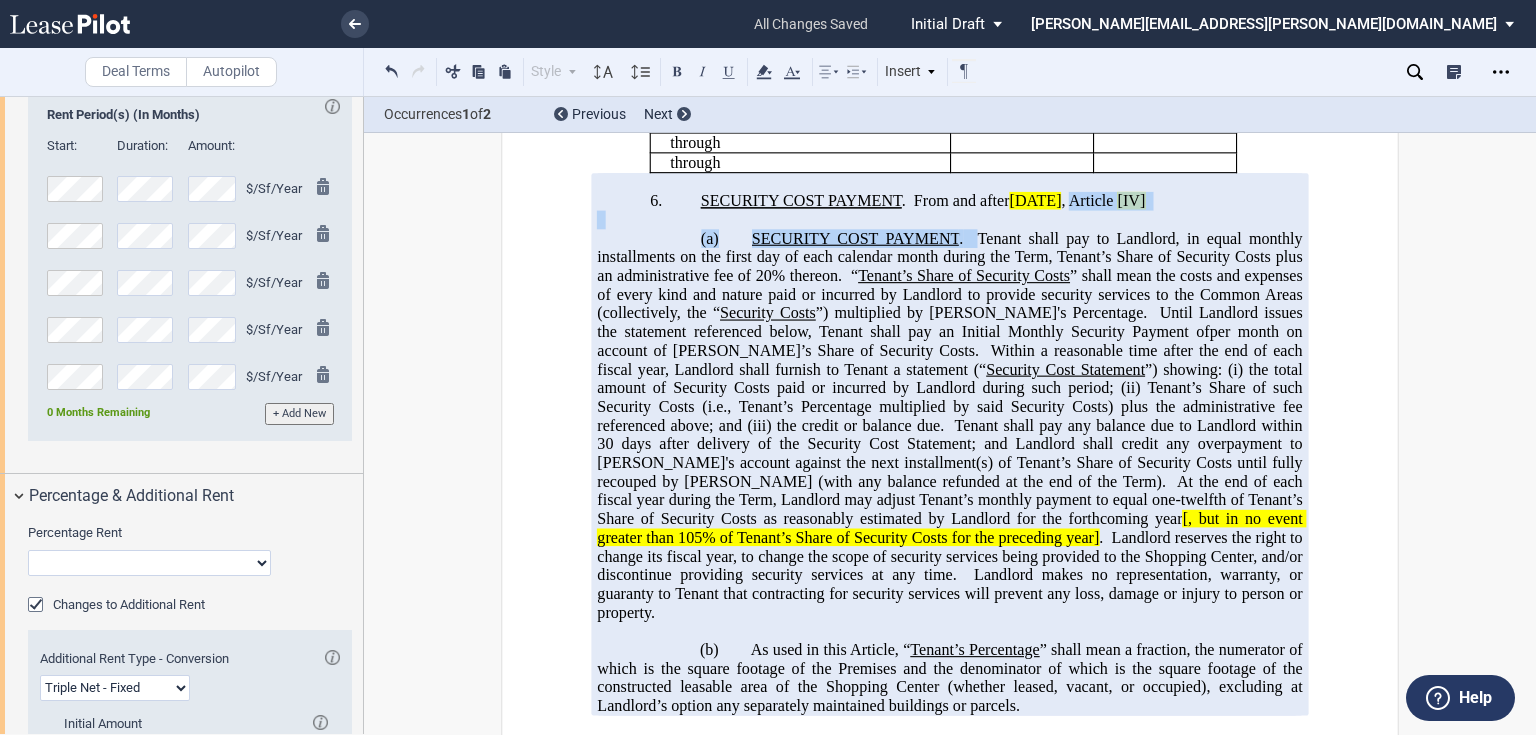 click on "!!SET_LEVEL_1!! !!ARTICLE_LEVEL_2!!
6.                     SECURITY COST PAYMENT ﻿ .    From and after  [DATE] , Article   [IV]
!!SET_LEVEL_1!! !!ARTICLE_LEVEL_2!!
6.                 OPERATING EXPENSES .    From and after  [_________] , Article   [IV]
!!SET_LEVEL_2!! !!ARTICLE_LEVEL_3!!
(a)                   ﻿ ﻿ ﻿ ﻿   ﻿ ﻿   percent    Landlord may re-set Tenant’s Operating Expense Payment every five years during the Term to the amount then being quoted by Landlord to new tenants leasing comparable space.    If Tenant exercises any option to renew the Term pursuant to Section   ﻿ ﻿ , then Landlord also may re-set Tenant’s Operating Expense Payment to the amount then being quoted by Landlord to new tenants leasing comparable space effective as the first day of such Option Term." at bounding box center [949, 444] 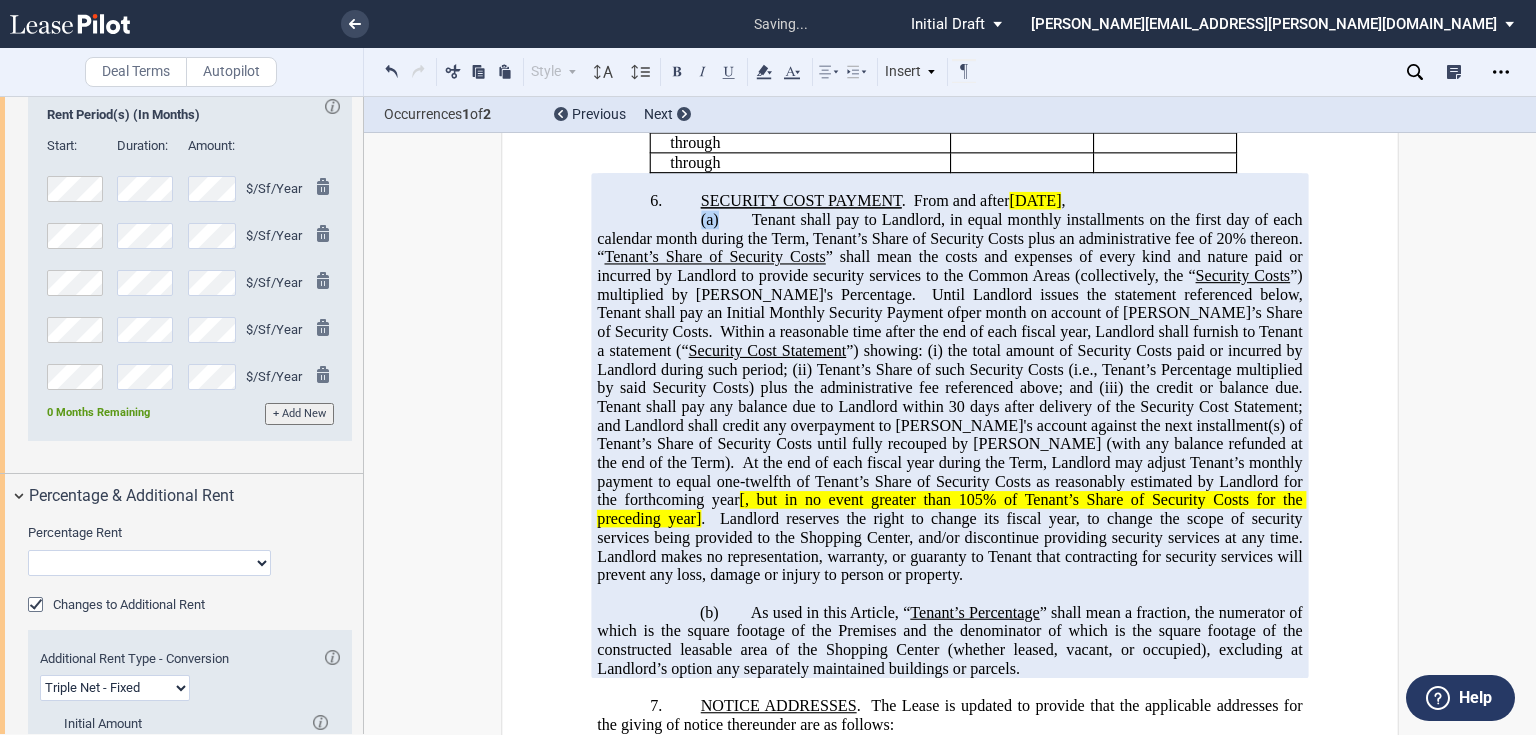 drag, startPoint x: 747, startPoint y: 334, endPoint x: 684, endPoint y: 344, distance: 63.788715 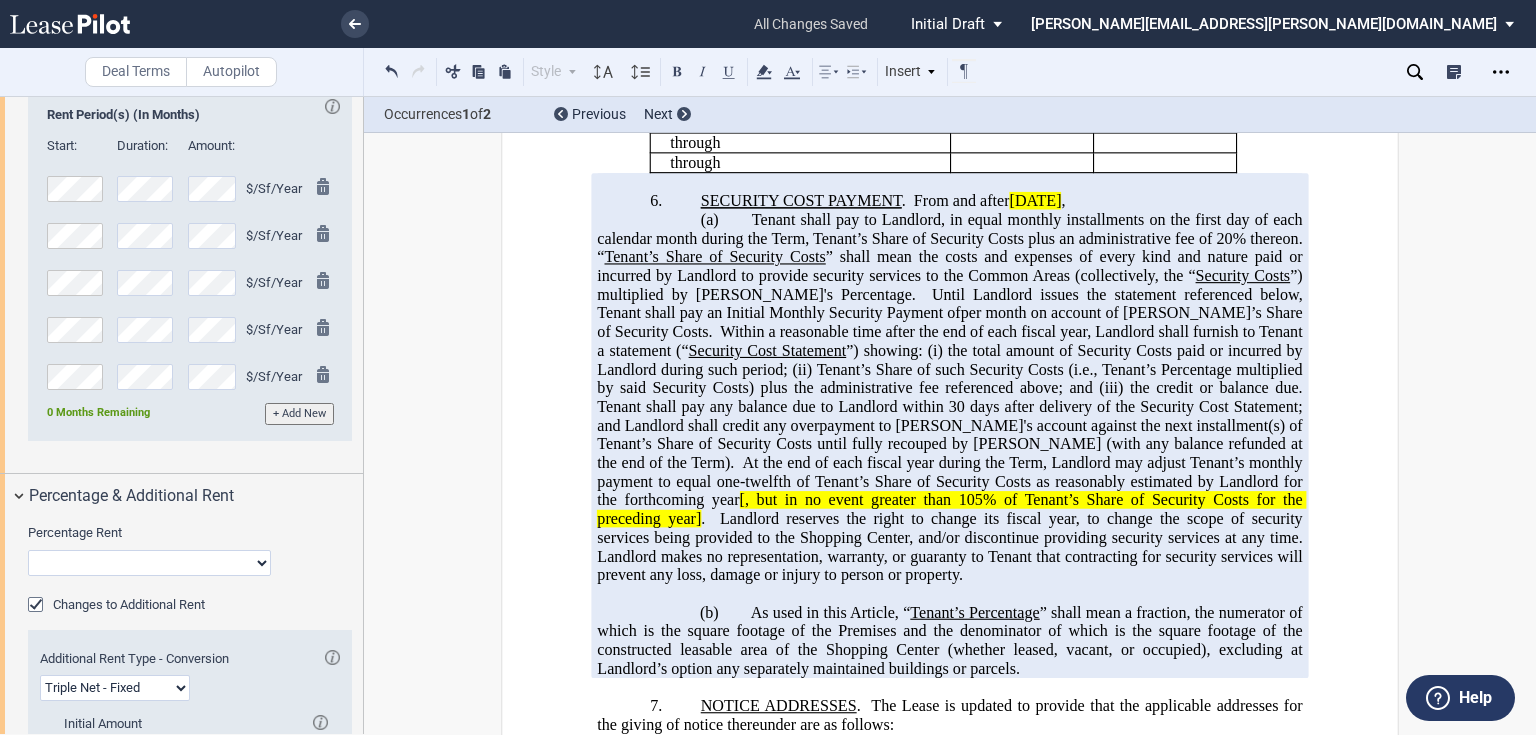 click on "Tenant shall pay to Landlord, in equal monthly installments on the first day of each calendar month during the Term, Tenant’s Share of Security Costs plus an administrative fee of 20% thereon." 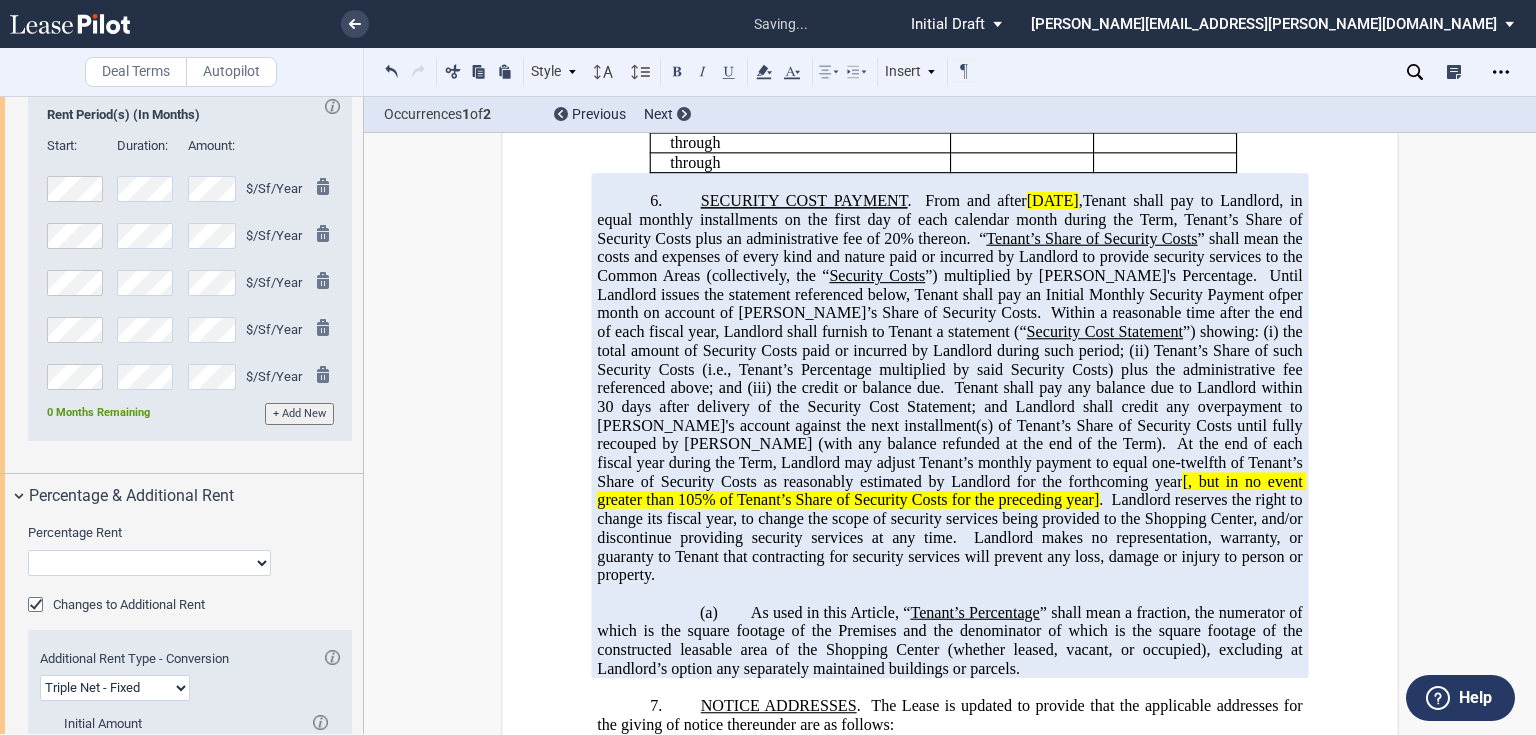 click on "[DATE]" 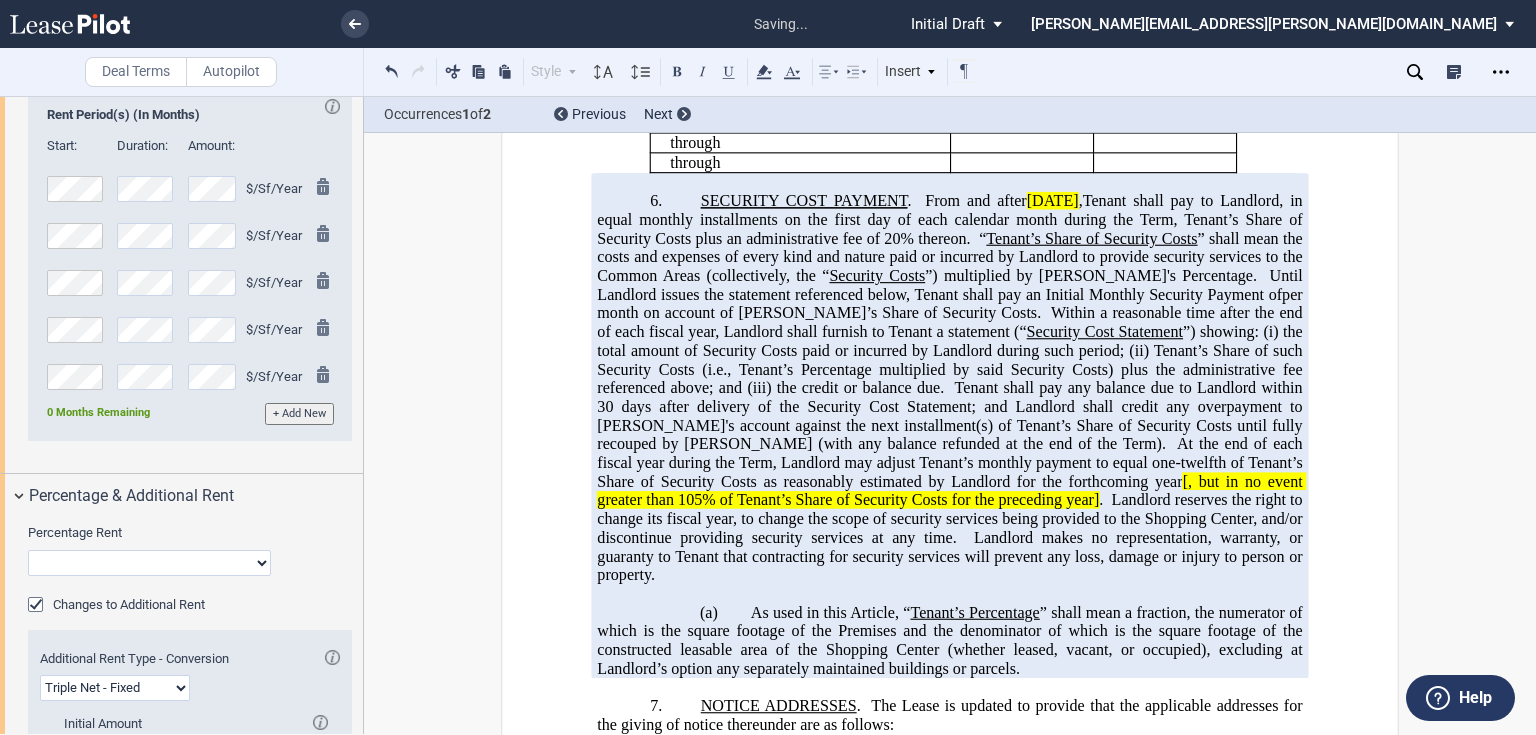 click on "From and after" 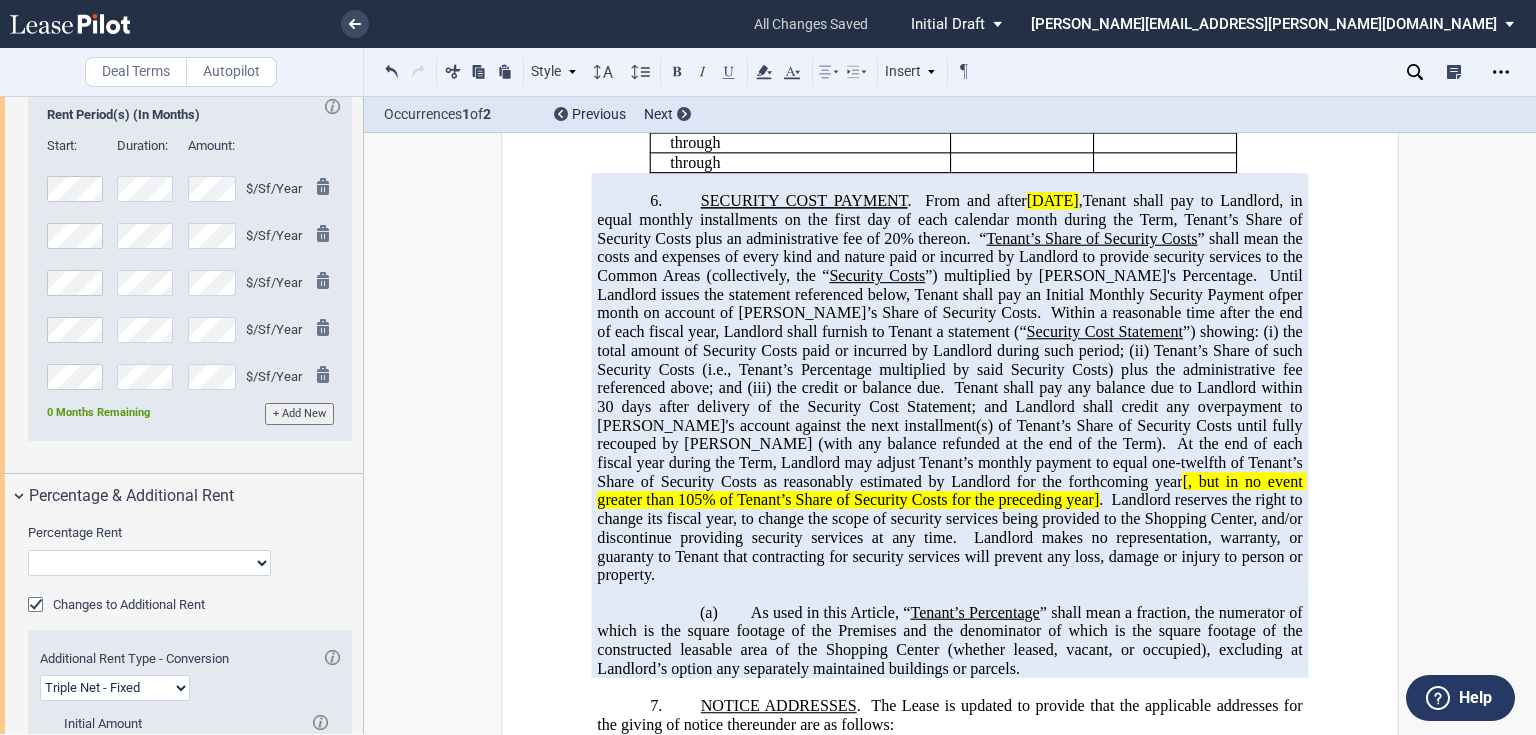 click on "Tenant shall pay to Landlord, in equal monthly installments on the first day of each calendar month during the Term, Tenant’s Share of Security Costs plus an administrative fee of 20% thereon." 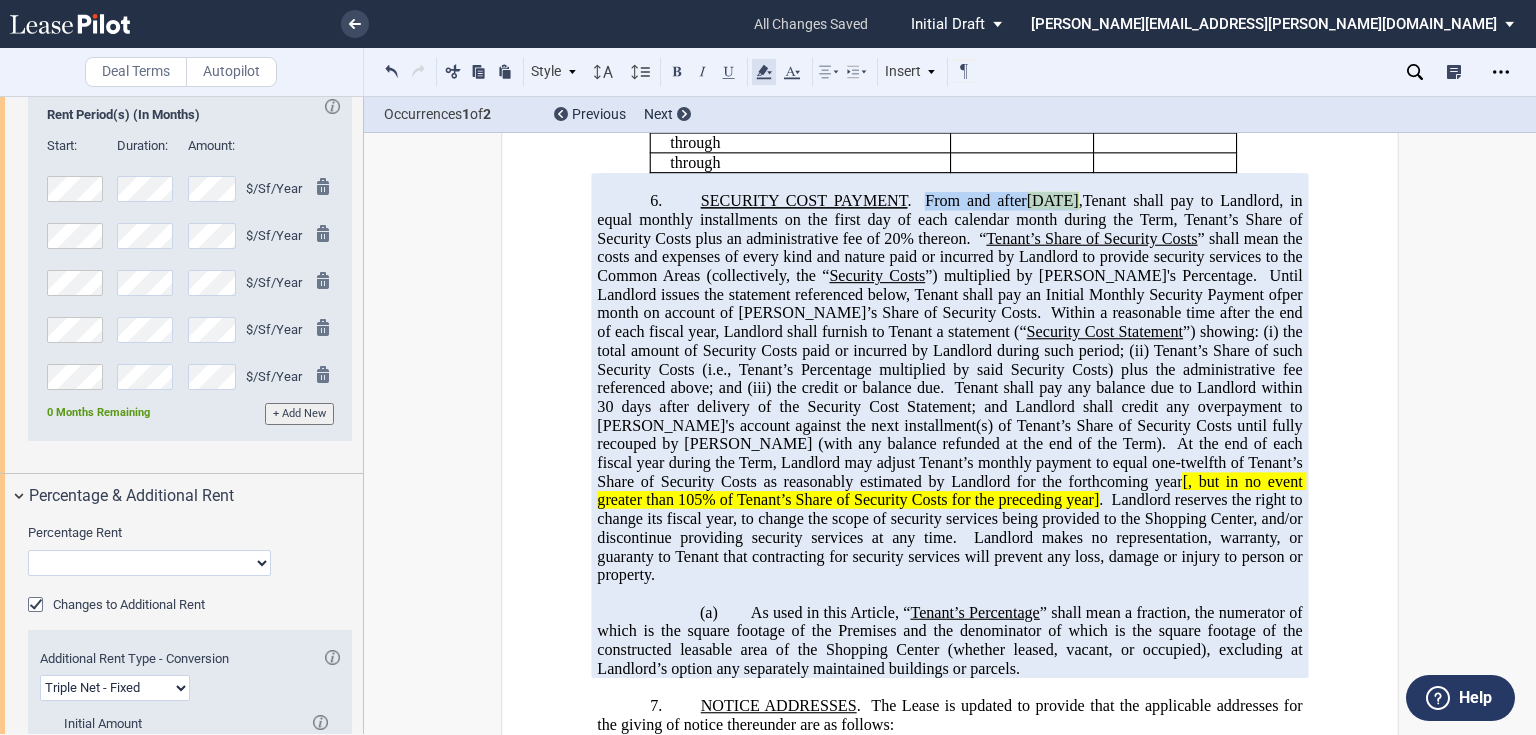 click 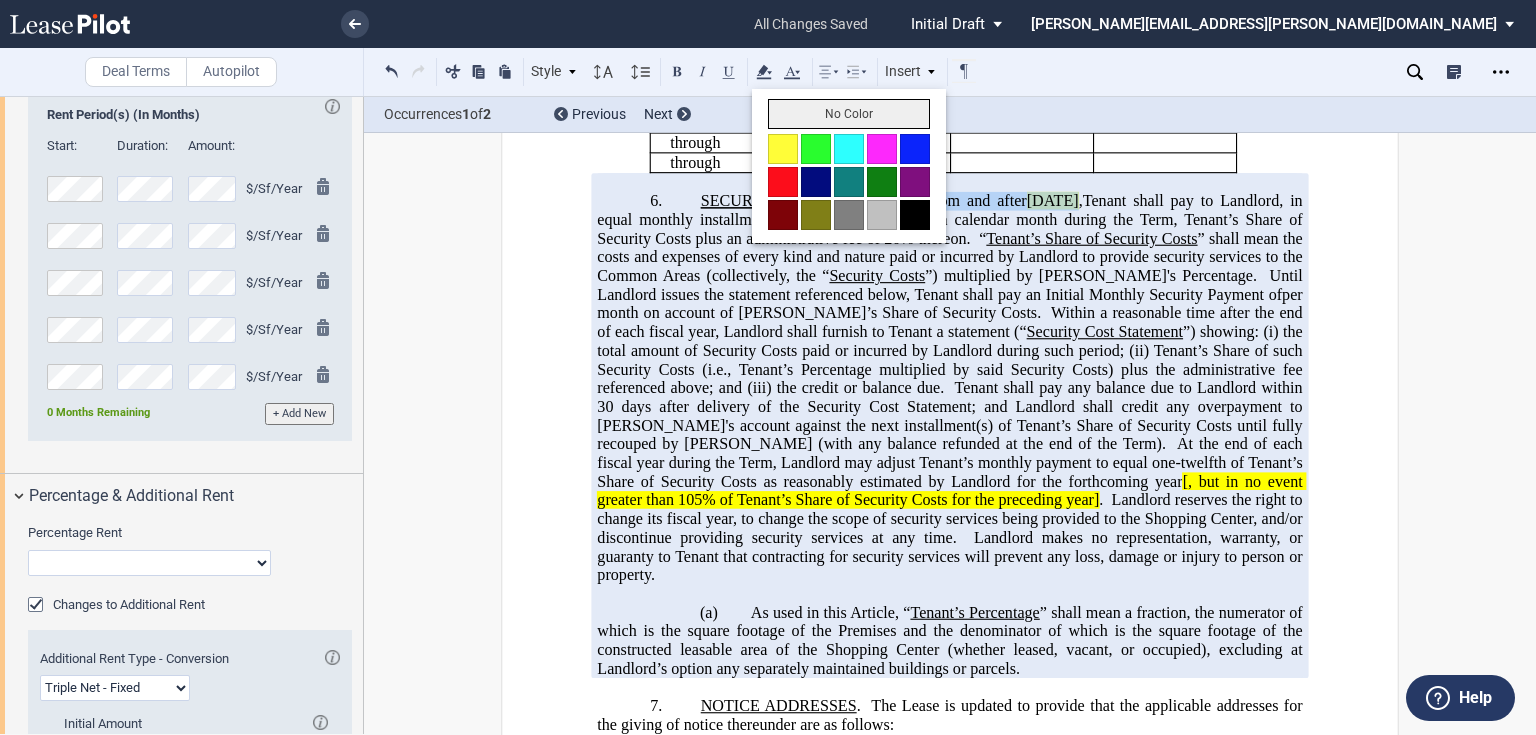 click on "No Color" at bounding box center [849, 114] 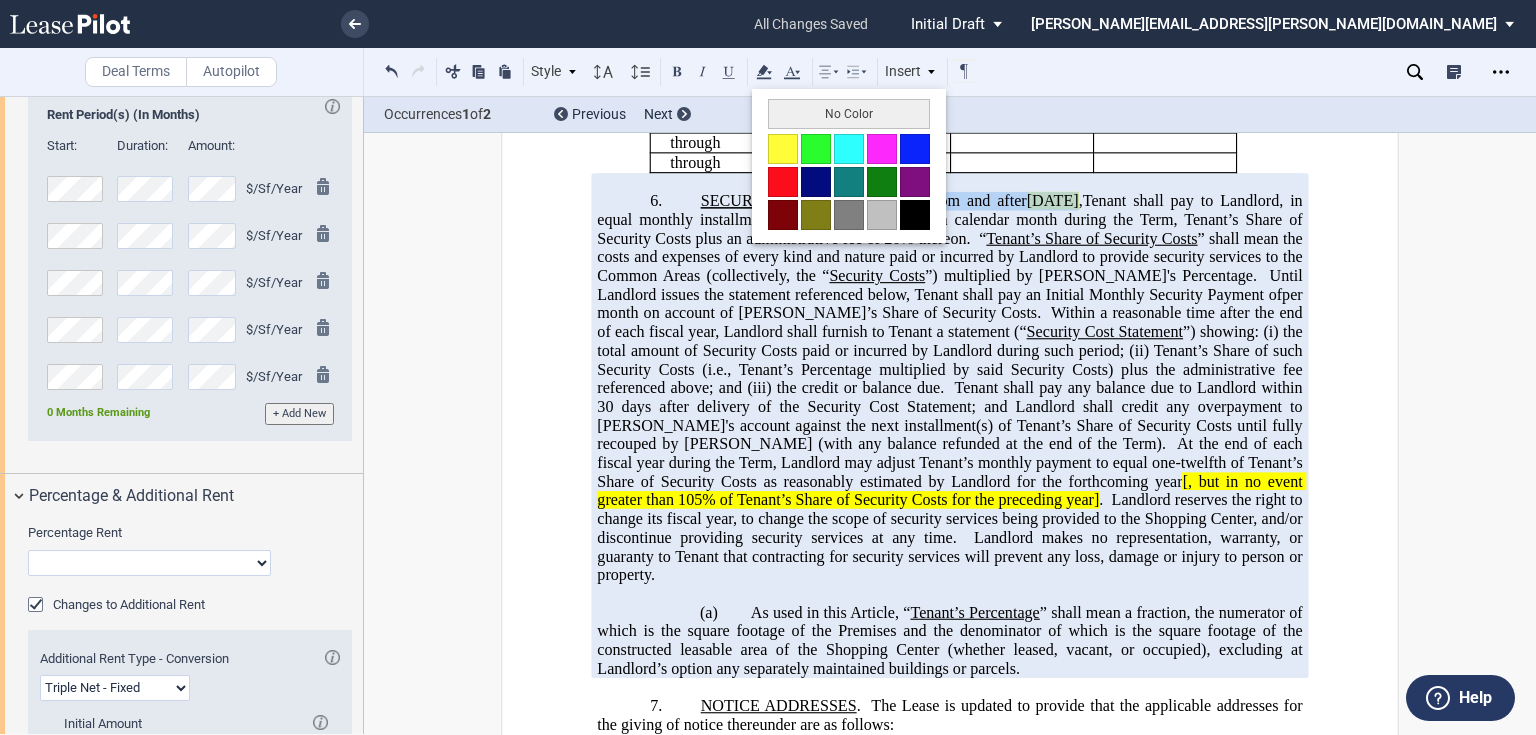 type 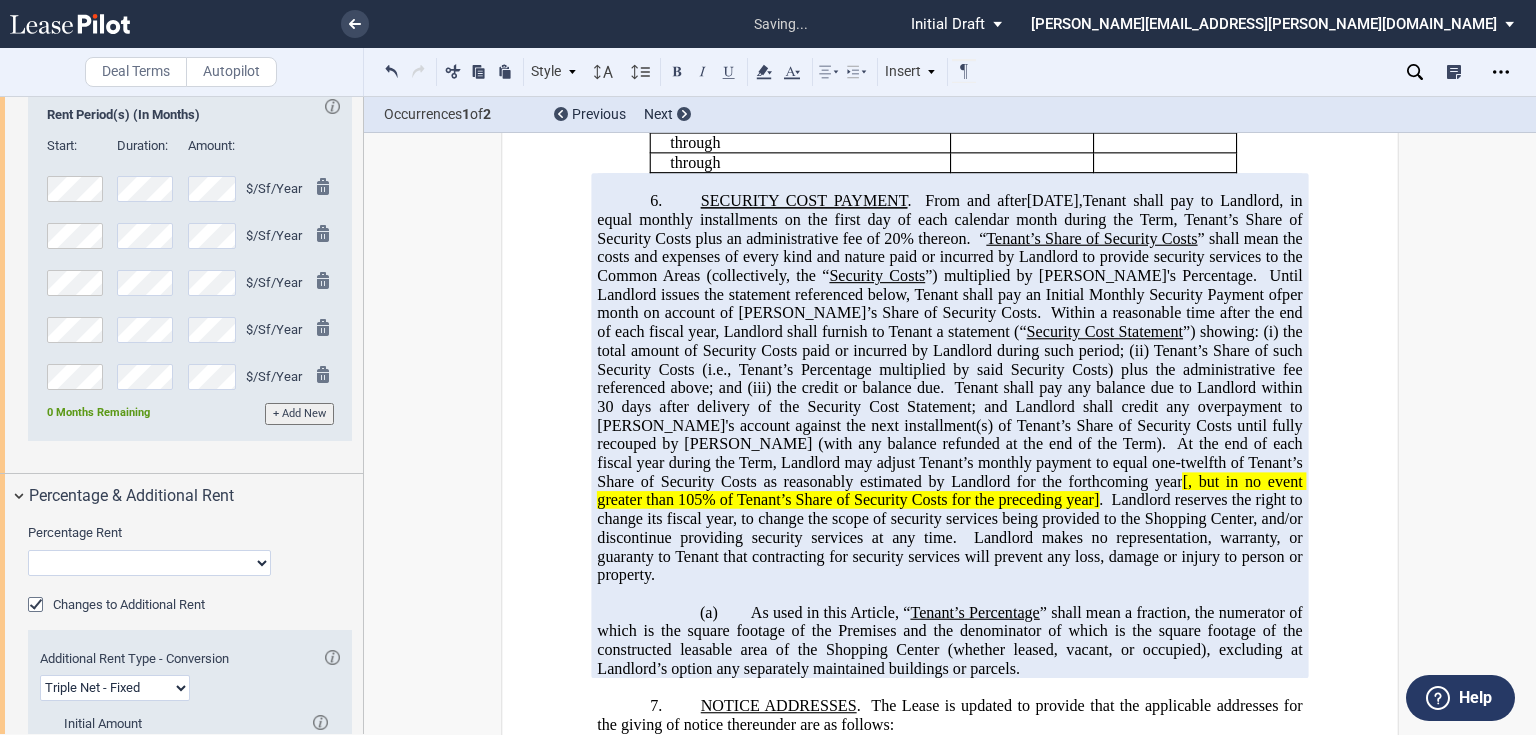 click on "Landlord reserves the right to change its fiscal year, to change the scope of security services being provided to the Shopping Center, and/or discontinue providing security services at any time." 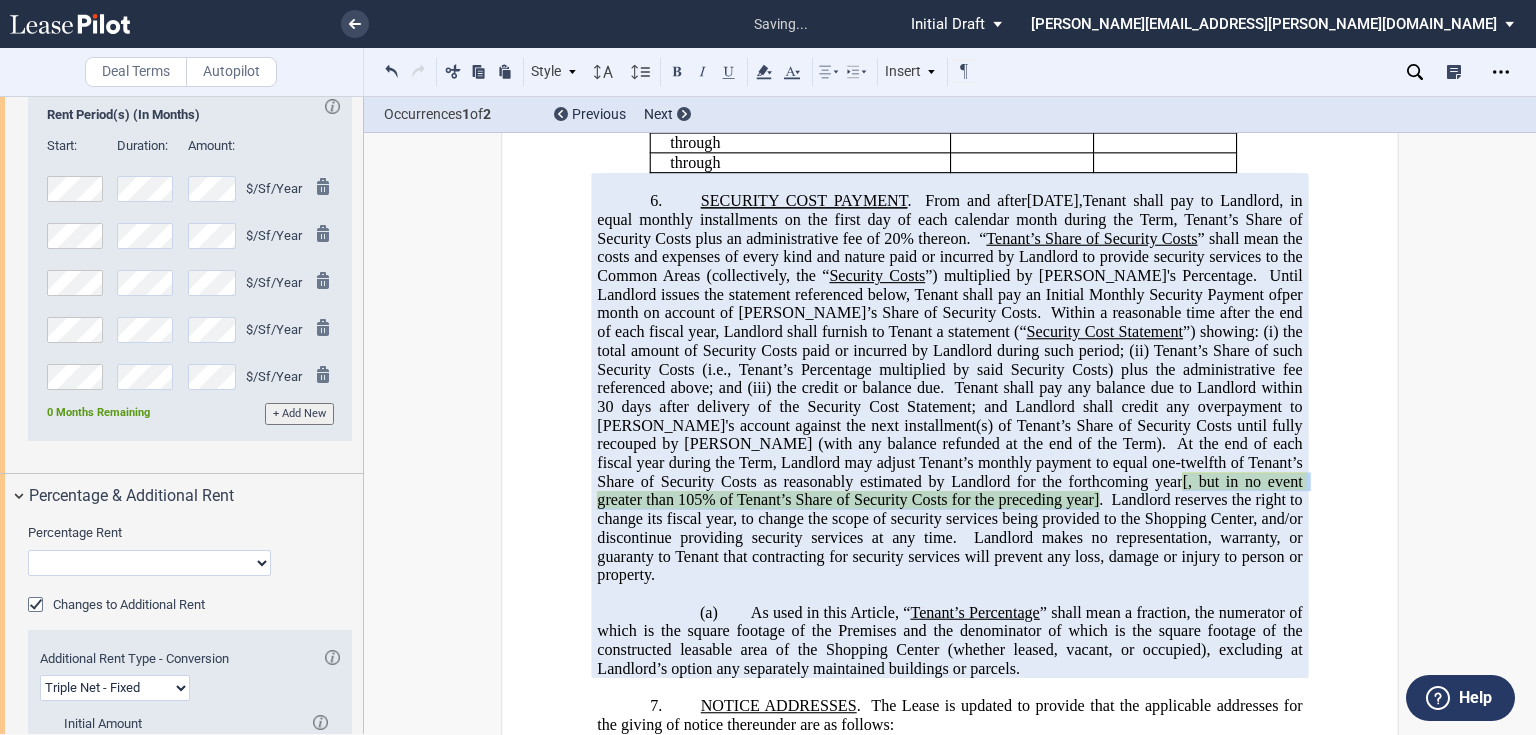 drag, startPoint x: 912, startPoint y: 596, endPoint x: 846, endPoint y: 612, distance: 67.911705 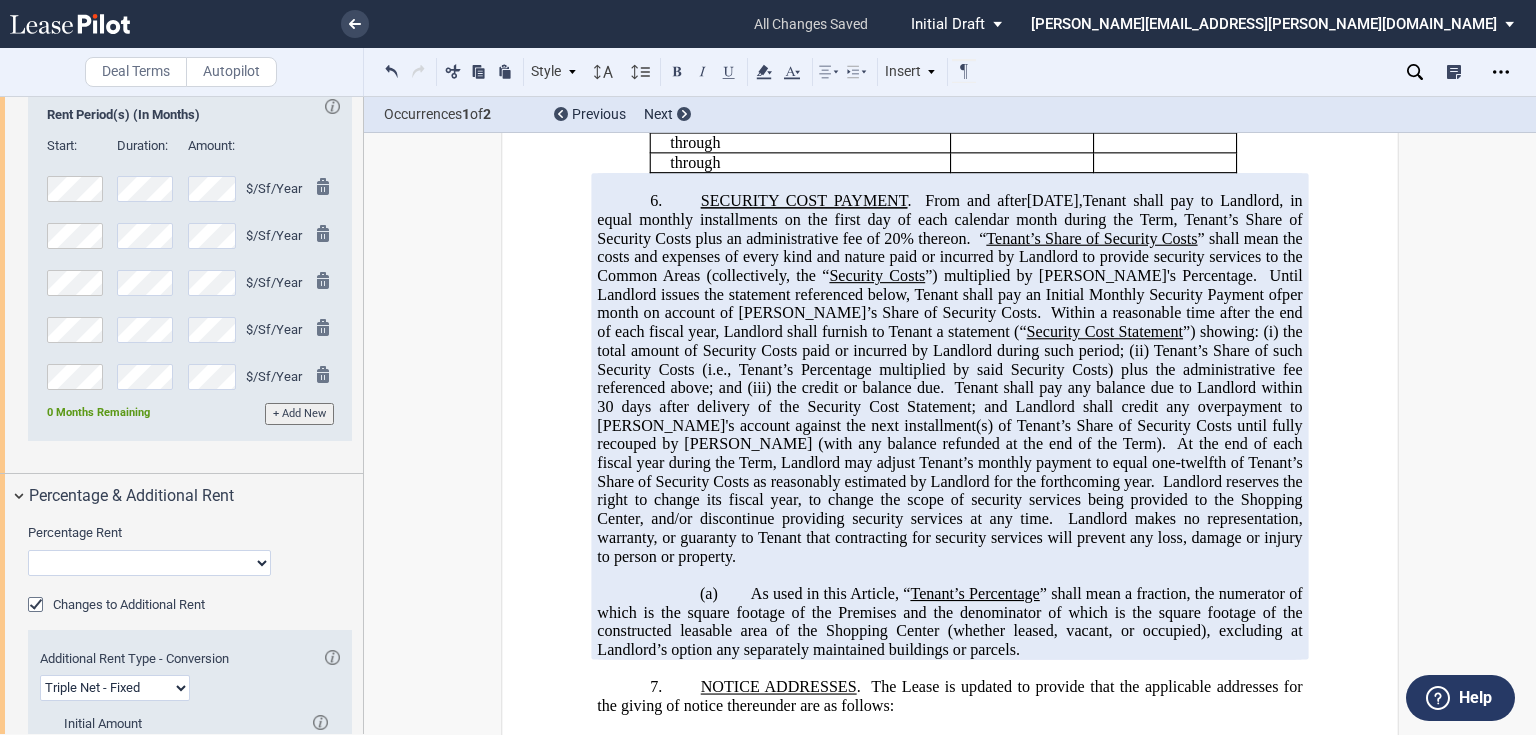 click on "Tenant shall pay to Landlord, in equal monthly installments on the first day of each calendar month during the Term, Tenant’s Share of Security Costs plus an administrative fee of 20% thereon." 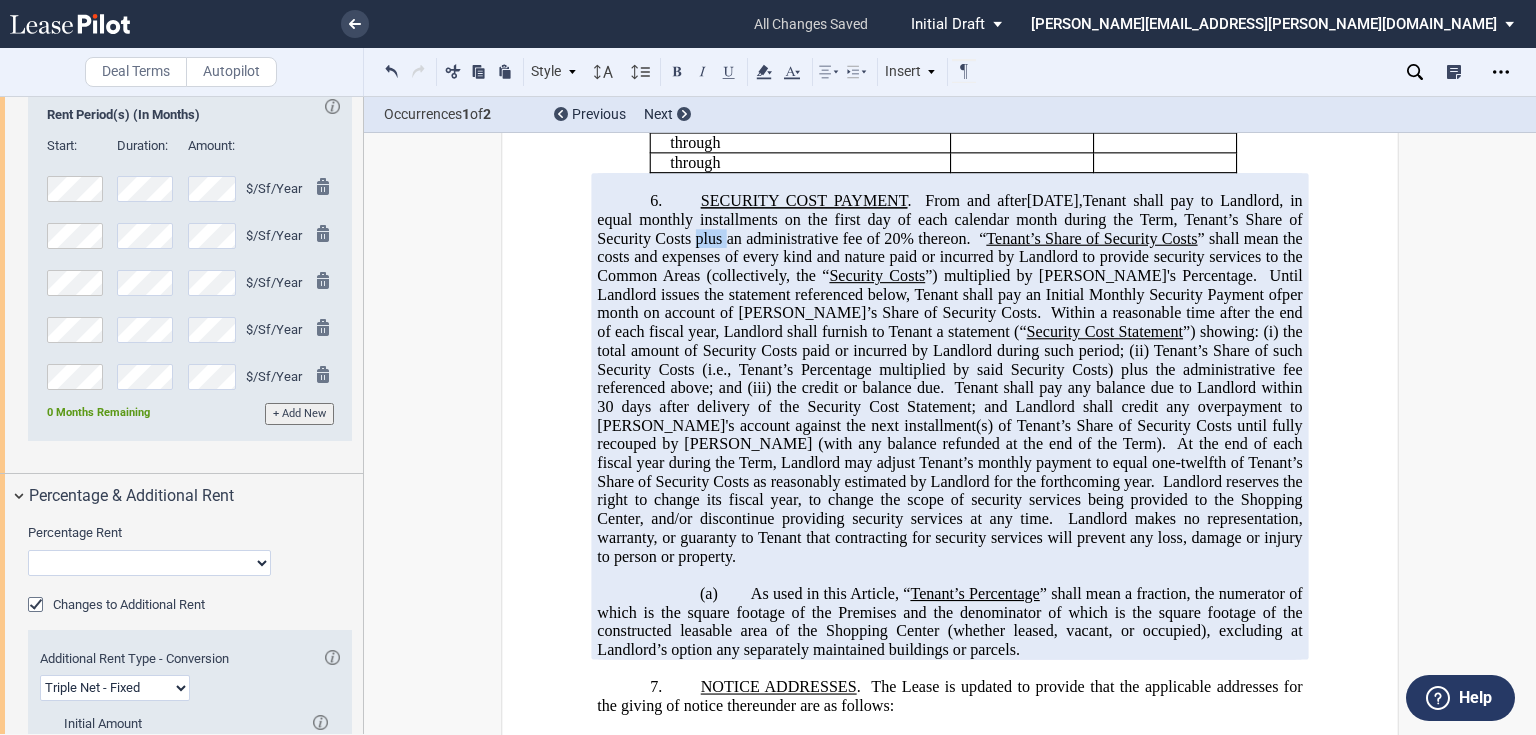 click on "Tenant shall pay to Landlord, in equal monthly installments on the first day of each calendar month during the Term, Tenant’s Share of Security Costs plus an administrative fee of 20% thereon." 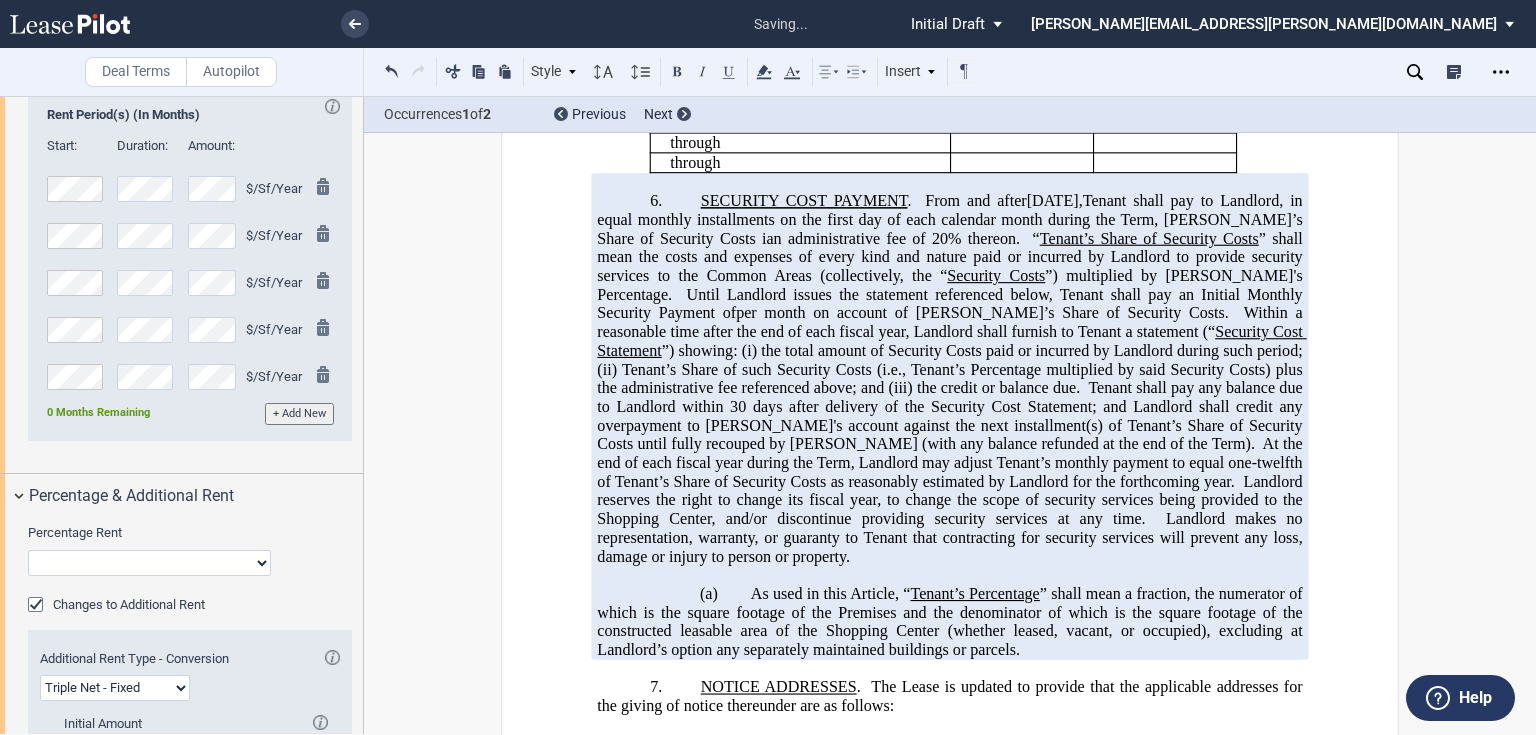 type 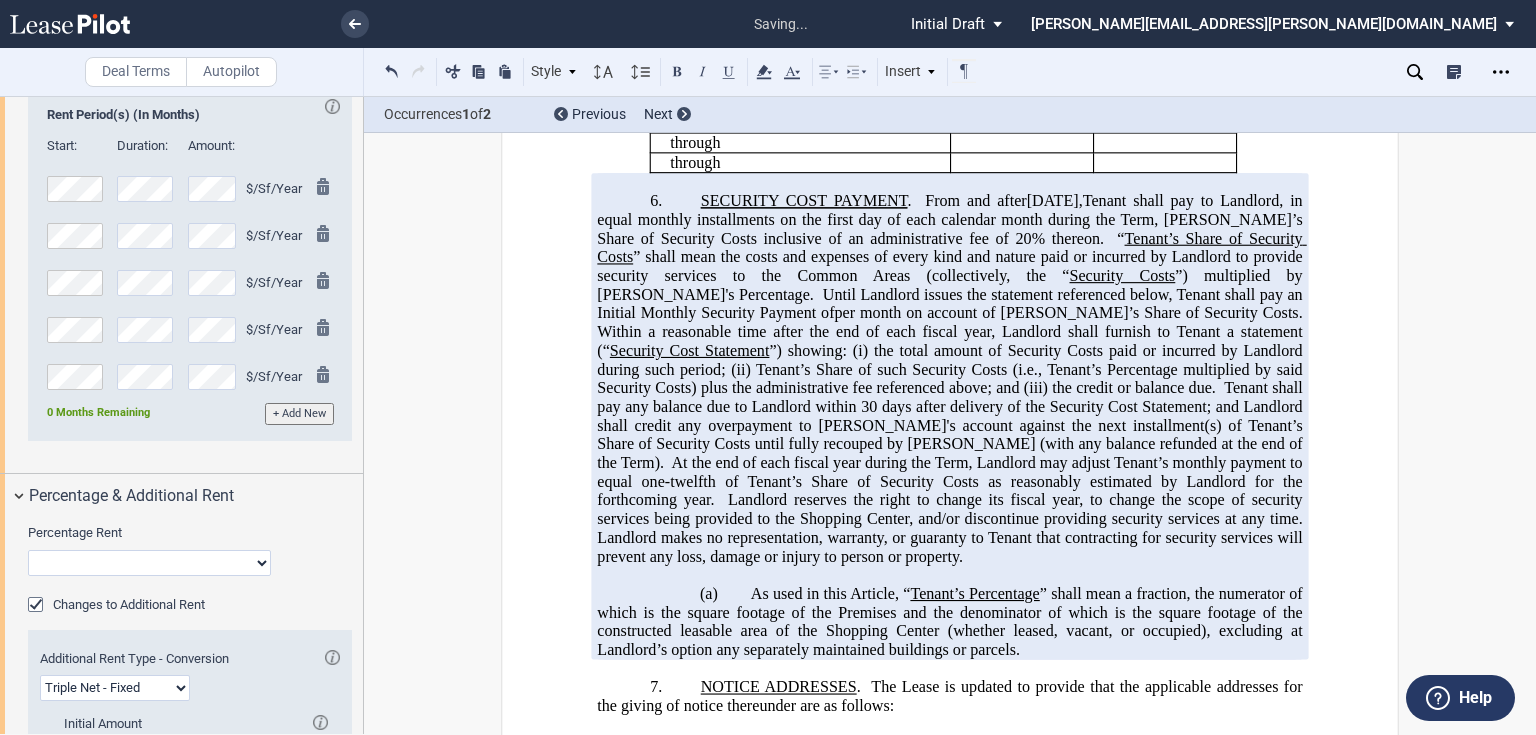 click on "per month on account of [PERSON_NAME]’s Share of Security Costs." 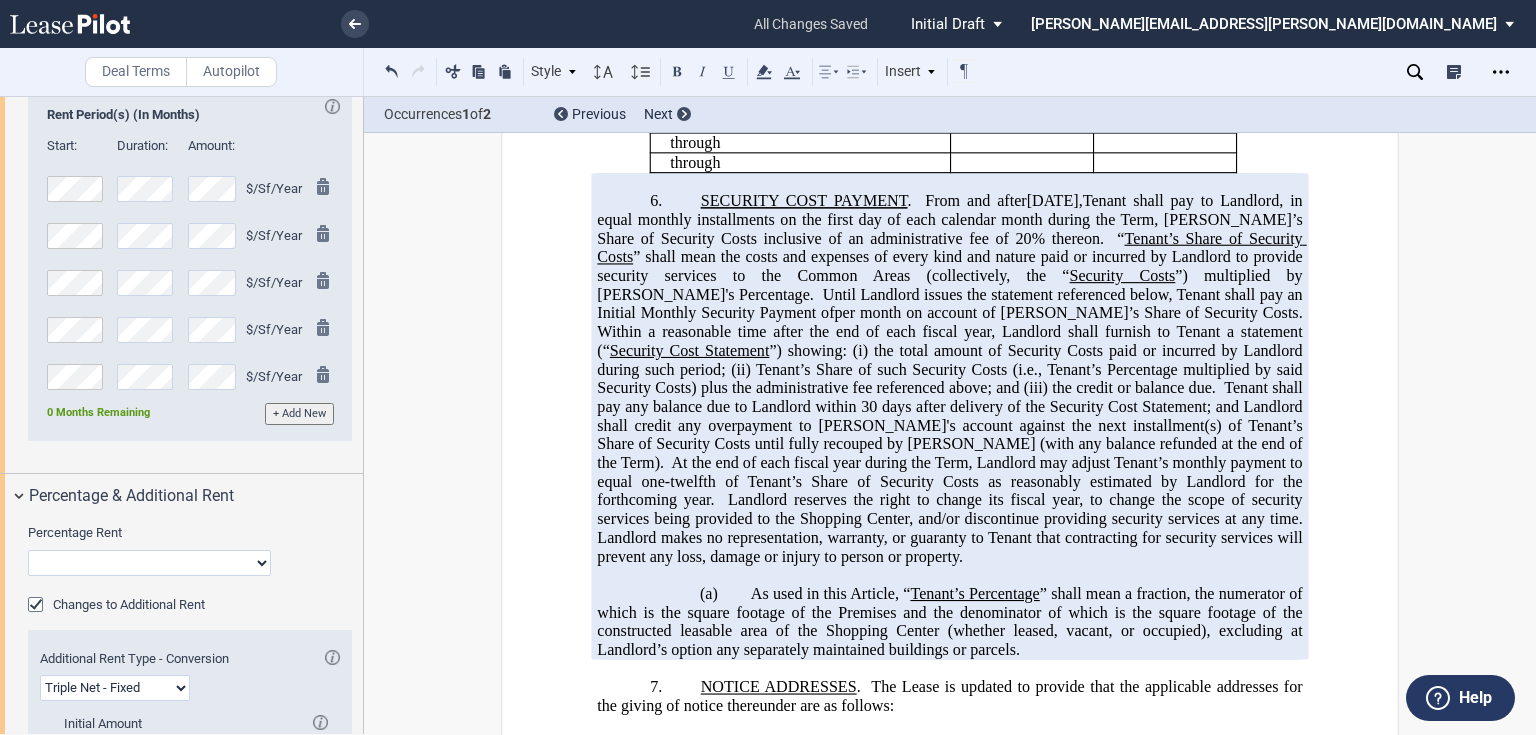 click 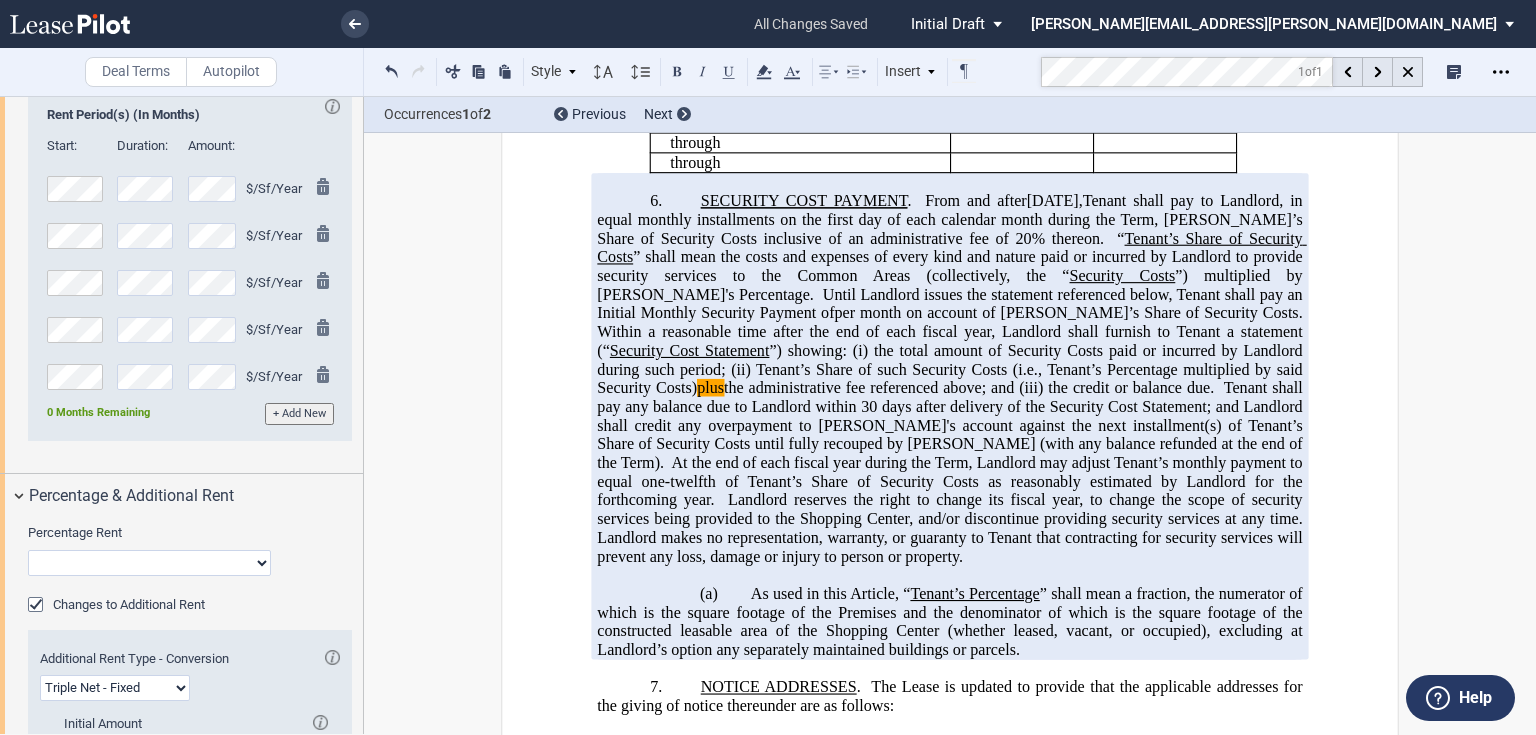 click on "plus" 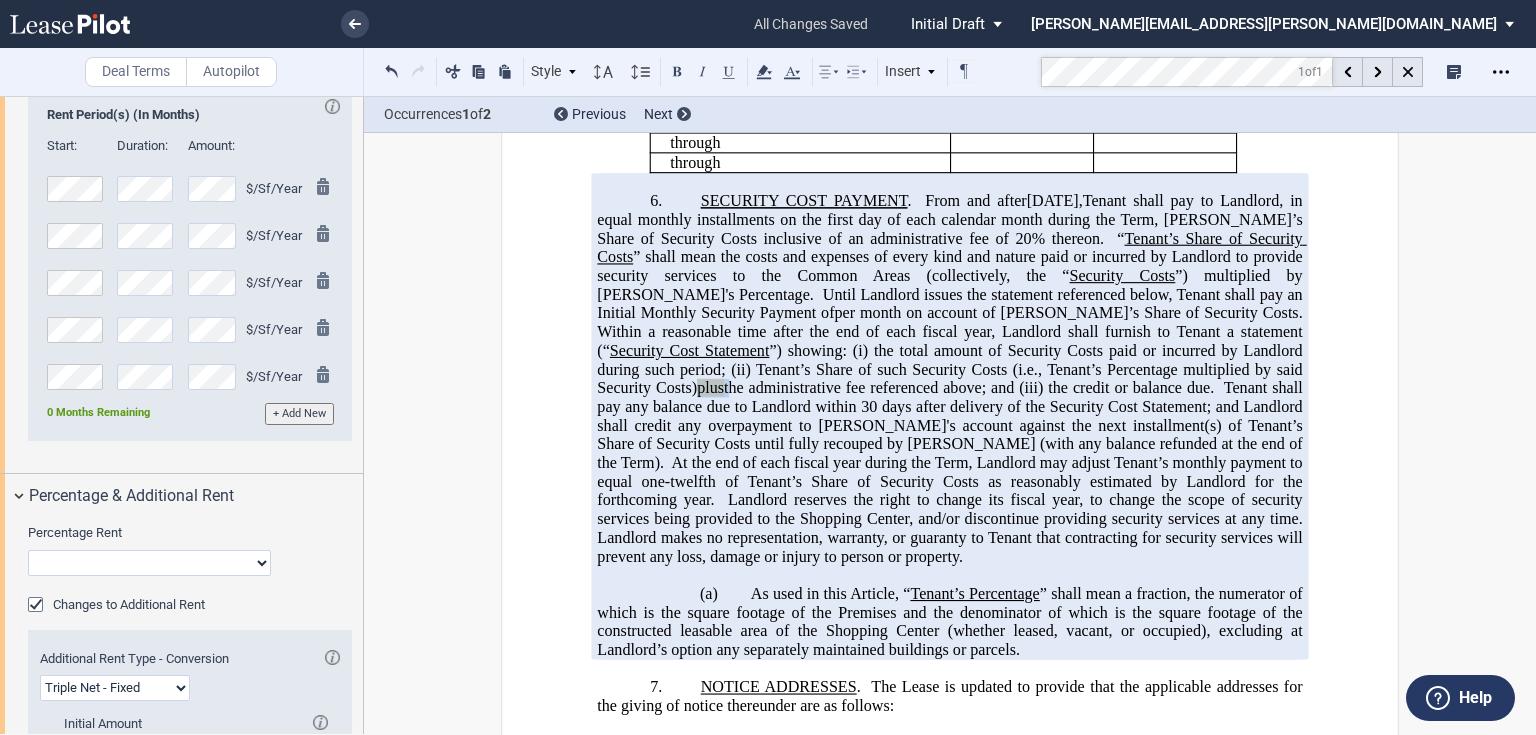 click on "plus" 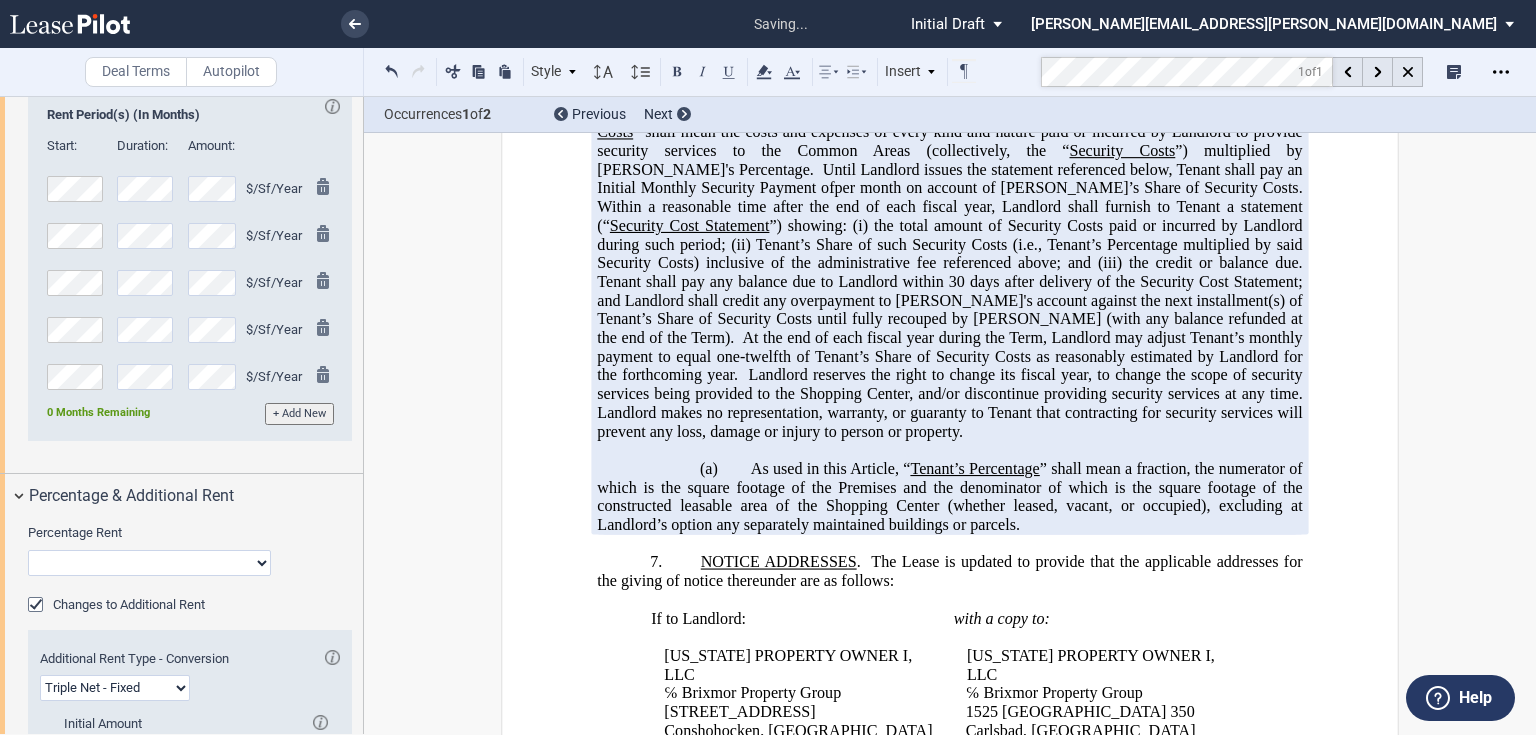 scroll, scrollTop: 1296, scrollLeft: 0, axis: vertical 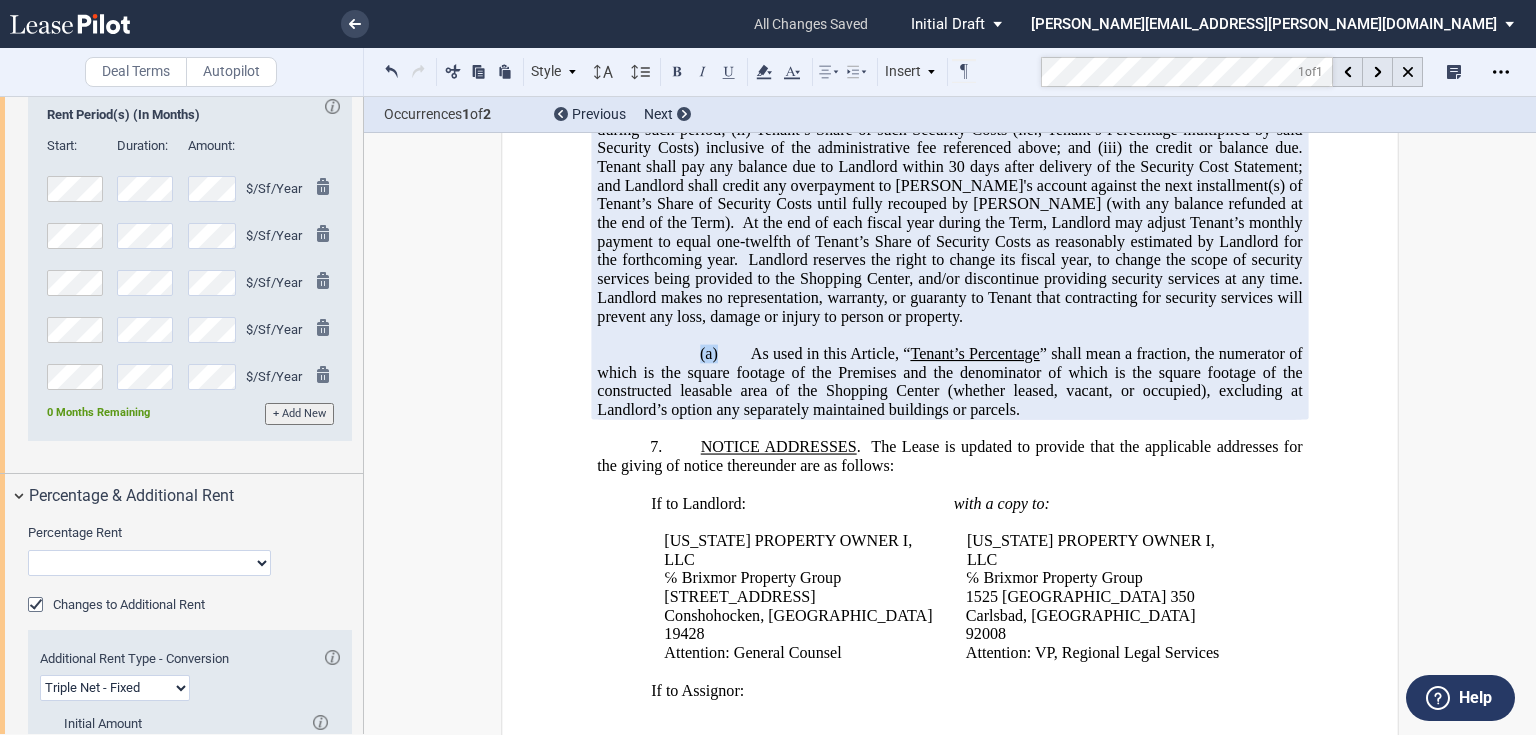 drag, startPoint x: 744, startPoint y: 468, endPoint x: 639, endPoint y: 456, distance: 105.68349 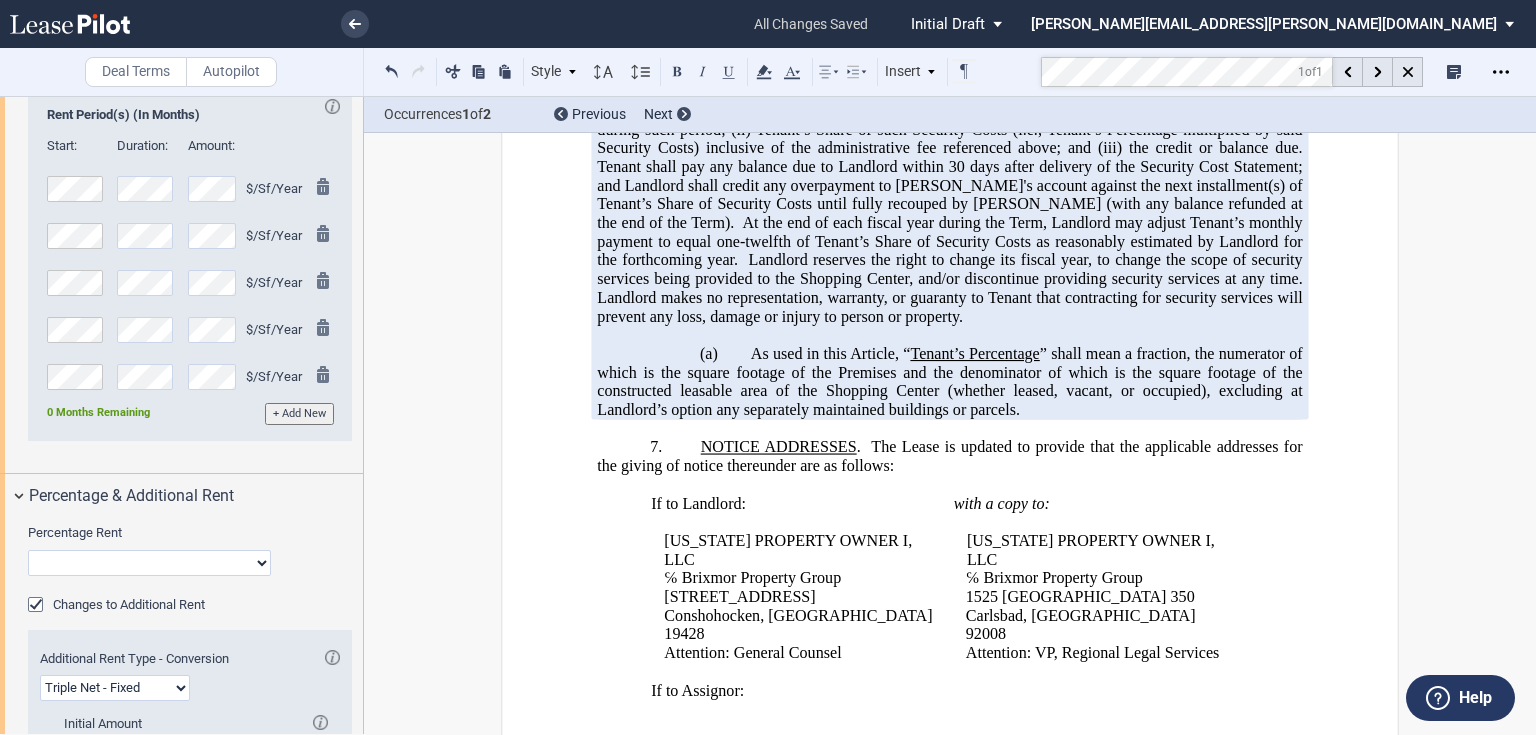 click on "(a)                   As used in this Article, “ Tenant’s Percentage ” shall mean a fraction, the numerator of which is the square footage of the Premises and the denominator of which is the square footage of the constructed leasable area of the [GEOGRAPHIC_DATA] (whether leased, vacant, or occupied), excluding at Landlord’s option any separately maintained buildings or parcels." at bounding box center (949, 382) 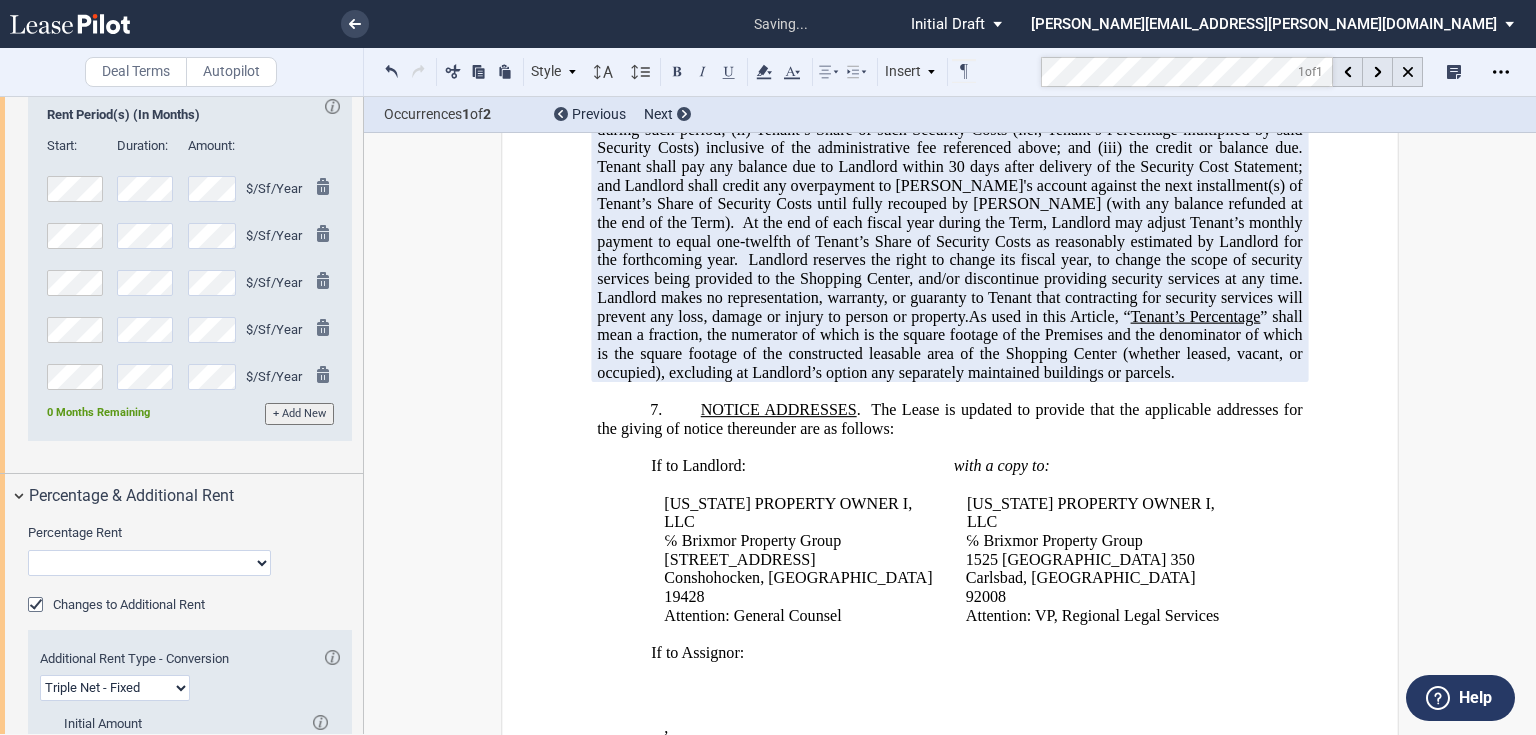 type 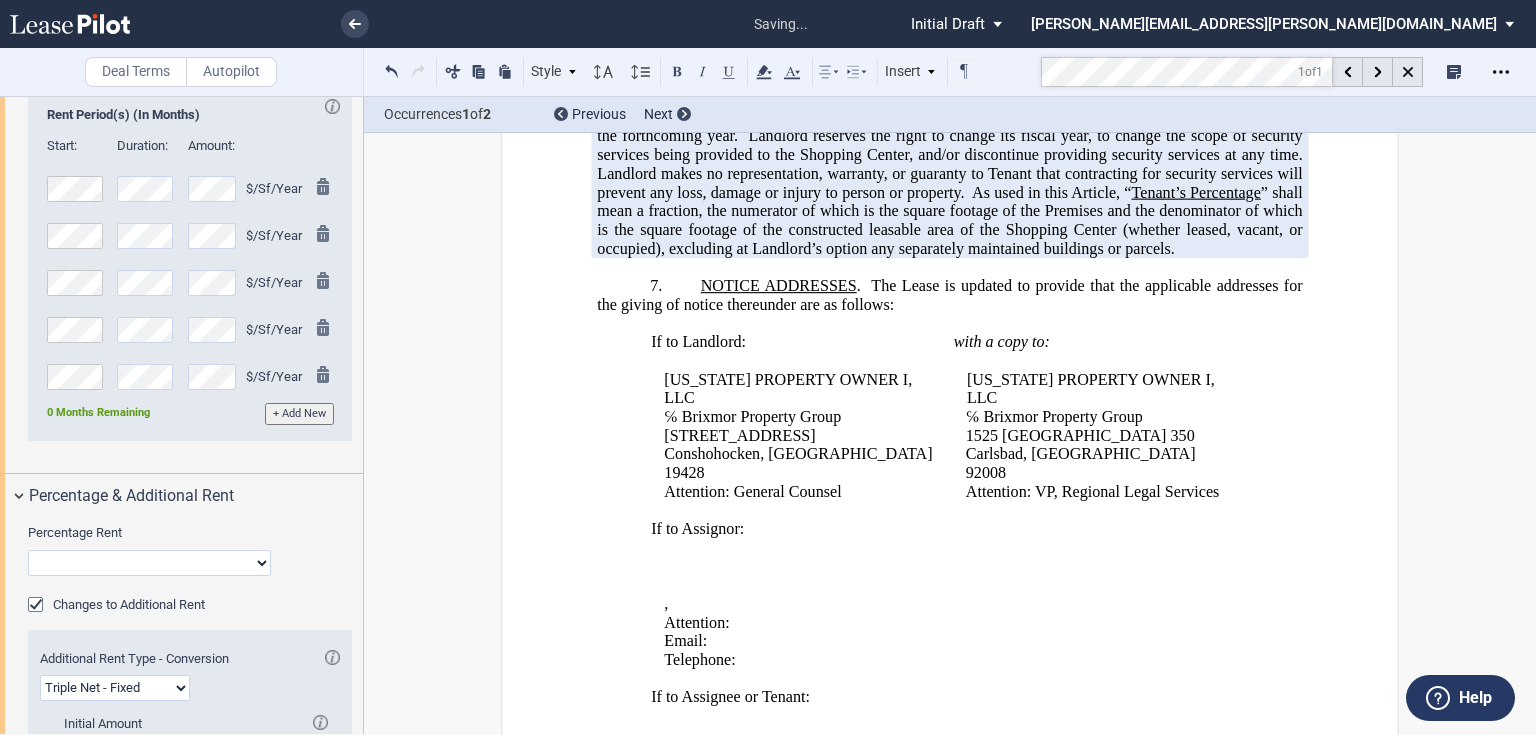 scroll, scrollTop: 1456, scrollLeft: 0, axis: vertical 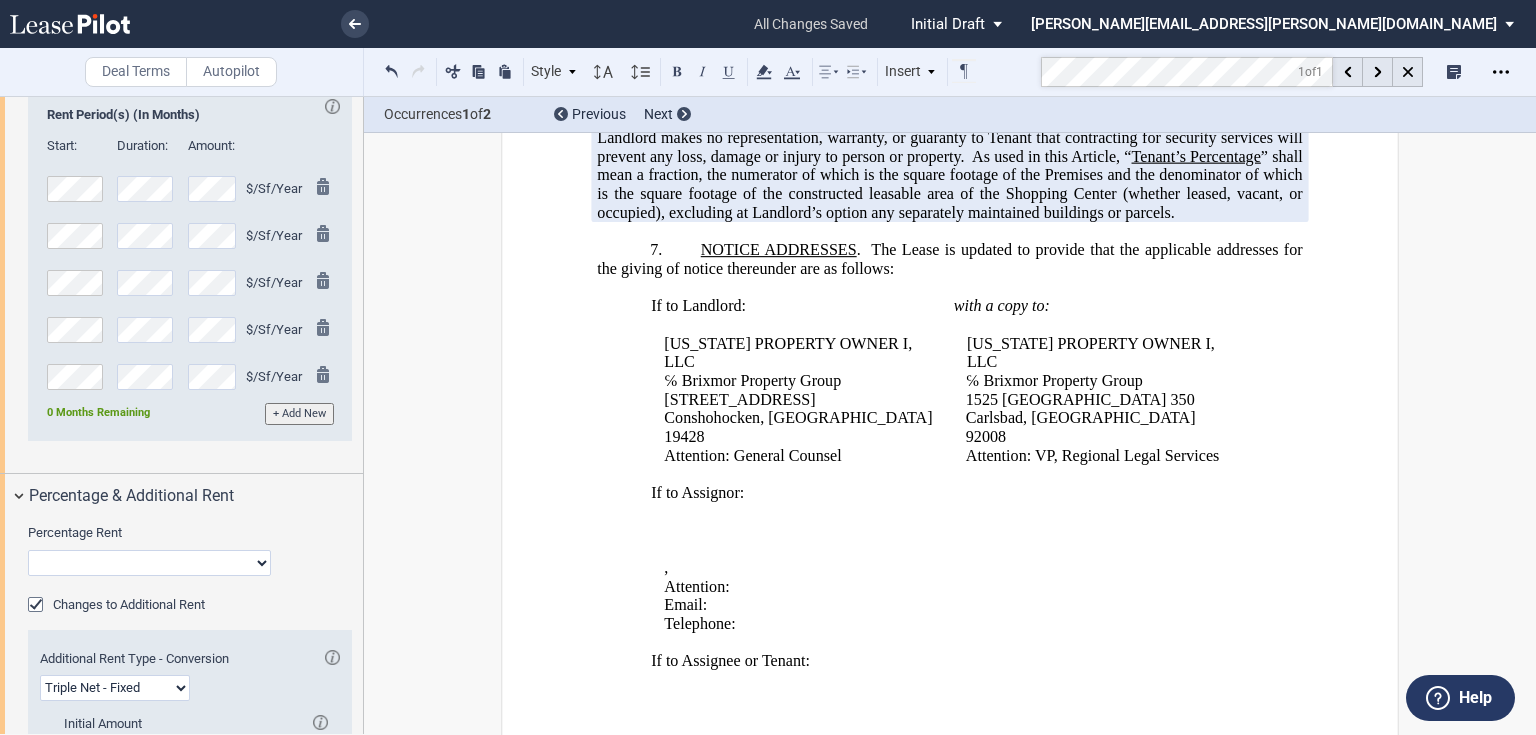 click on "7.                 NOTICE ADDRESSES .    The Lease is updated to provide that the applicable addresses for the giving of notice thereunder are as follows:" at bounding box center (949, 259) 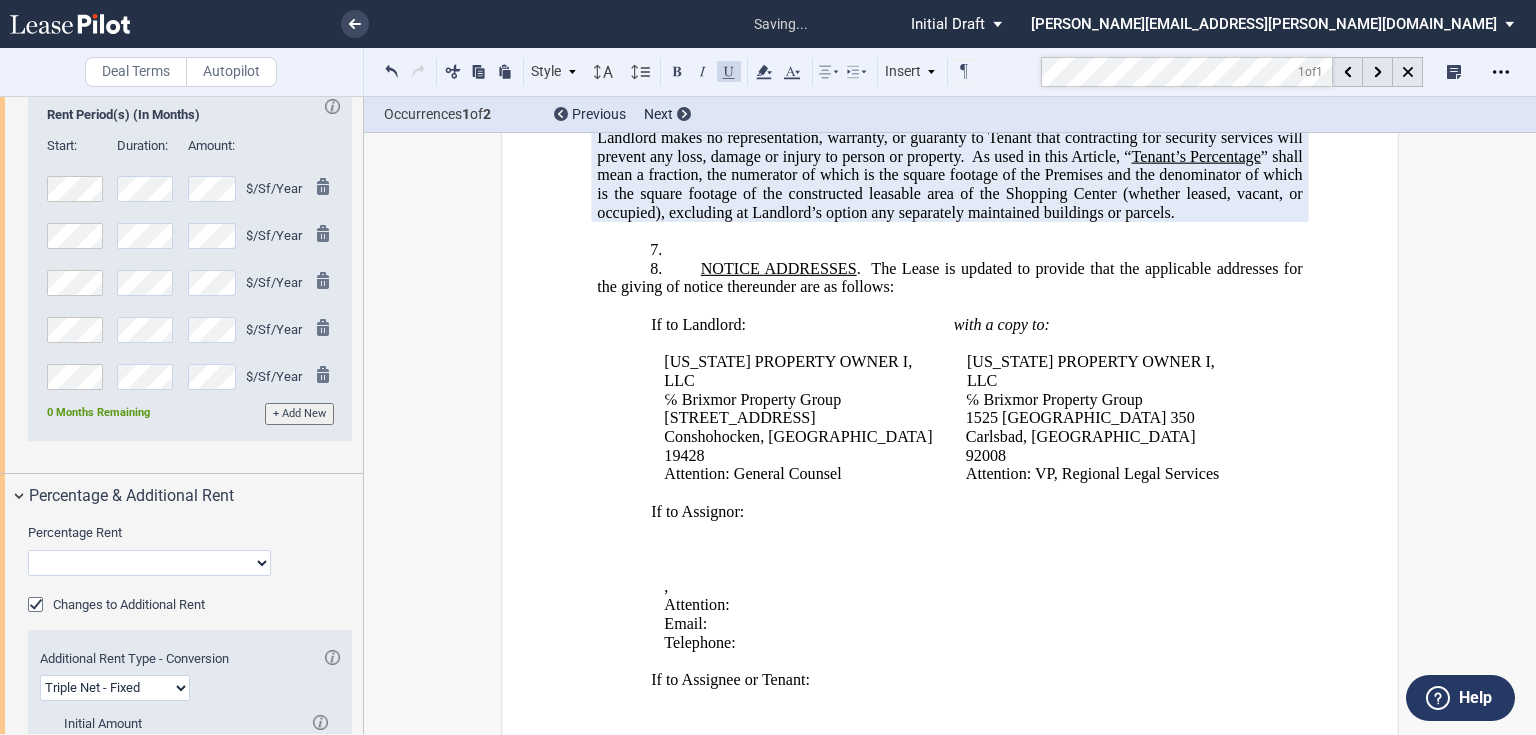 click on "7.                     ﻿" at bounding box center [949, 250] 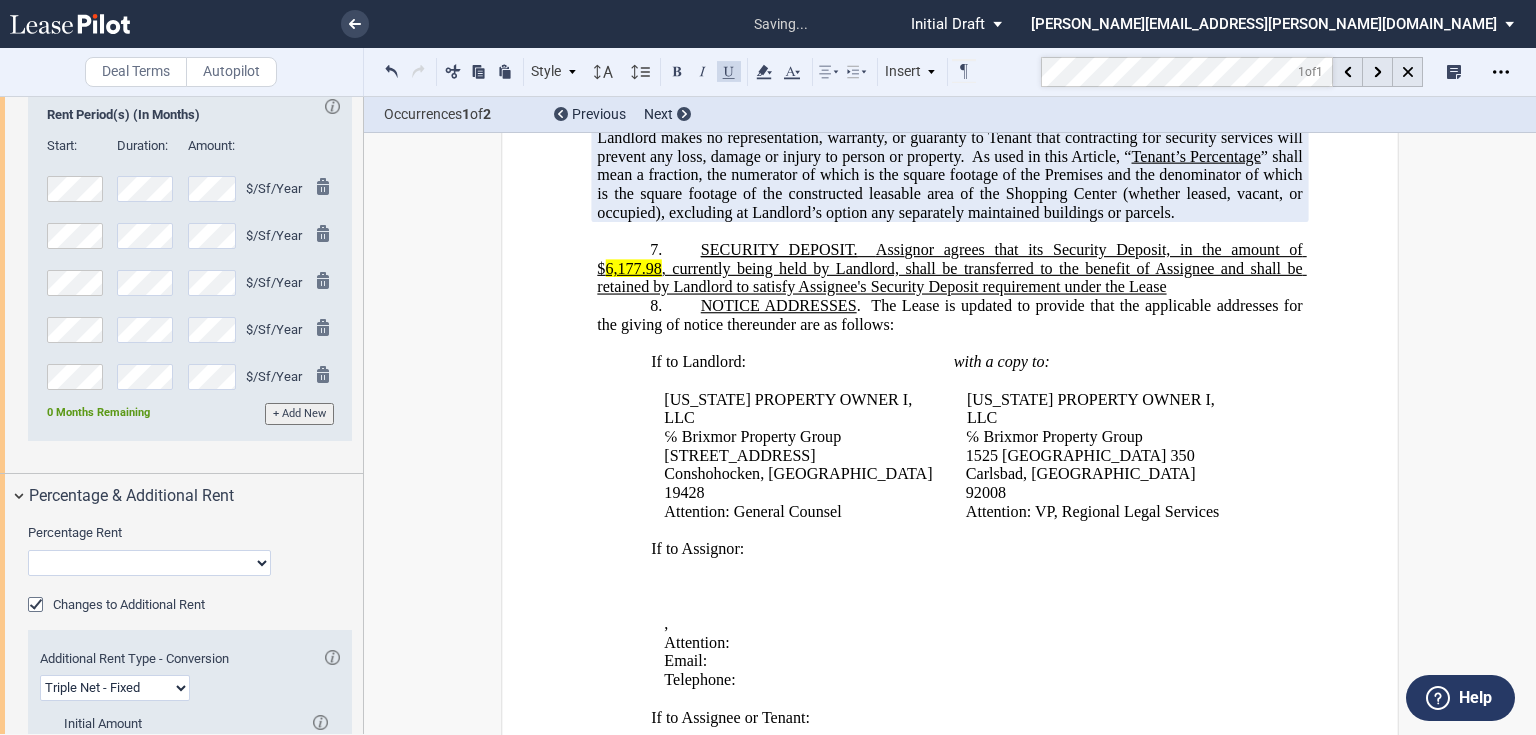 type 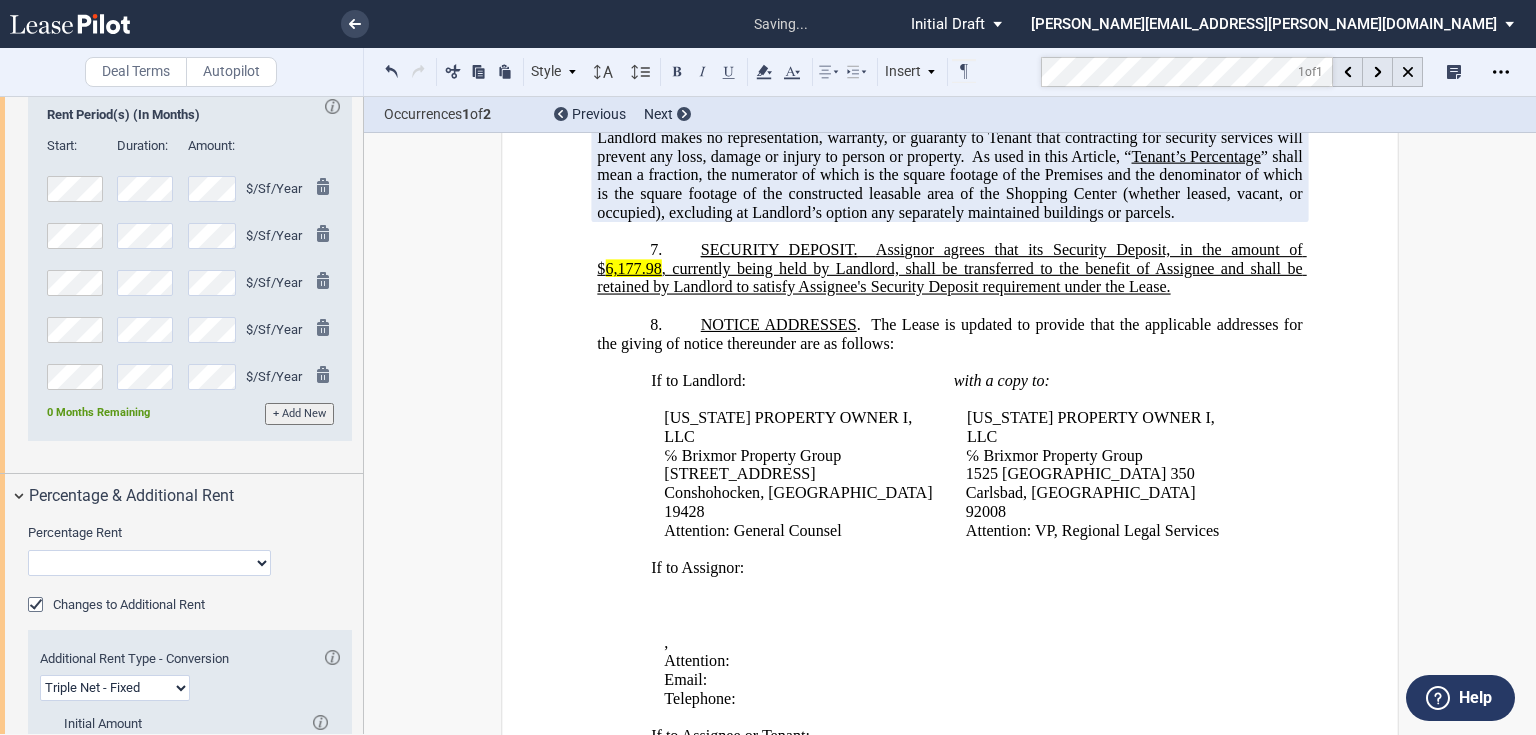 click on "SECURITY DEPOSIT." 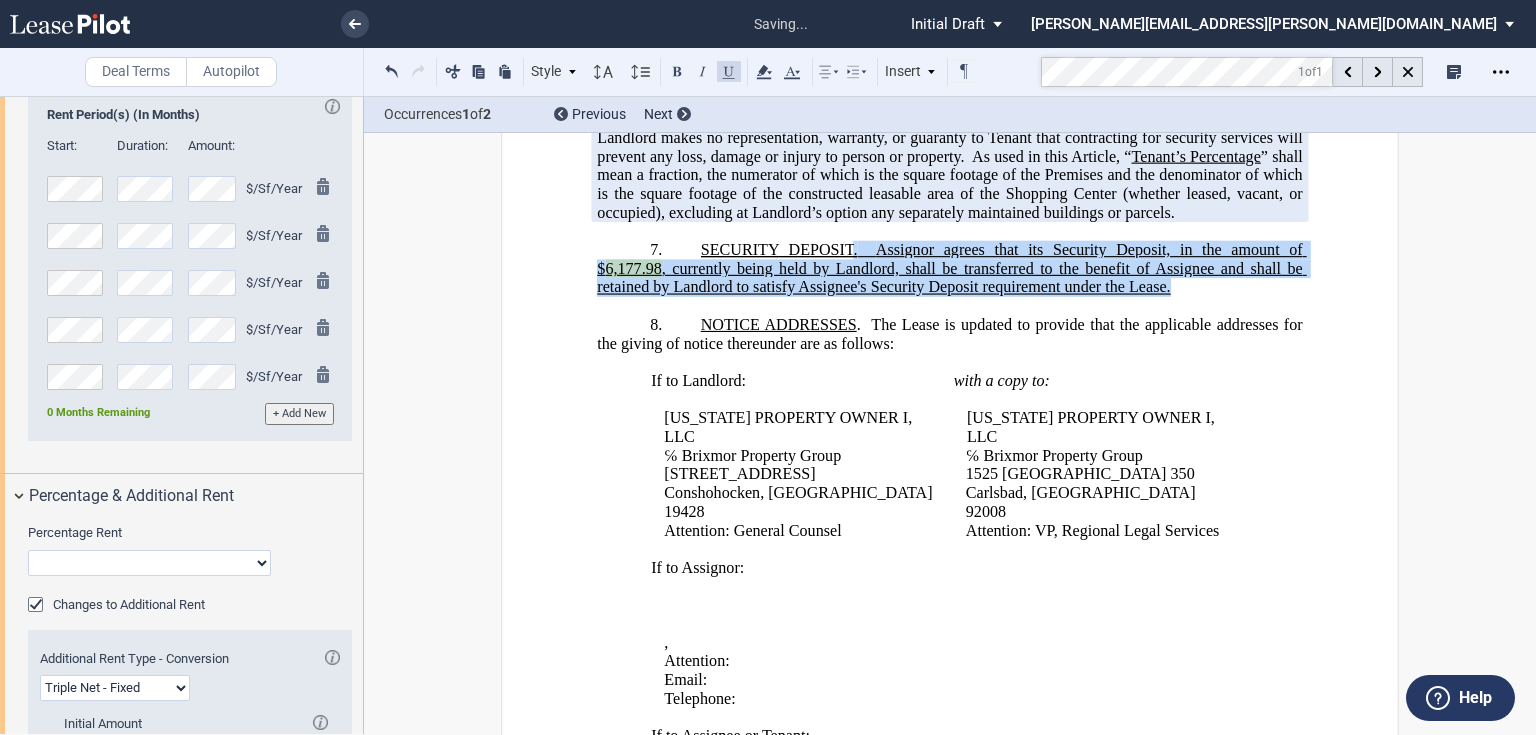 click on "7.                     ﻿ SECURITY DEPOSIT.    Assi gnor agrees that its Security Deposit, in the amount of $ 6,177.98 , currently being held by Landlord, shall be transferred to the benefit of Assignee and shall be retained by Landlord to satisfy Assignee's Security Deposit requirement under the Lease." at bounding box center (949, 269) 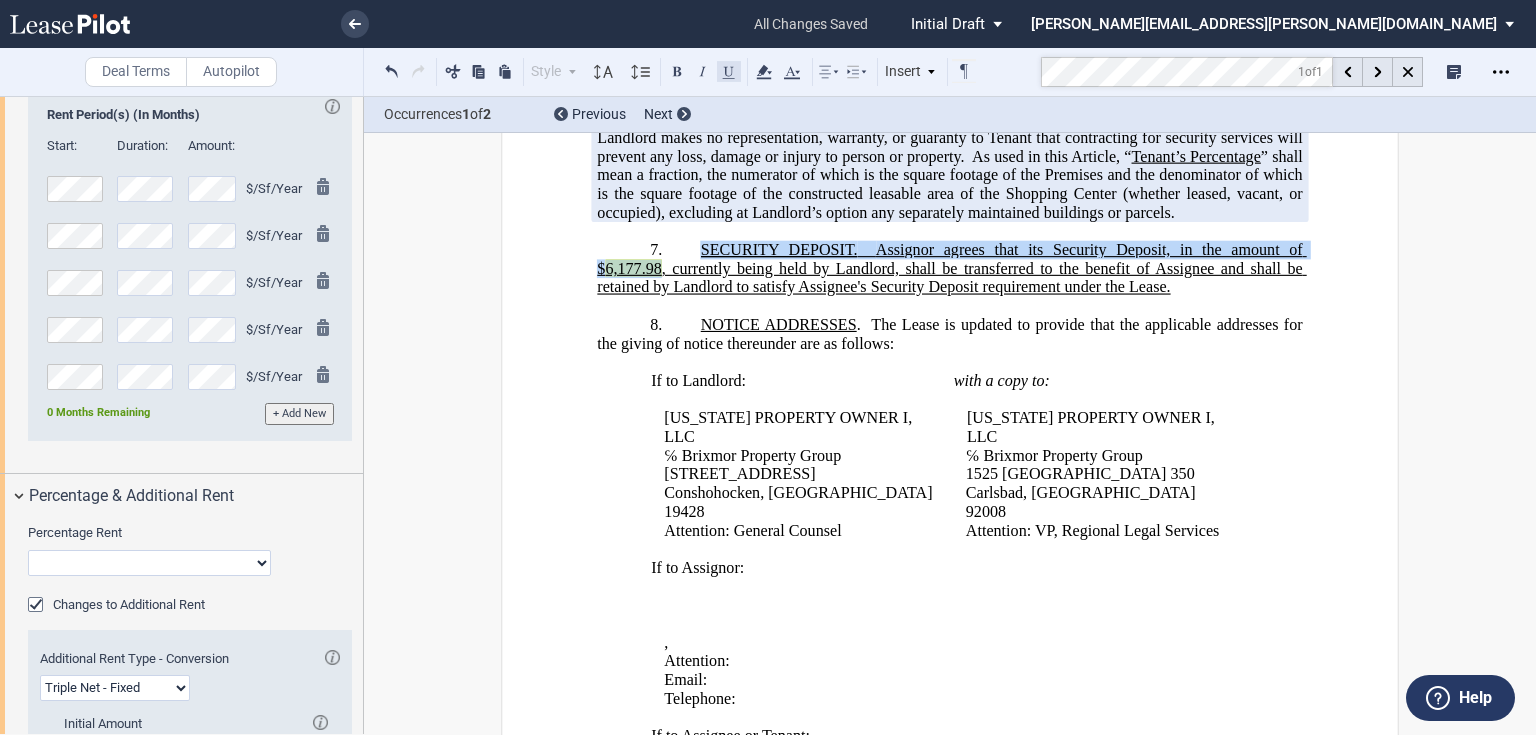 click at bounding box center [729, 71] 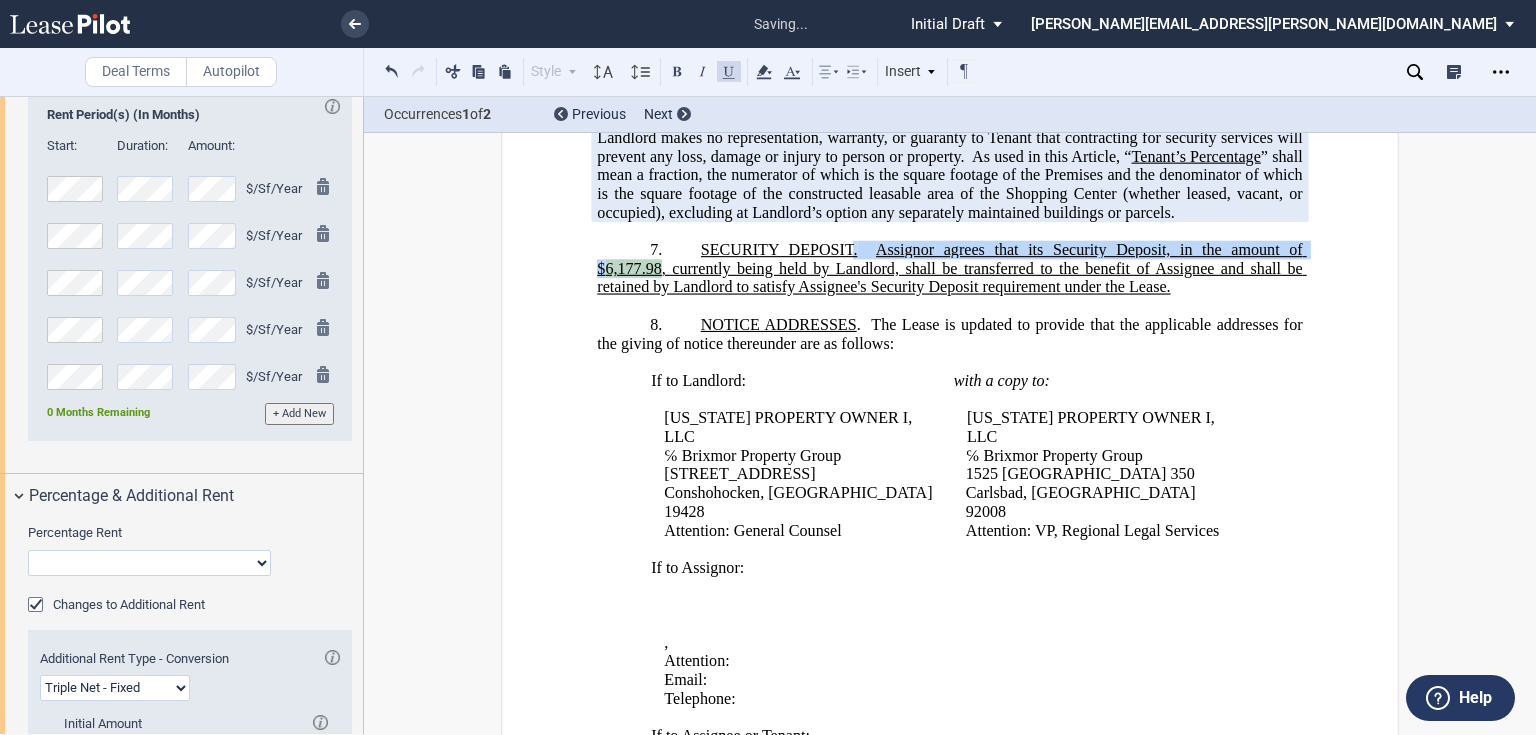 click at bounding box center (729, 71) 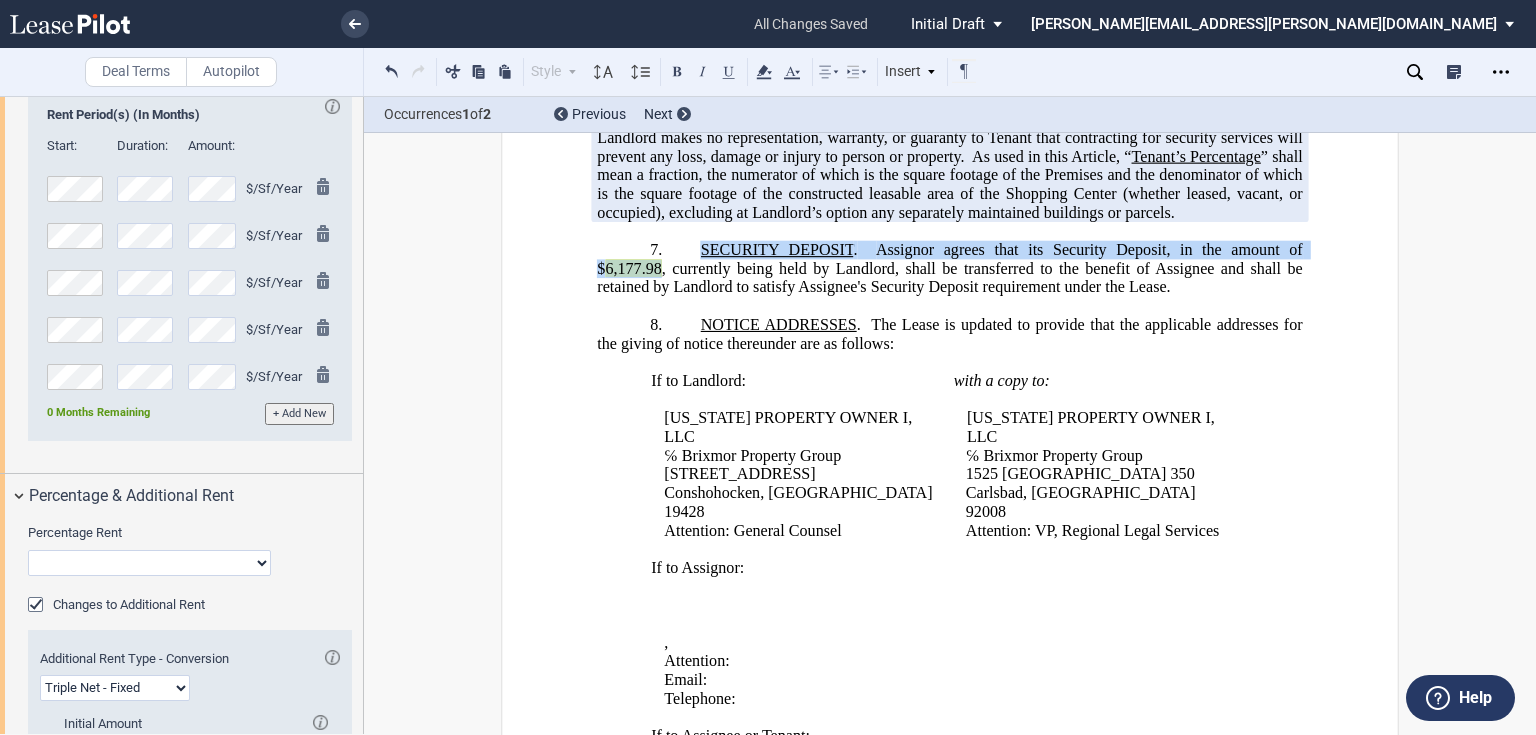 click on ", currently being held by Landlord, shall be transferred to the benefit of Assignee and shall be retained by Landlord to satisfy Assignee's Security Deposit requirement under the Lease." 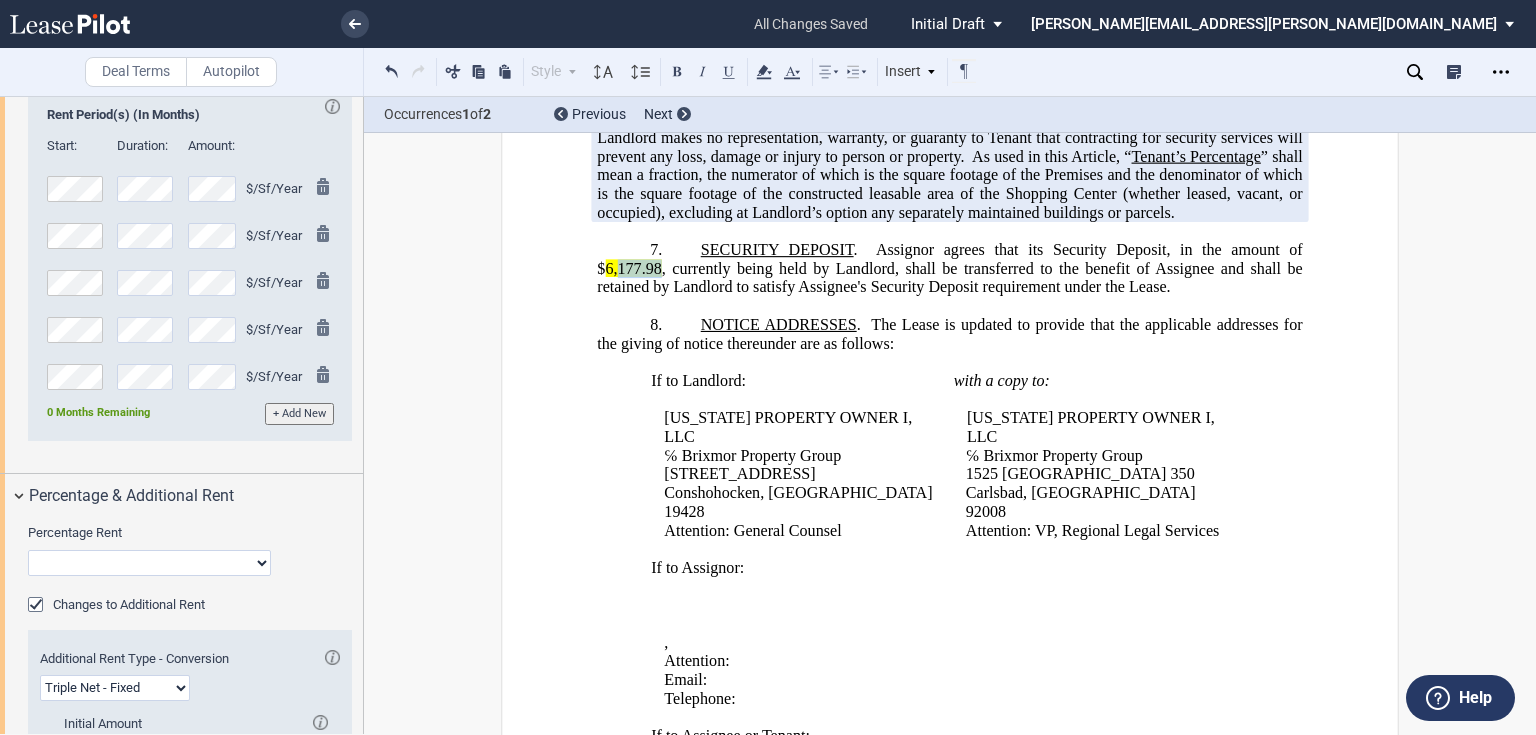 drag, startPoint x: 616, startPoint y: 378, endPoint x: 654, endPoint y: 376, distance: 38.052597 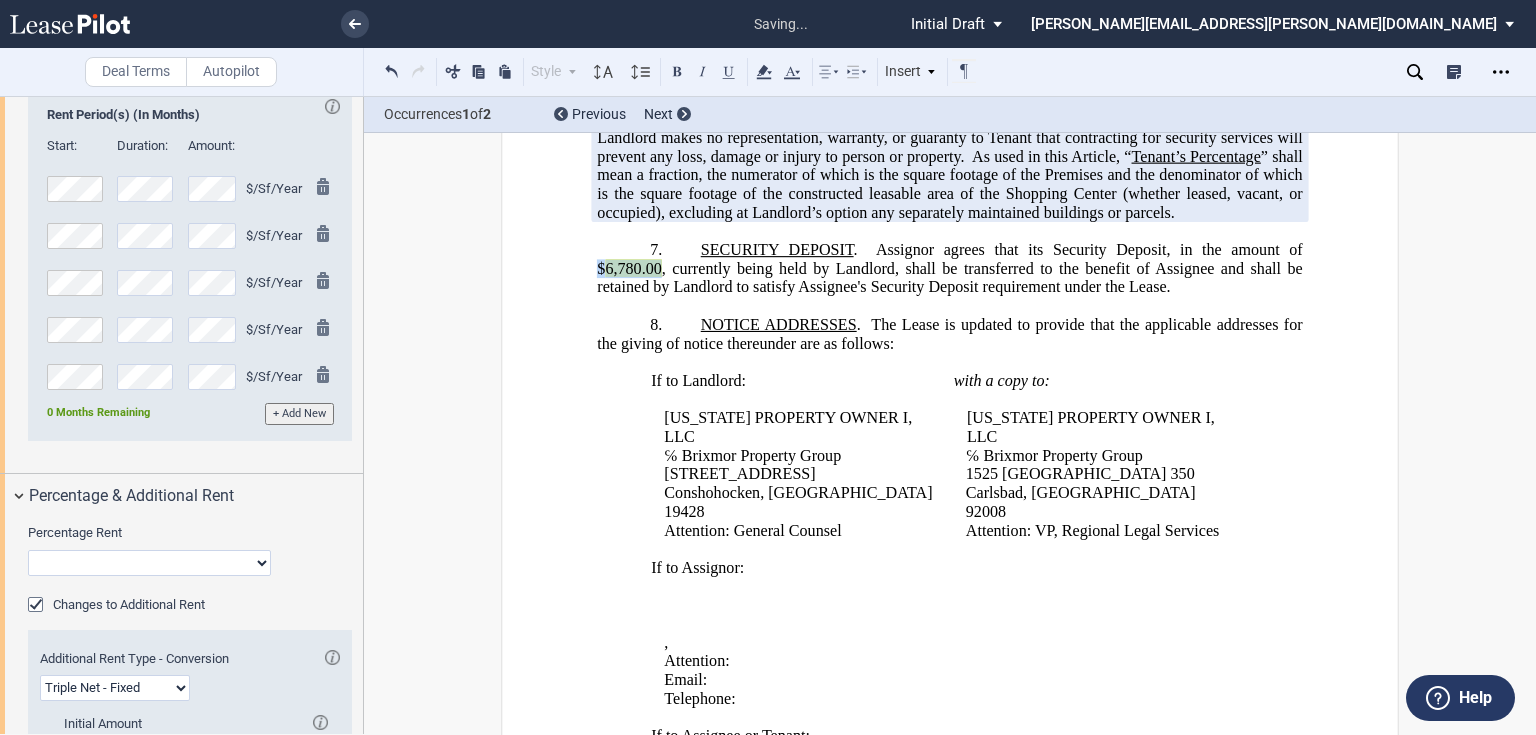 click on "ASSIGNMENT, ASSUMPTION, AND  ﻿ ﻿ ﻿ ﻿  AMENDMENT OF LEASE
This   ﻿ ﻿   ﻿ ﻿  Amendment of Lease (the “ Amendment ”) is made as of _________________ (the “ Effective Date ”) by and between  [US_STATE] PROPERTY OWNER I, LLC ,  a   [US_STATE]   limited liability company  (“ Landlord ”), and  ﻿ ﻿ ,   ﻿ ﻿   ﻿ ﻿   ﻿ ﻿  an individual  (“ Tenant ”).
﻿
This Assignment, Assumption, and   ﻿ ﻿   ﻿ ﻿  Amendment of Lease (the “ Amendment ”) is made as of _________________ by and among  ﻿ ﻿ ,   ﻿ ﻿   ﻿ ﻿   ﻿ ﻿  an individual  (“ Assignor ”),  ﻿ ﻿ ,   ﻿ ﻿   ﻿ ﻿   ﻿ ﻿  an individual  (“ Assignee ” or “ Tenant ”), and  [US_STATE] PROPERTY OWNER I, LLC ,  a   [US_STATE]   limited liability company  (“ Landlord ”).
!!SET_LEVEL_0!! !!ARTICLE_LEVEL_1!!
A. #" at bounding box center [950, 463] 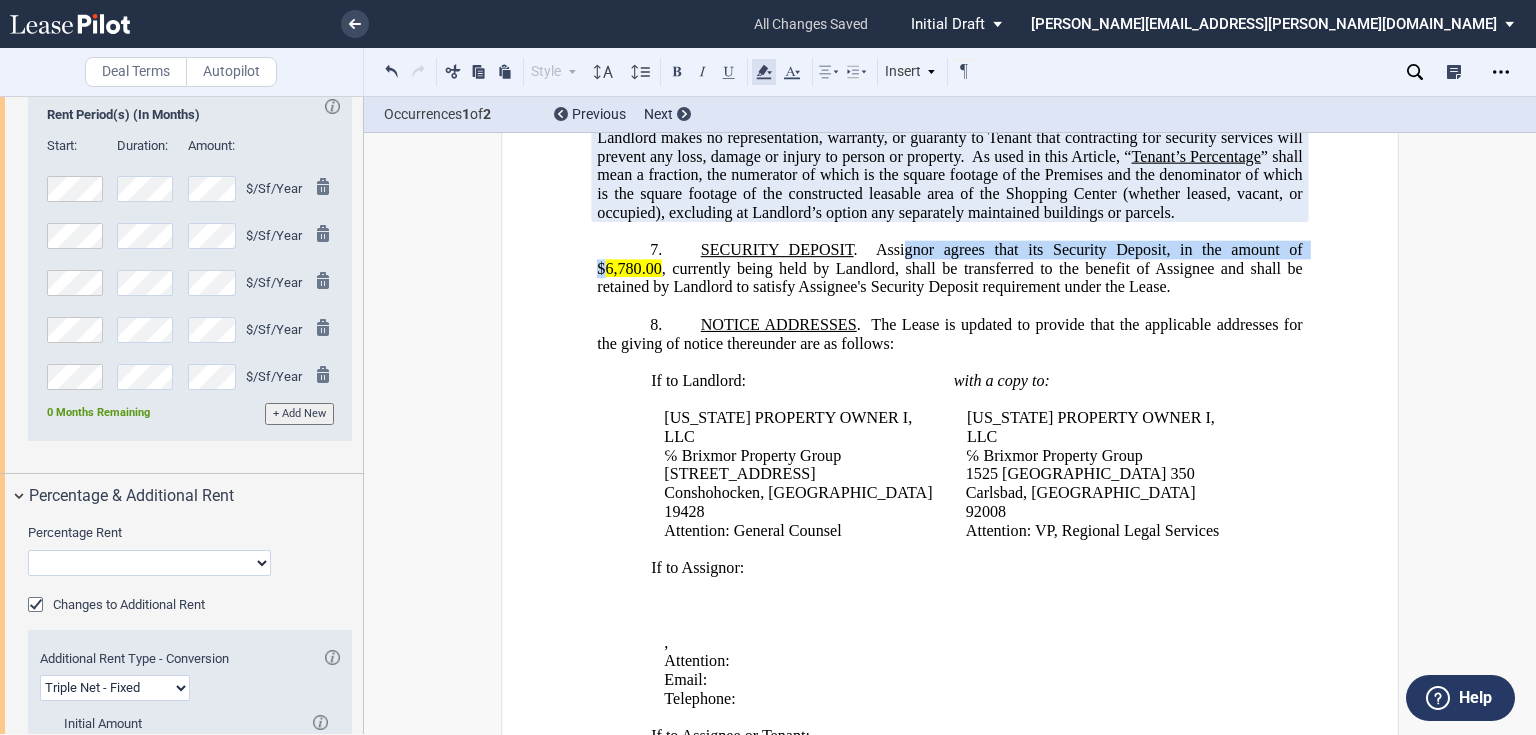 click 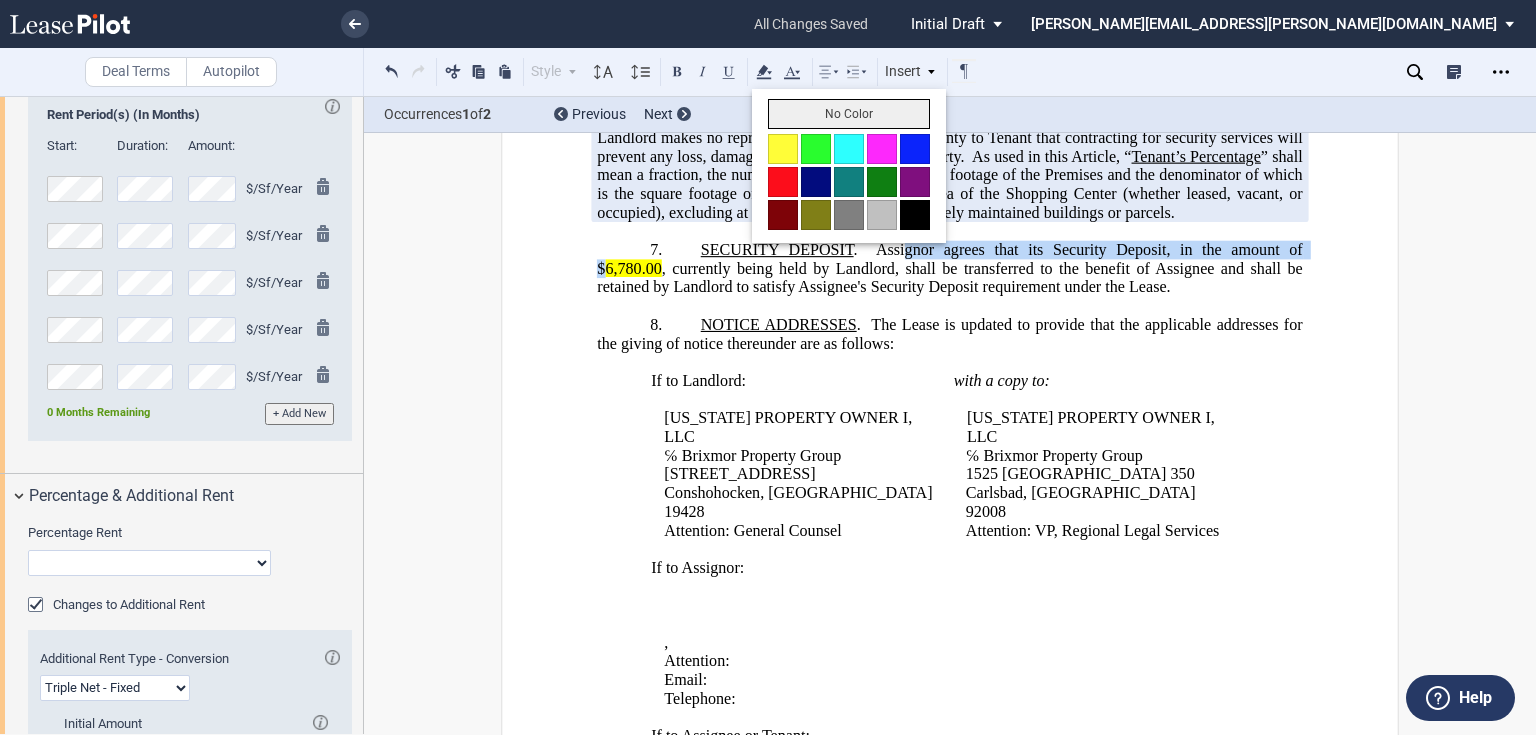 click on "No Color" at bounding box center (849, 114) 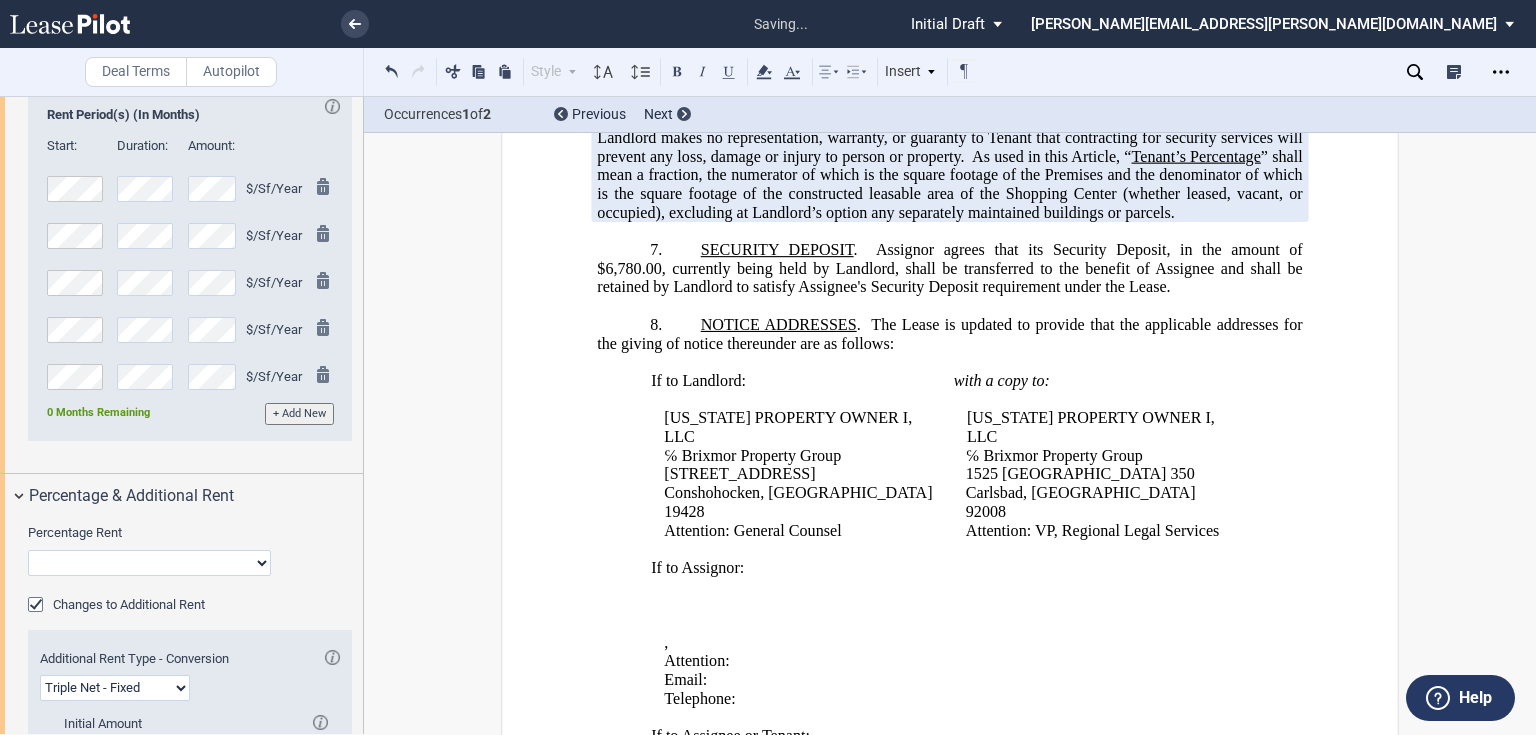 click on "SECURITY DEPOSIT" 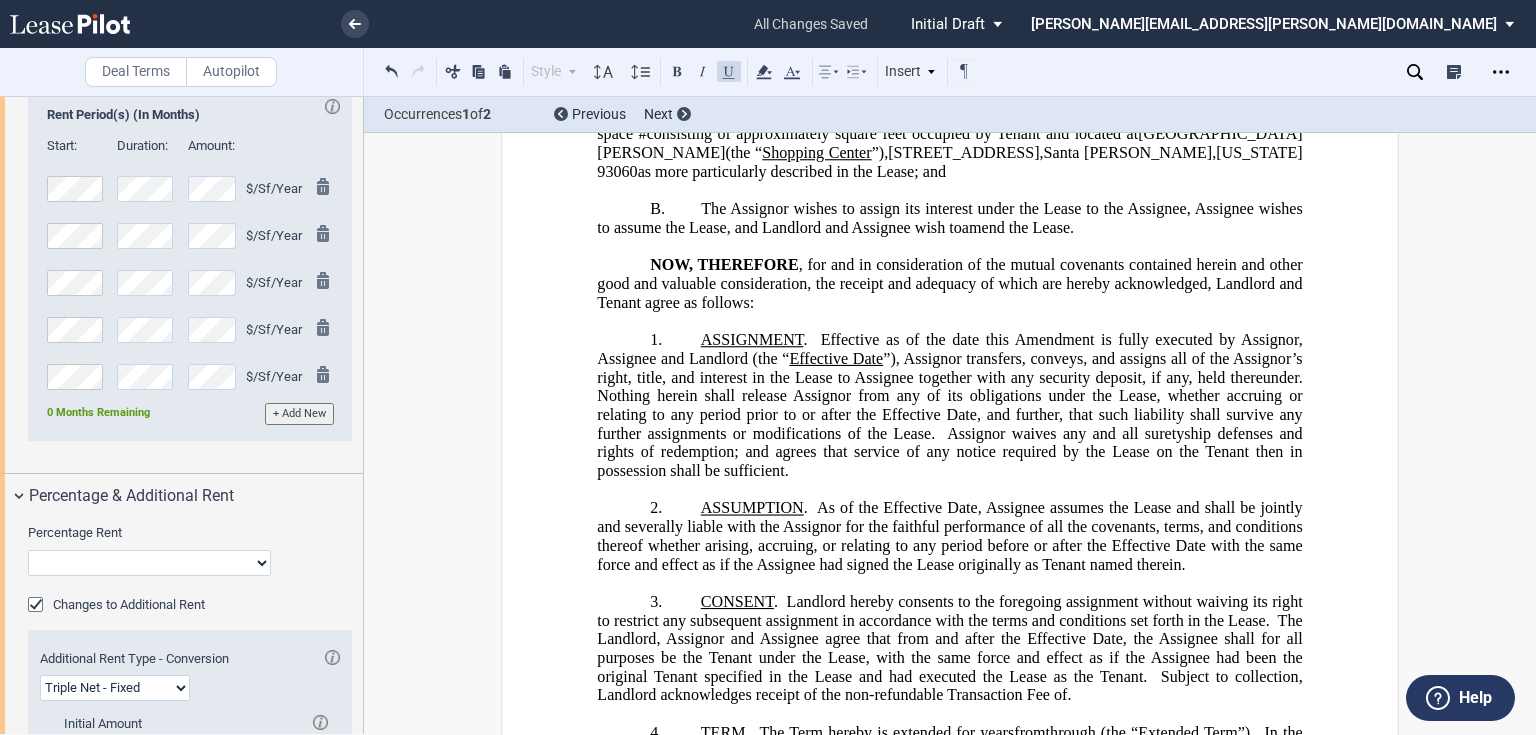 scroll, scrollTop: 16, scrollLeft: 0, axis: vertical 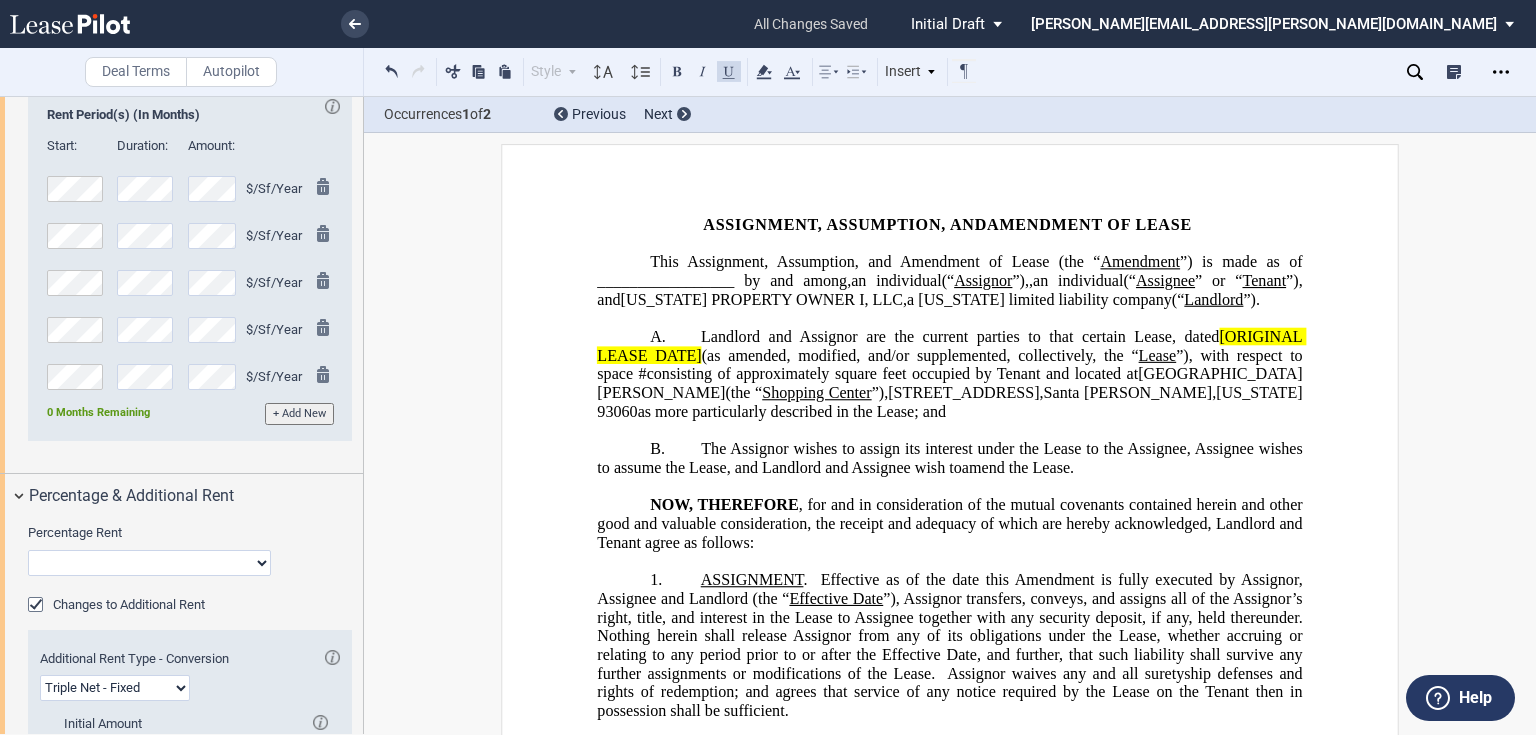 click on "[ORIGINAL LEASE DATE]" 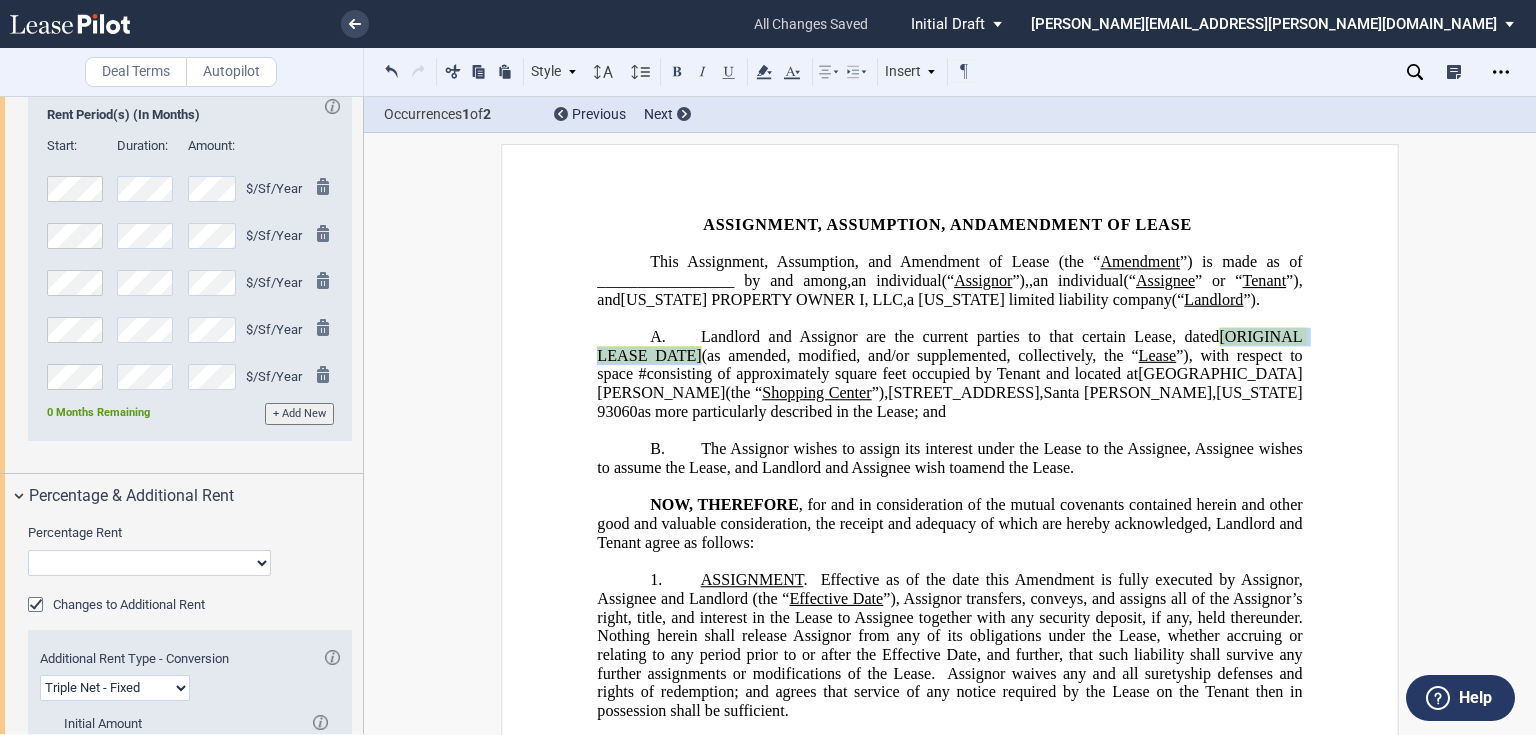 click on "(as amended, modified, and/or supplemented, collectively, the “" 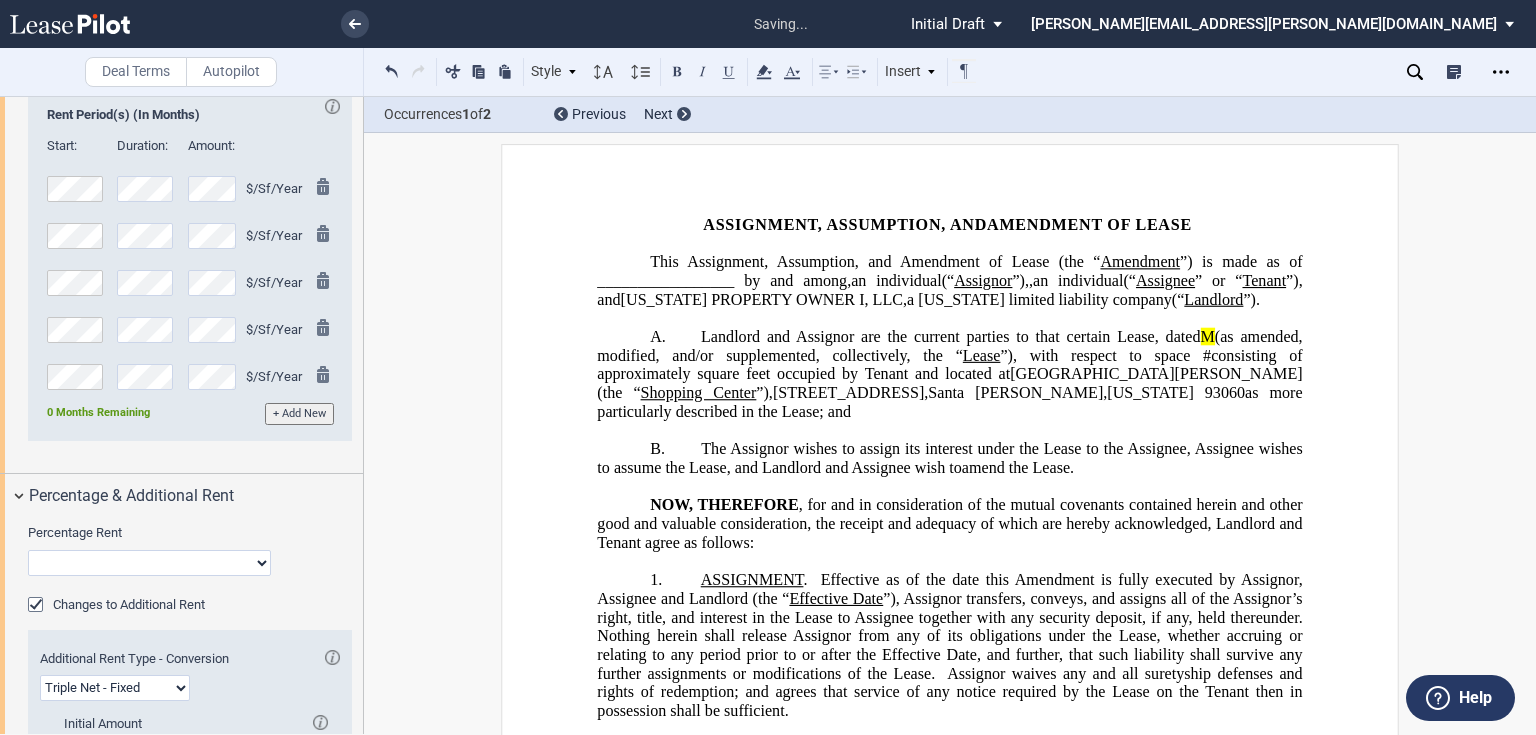 type 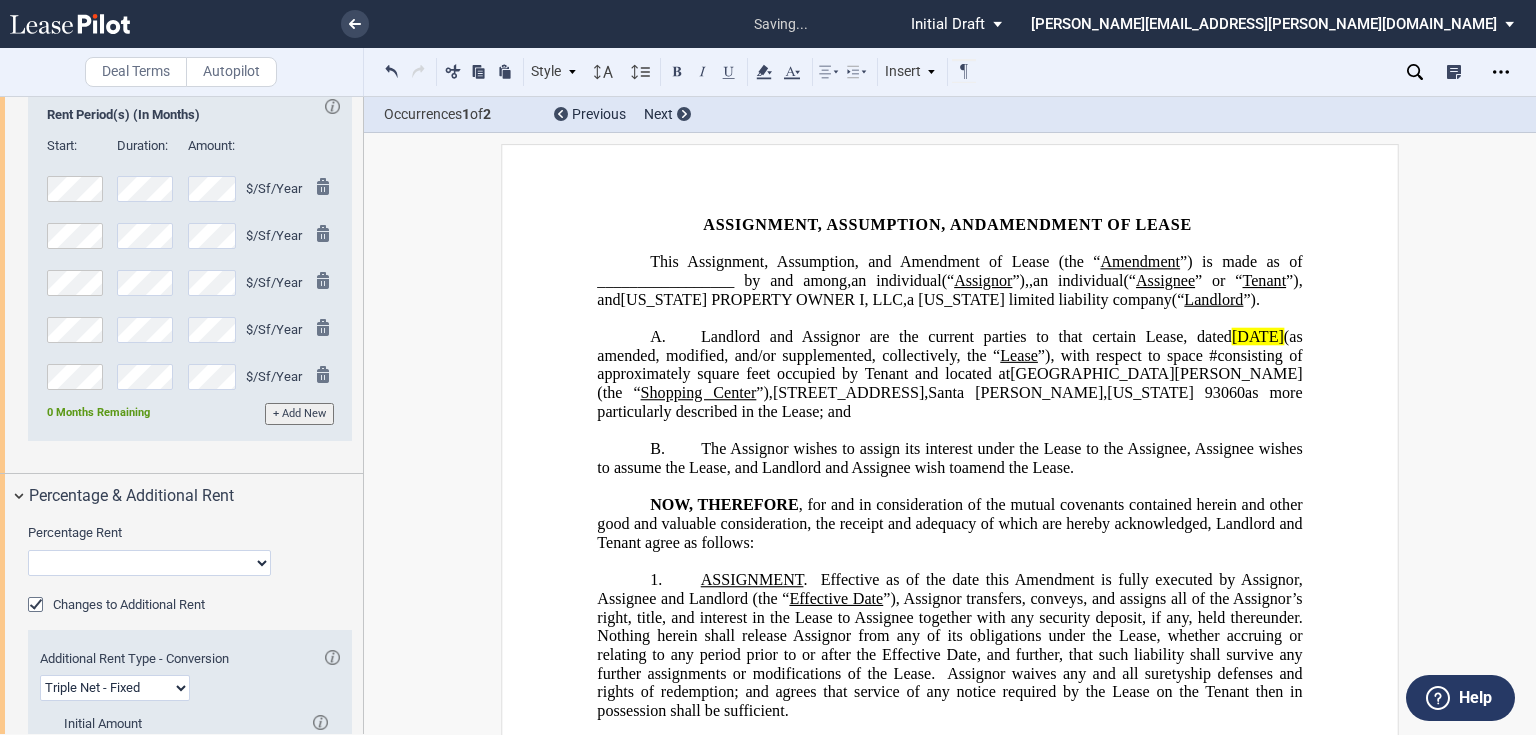 click on "Landlord and Assignor are the current parties to that certain Lease, dated" 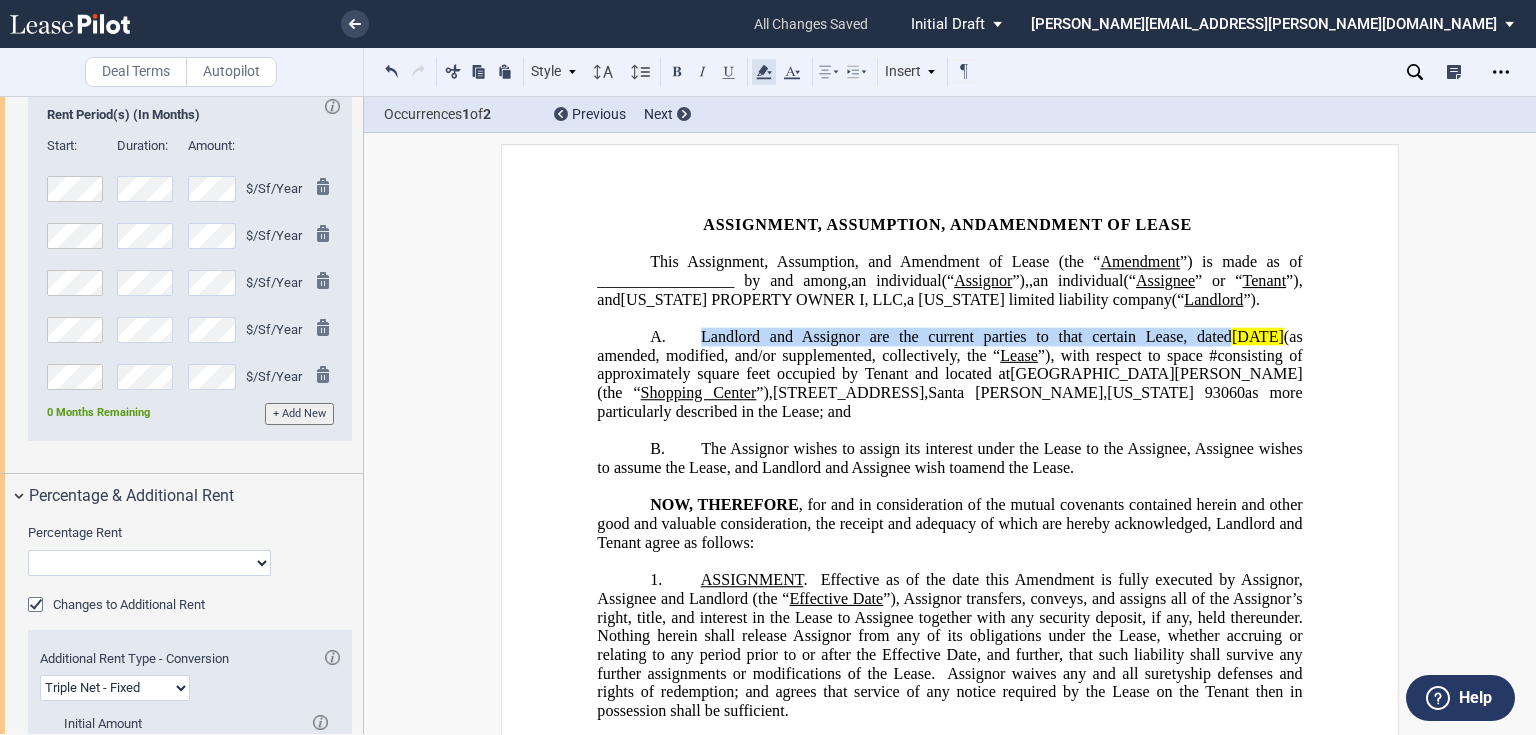 click 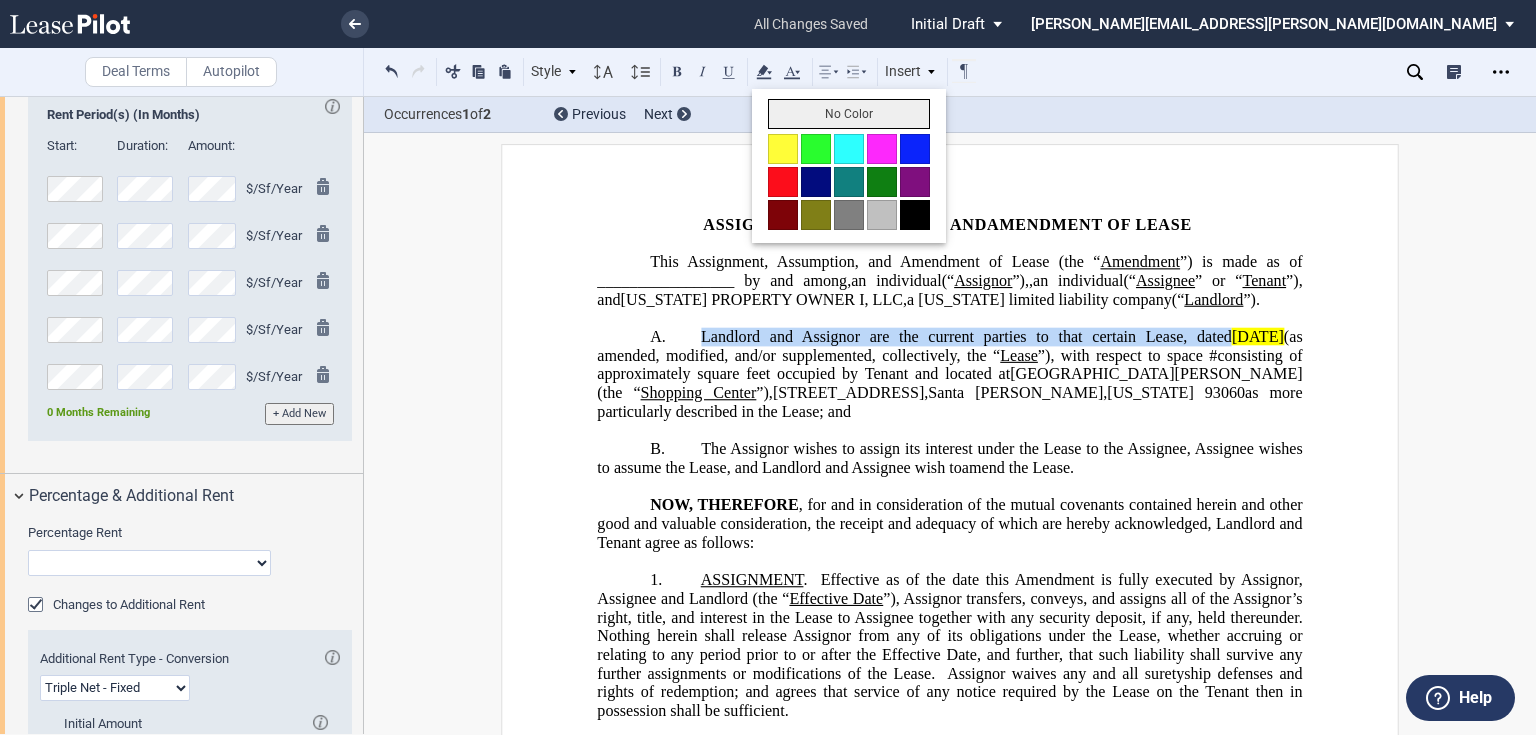 click on "No Color" at bounding box center (849, 114) 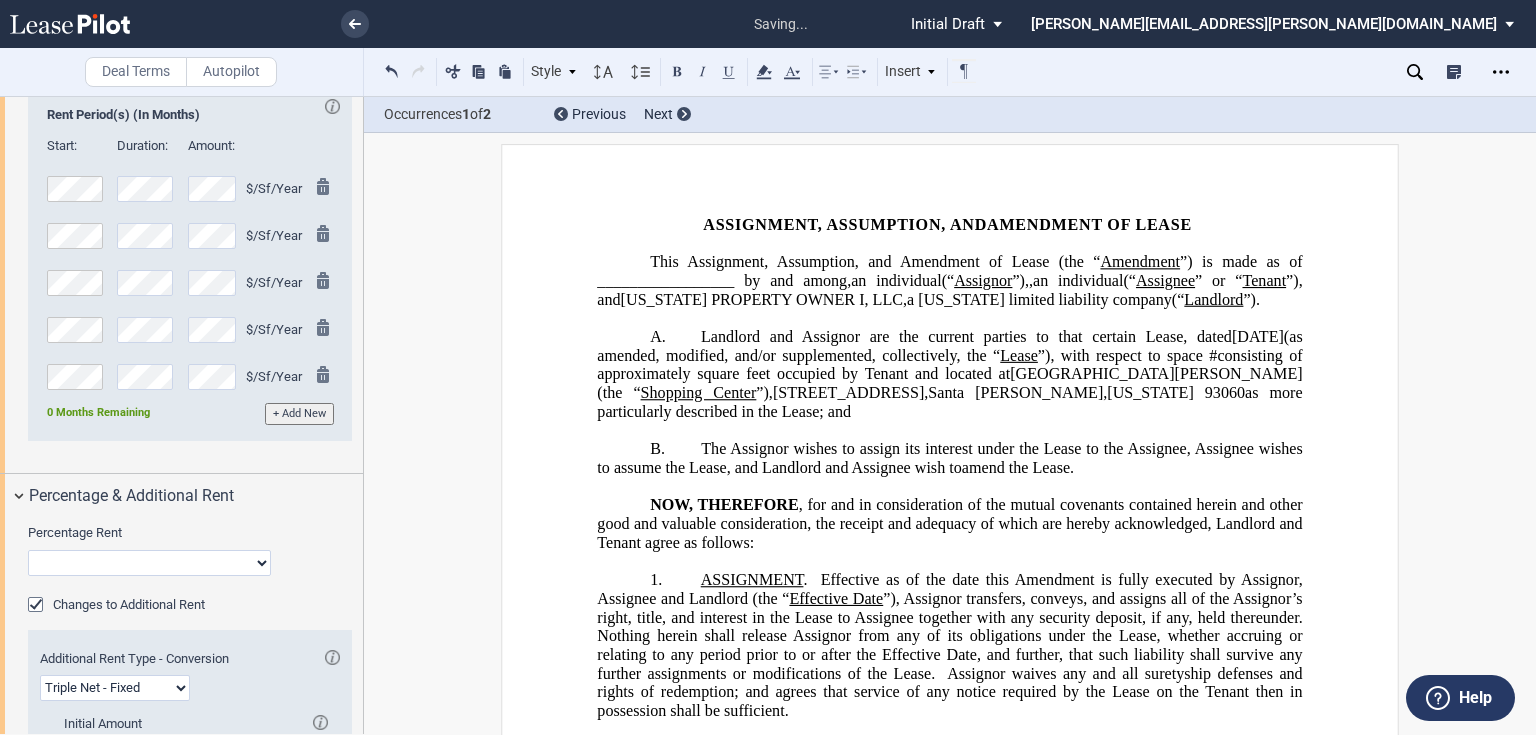click on "(as amended, modified, and/or supplemented, collectively, the “" 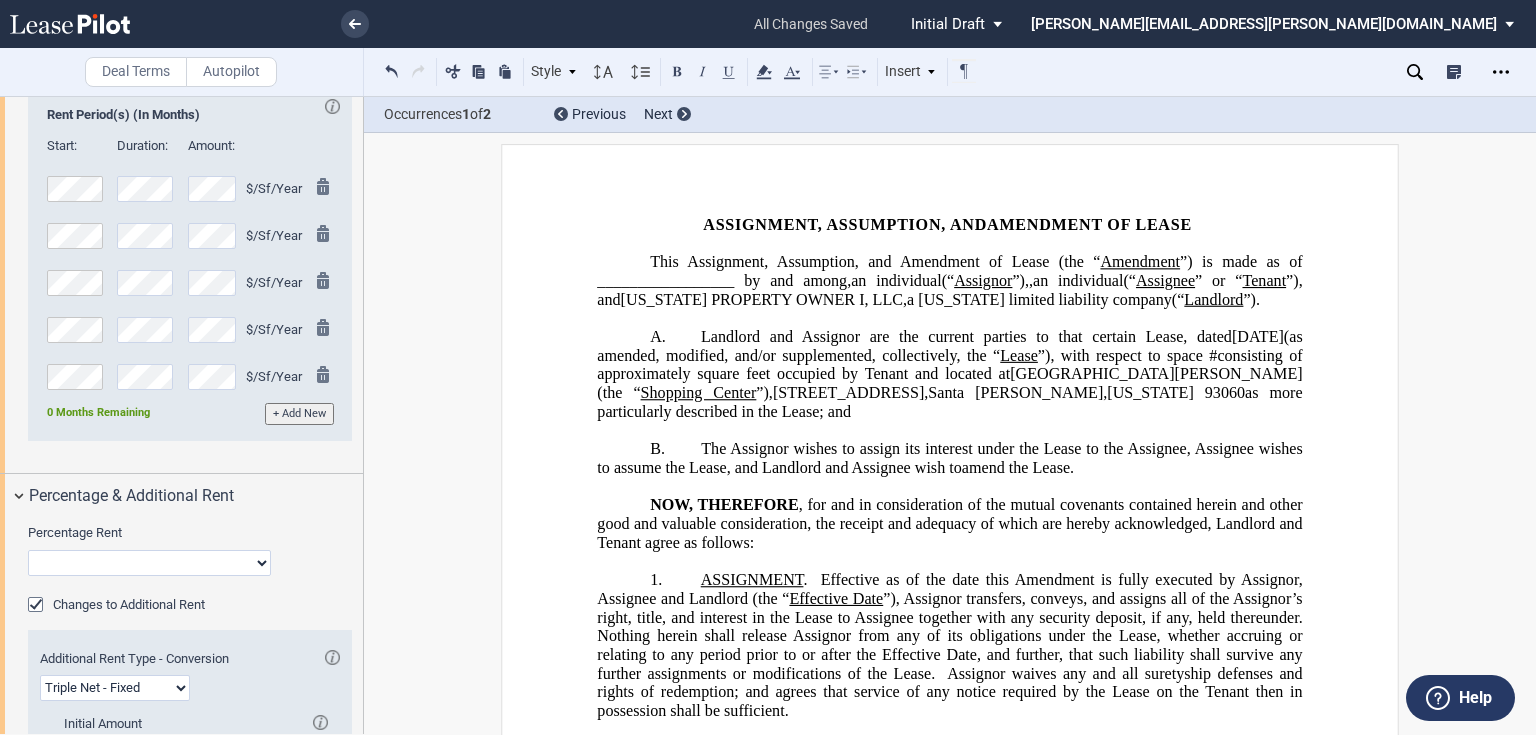 click on "”)," 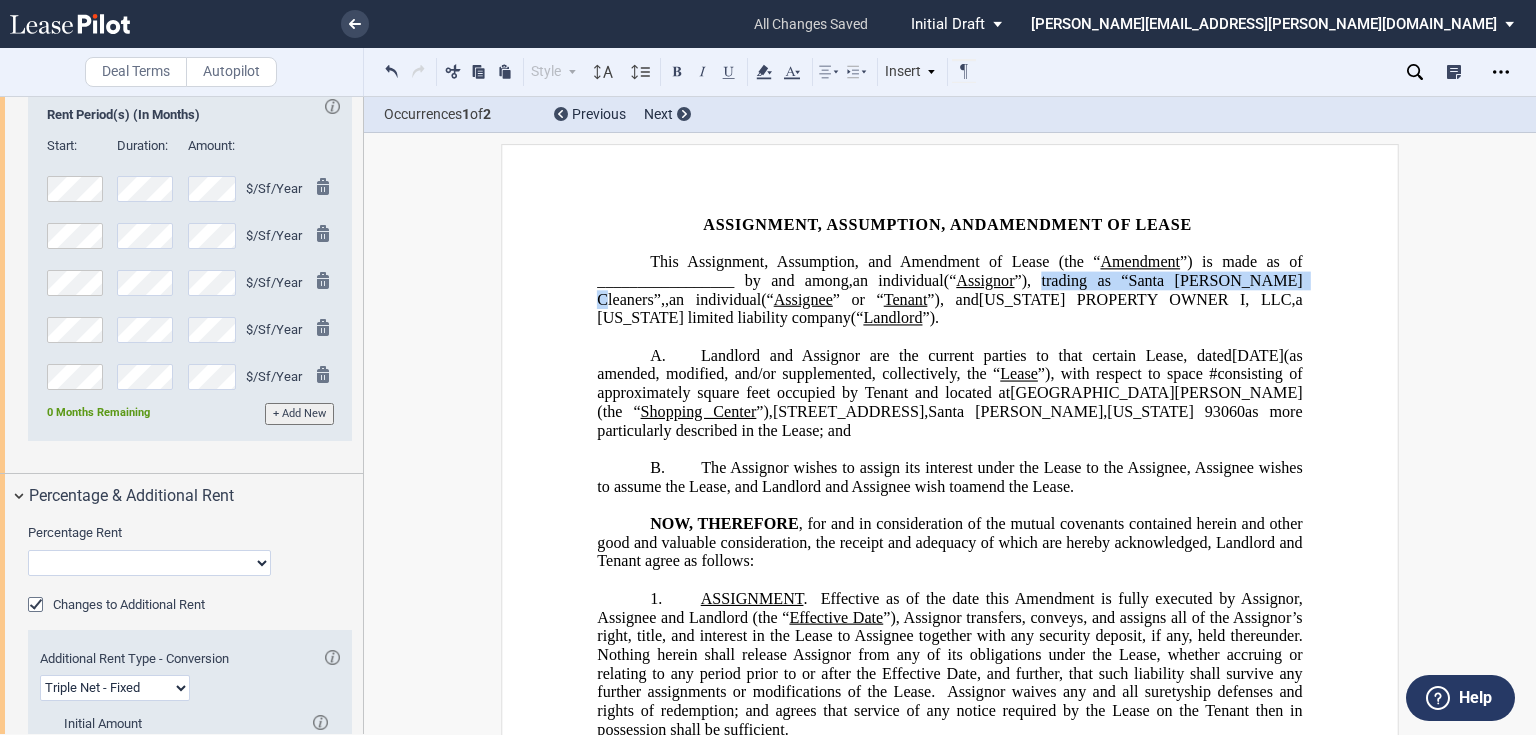 drag, startPoint x: 1182, startPoint y: 280, endPoint x: 703, endPoint y: 295, distance: 479.2348 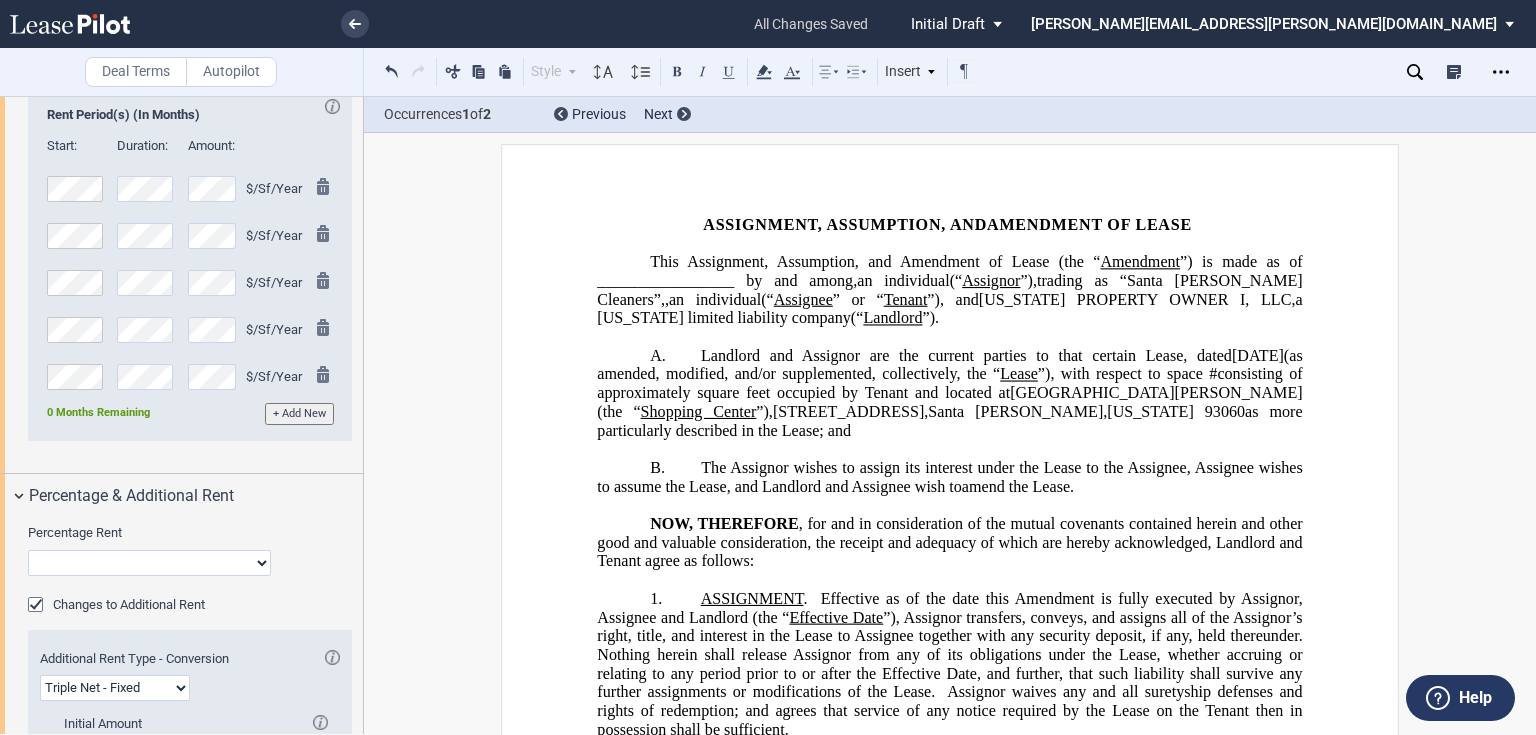 click on "”), and" 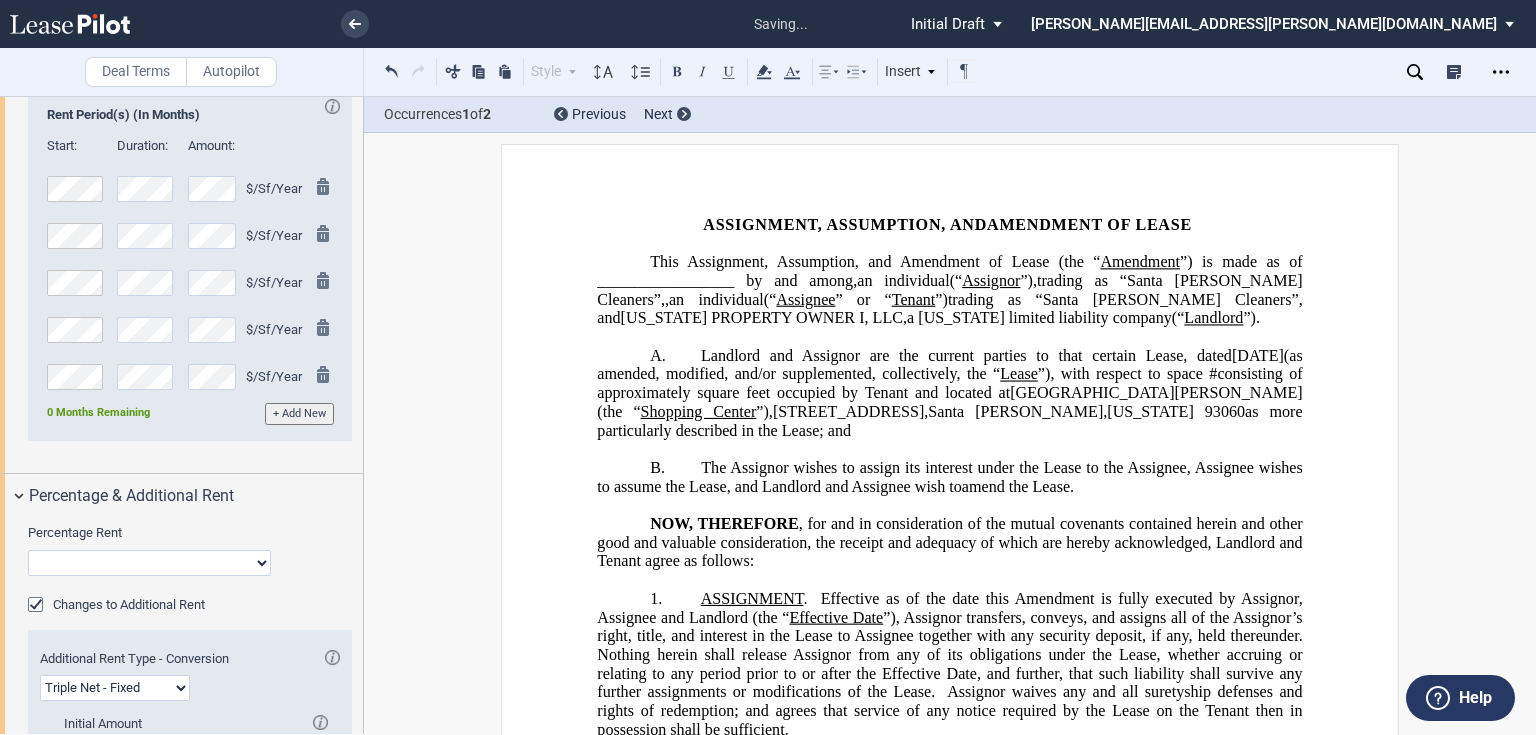 click on "trading as “Santa [PERSON_NAME] Cleaners”" 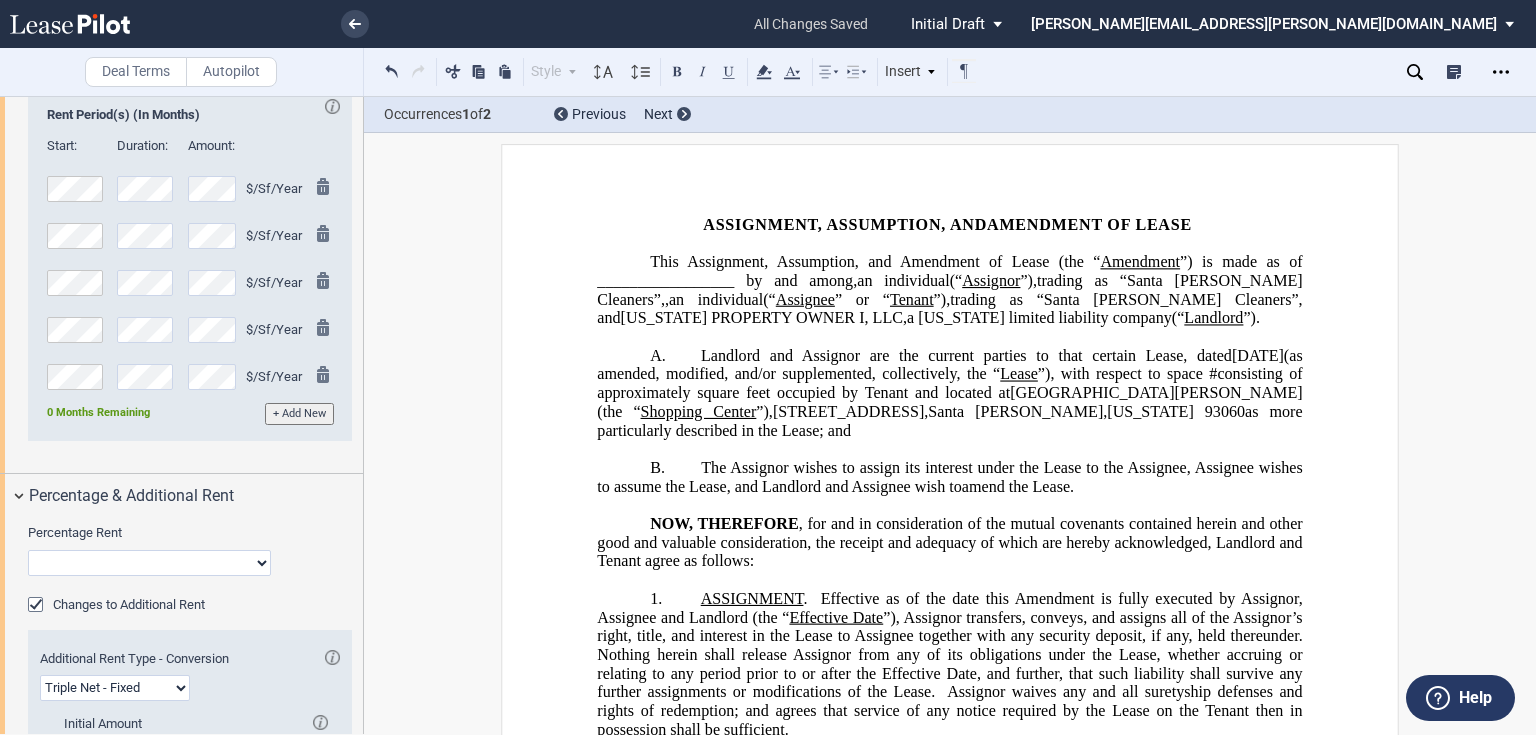 type 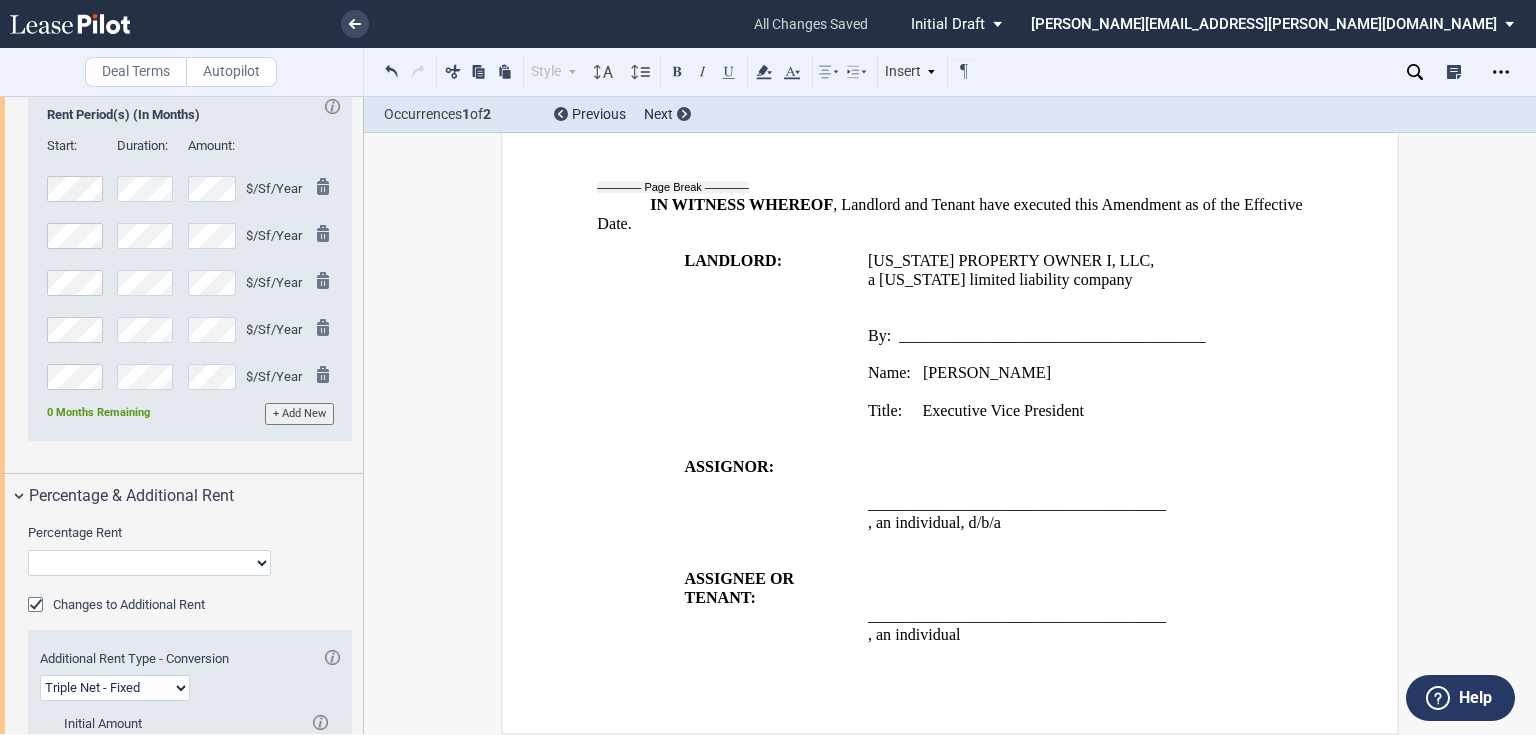scroll, scrollTop: 3033, scrollLeft: 0, axis: vertical 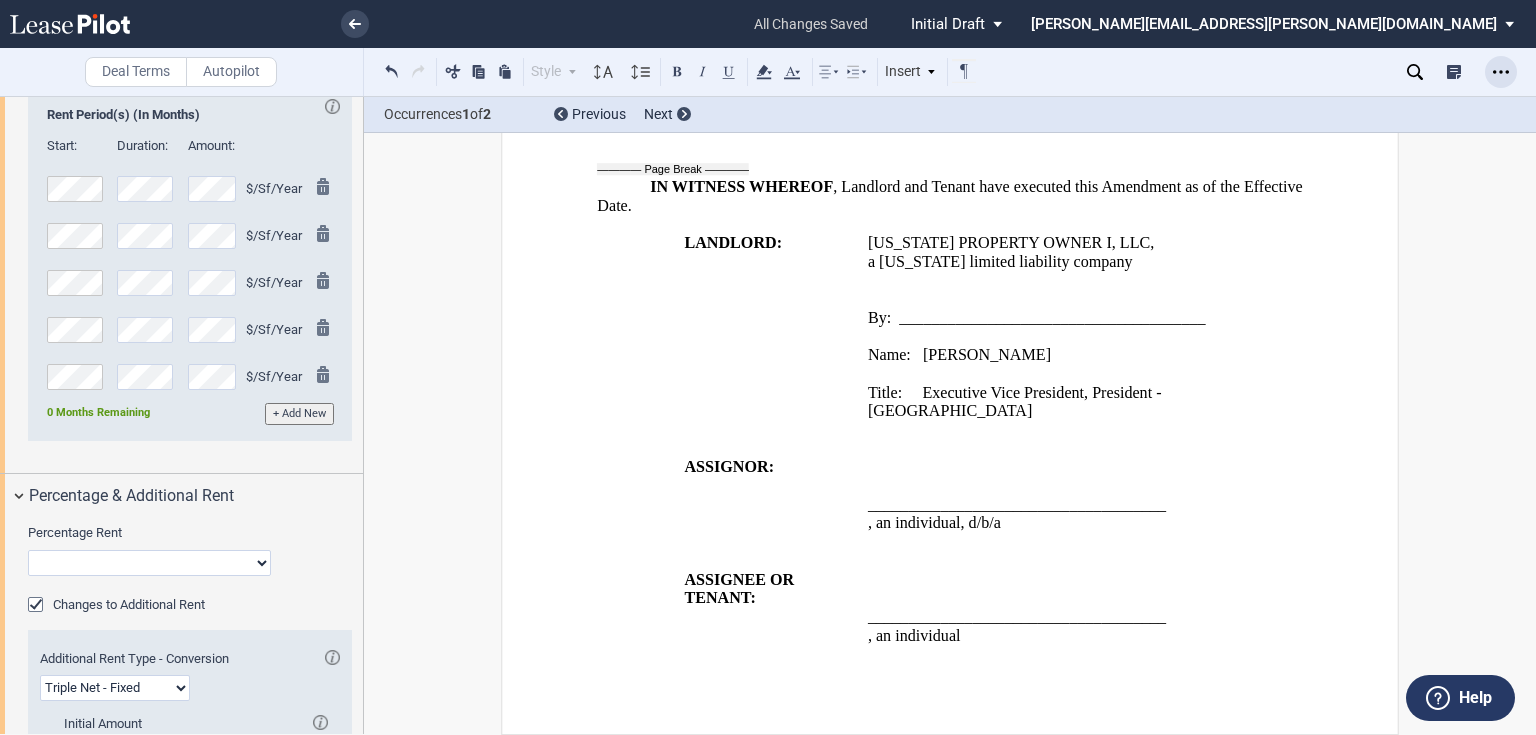 click 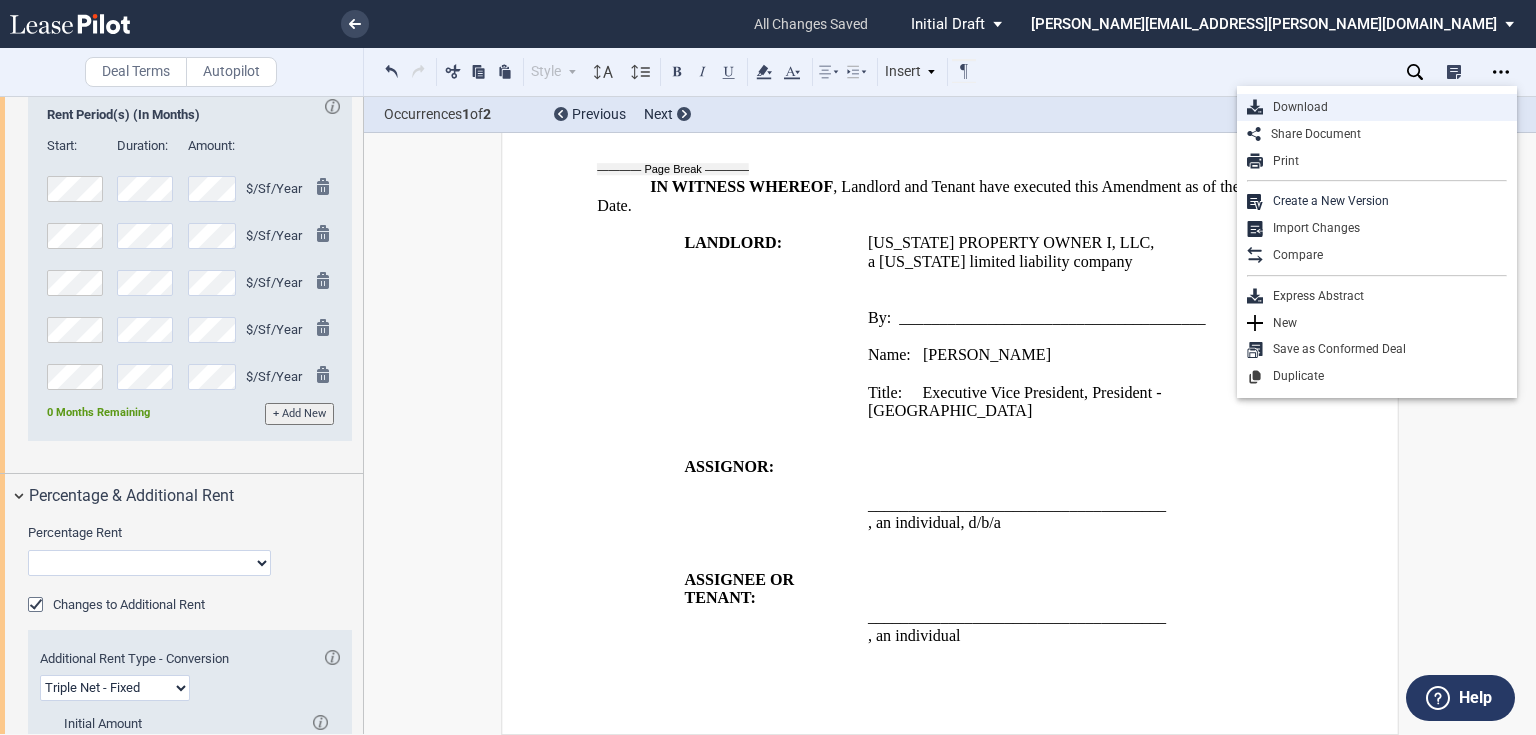 click on "Download" at bounding box center (1377, 107) 